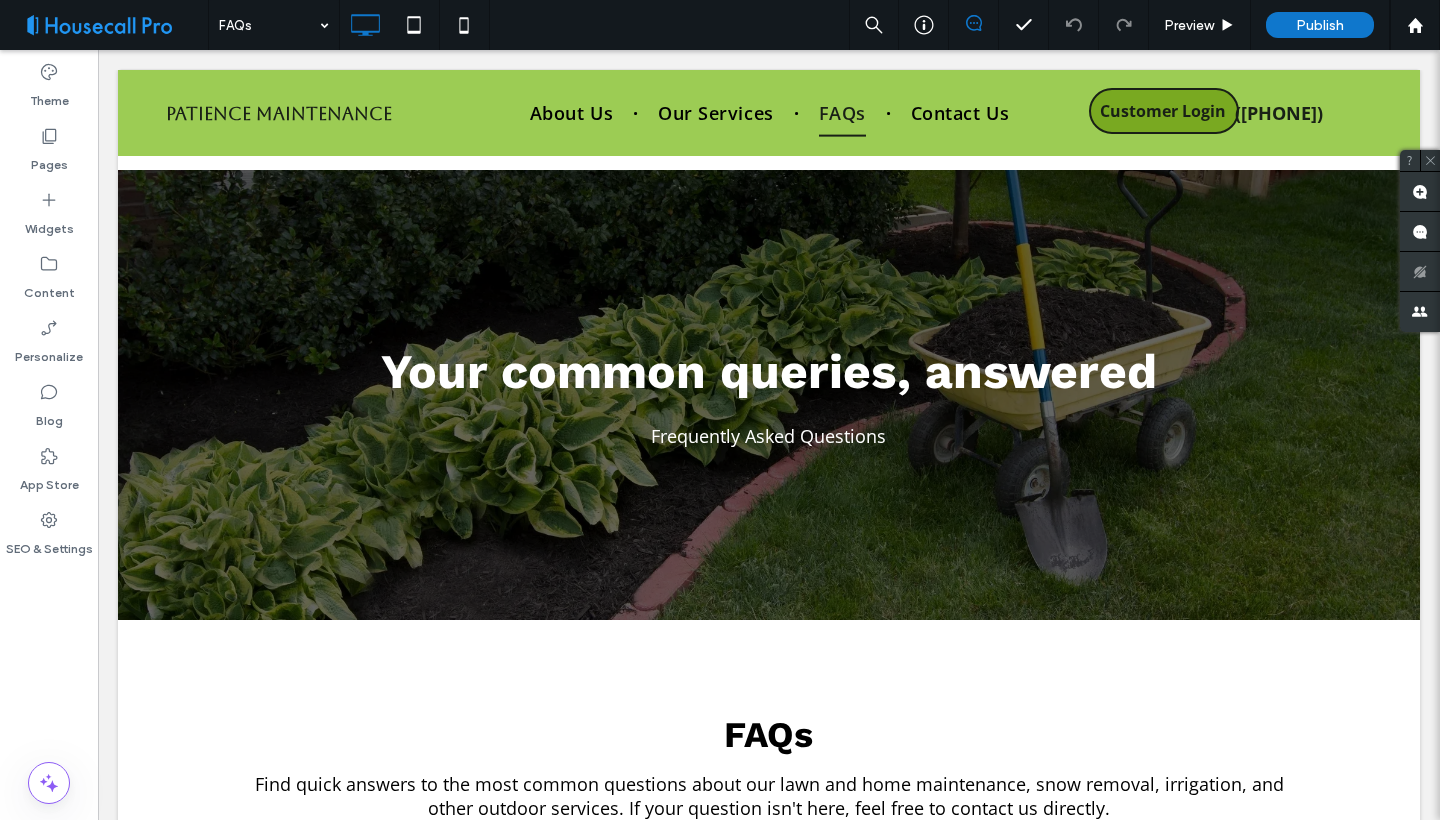 scroll, scrollTop: 602, scrollLeft: 0, axis: vertical 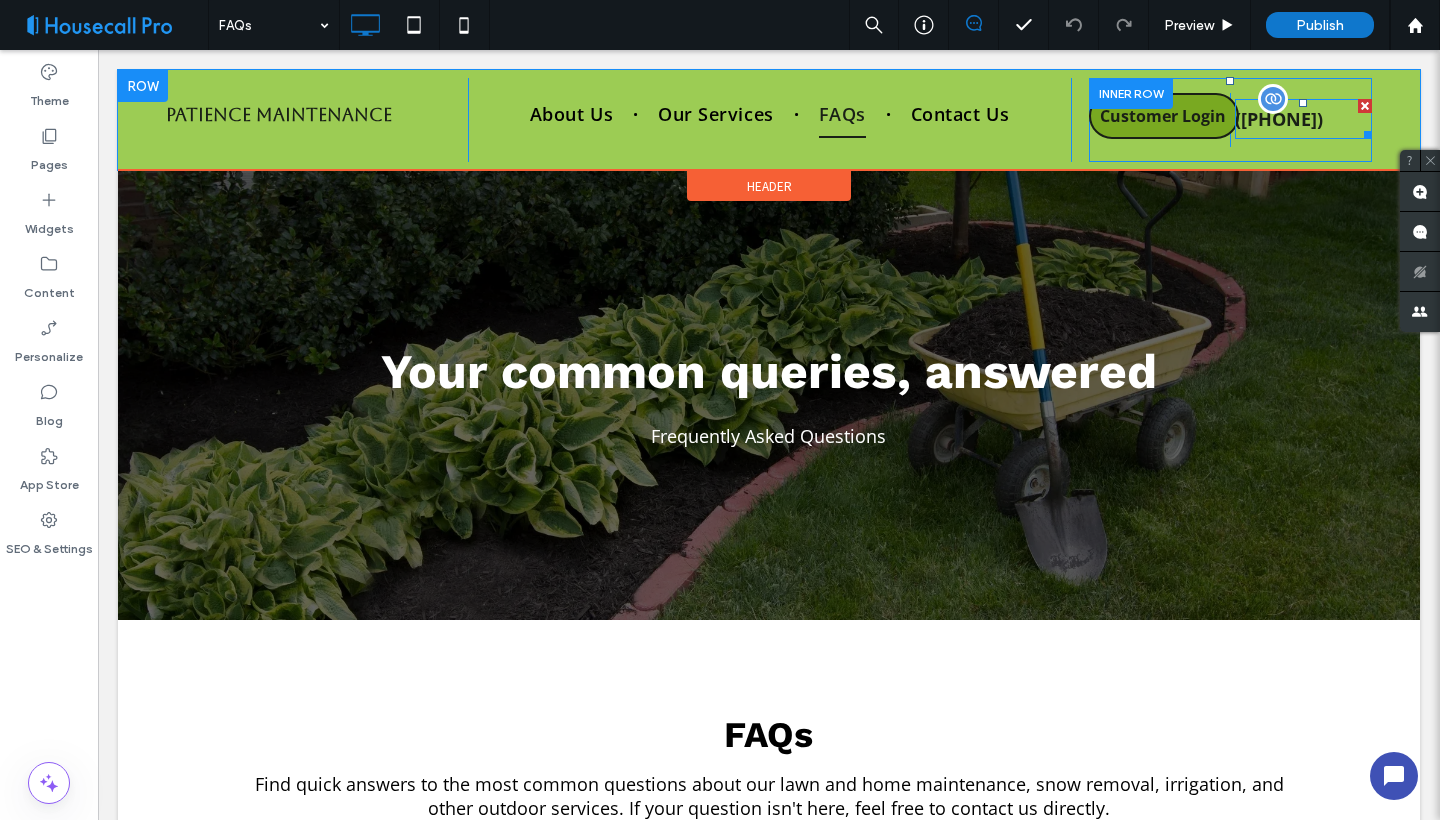 click on "([PHONE])" at bounding box center (1279, 119) 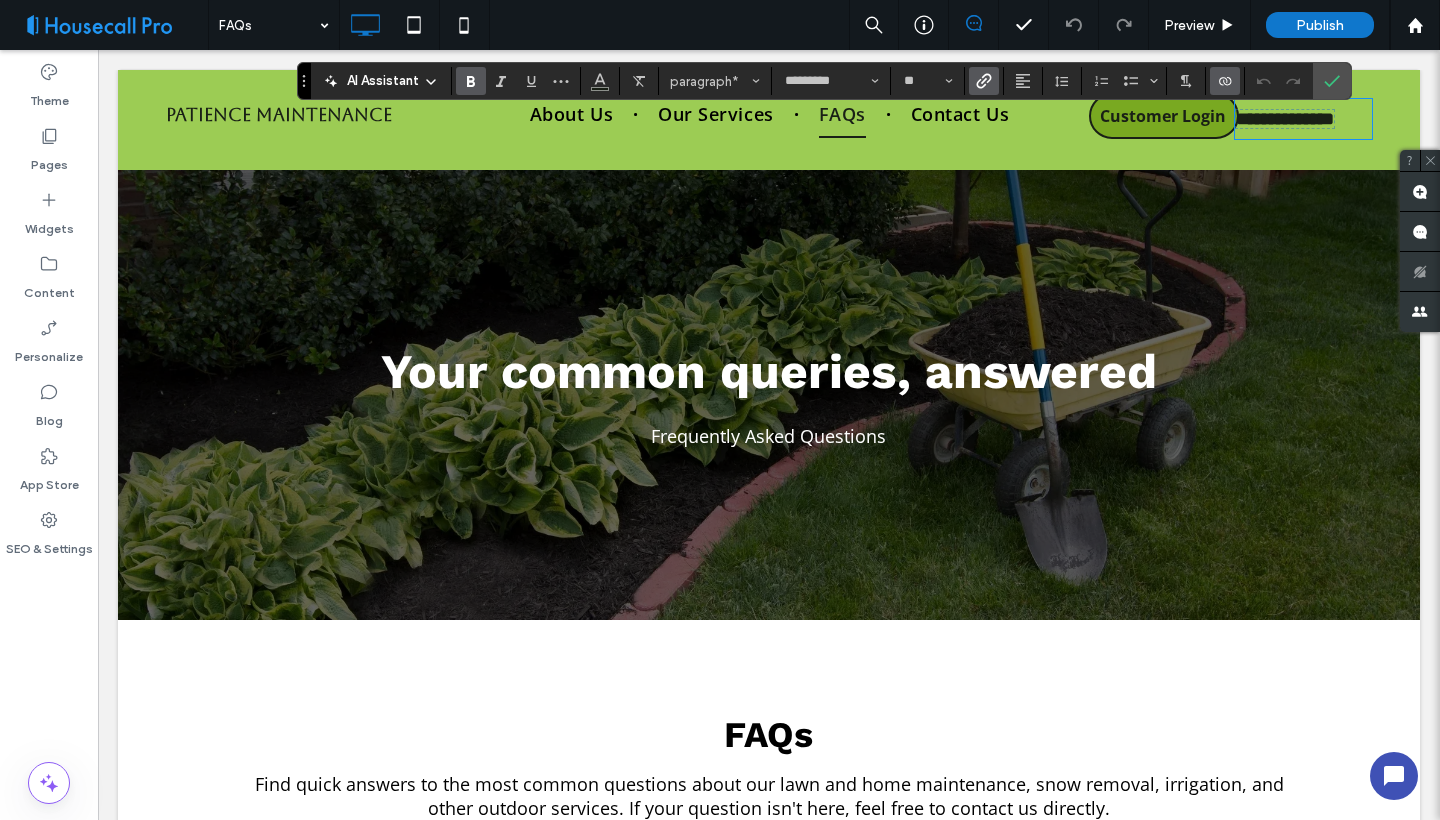 click 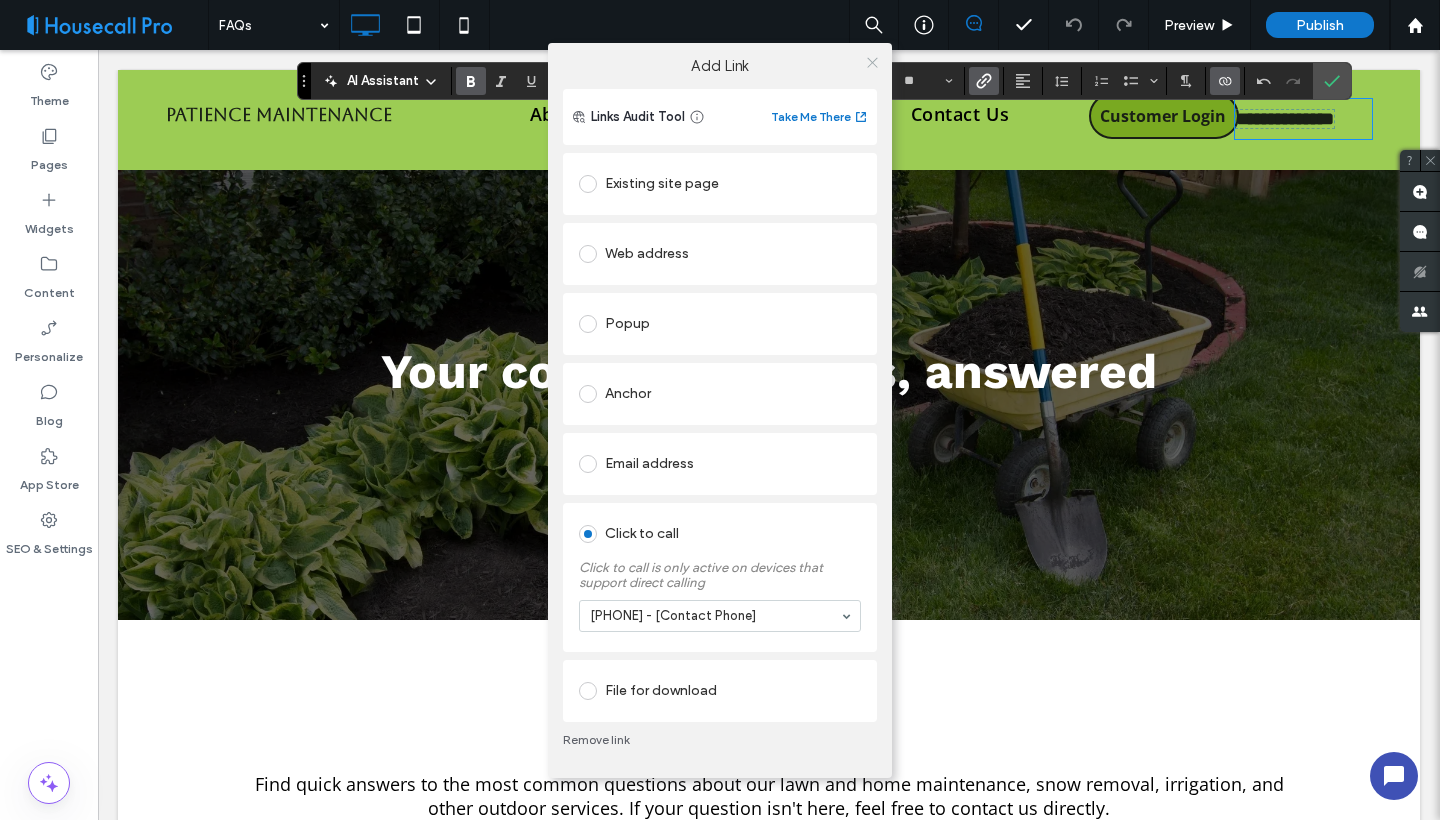 click 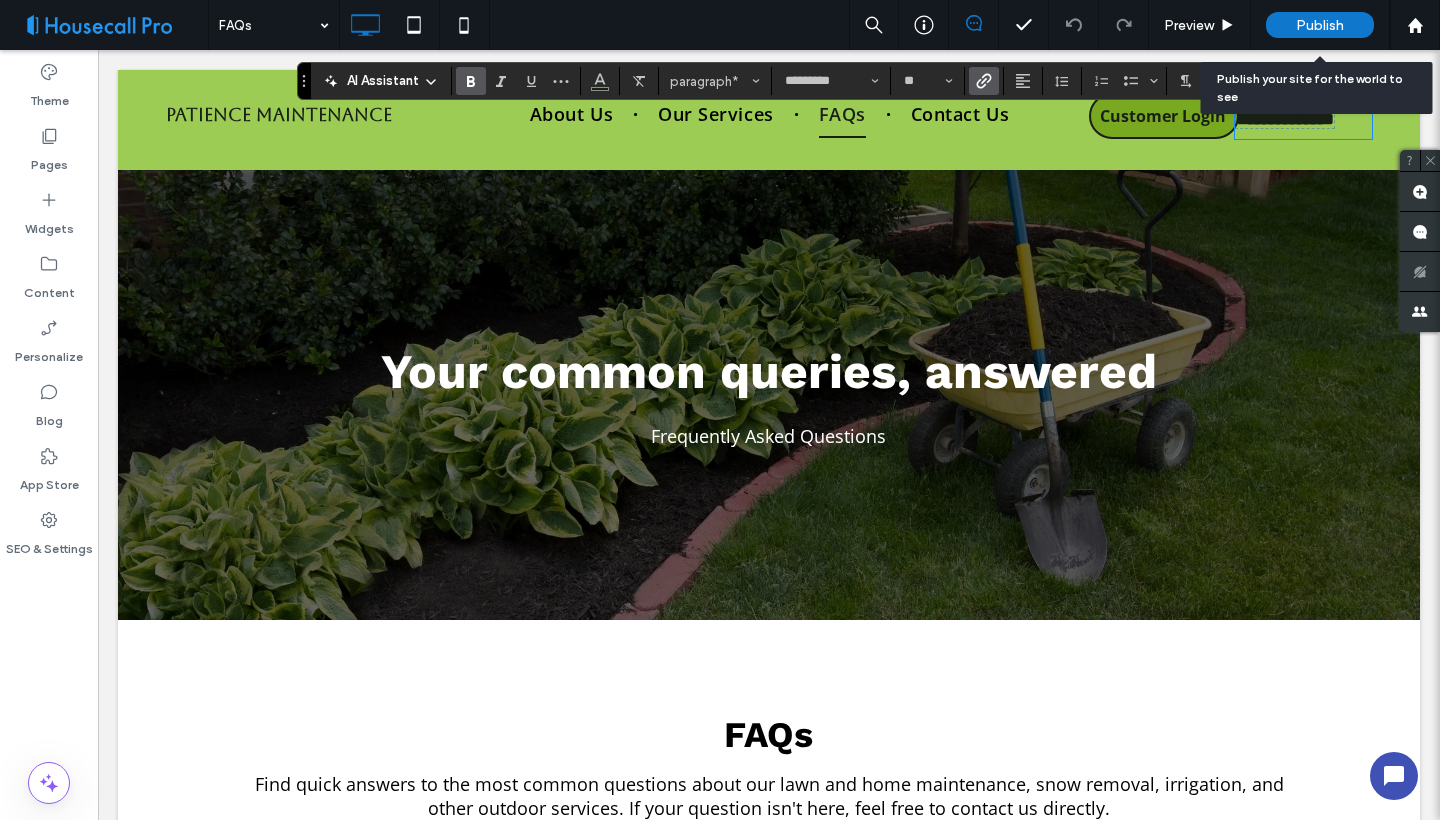 click on "Publish" at bounding box center (1320, 25) 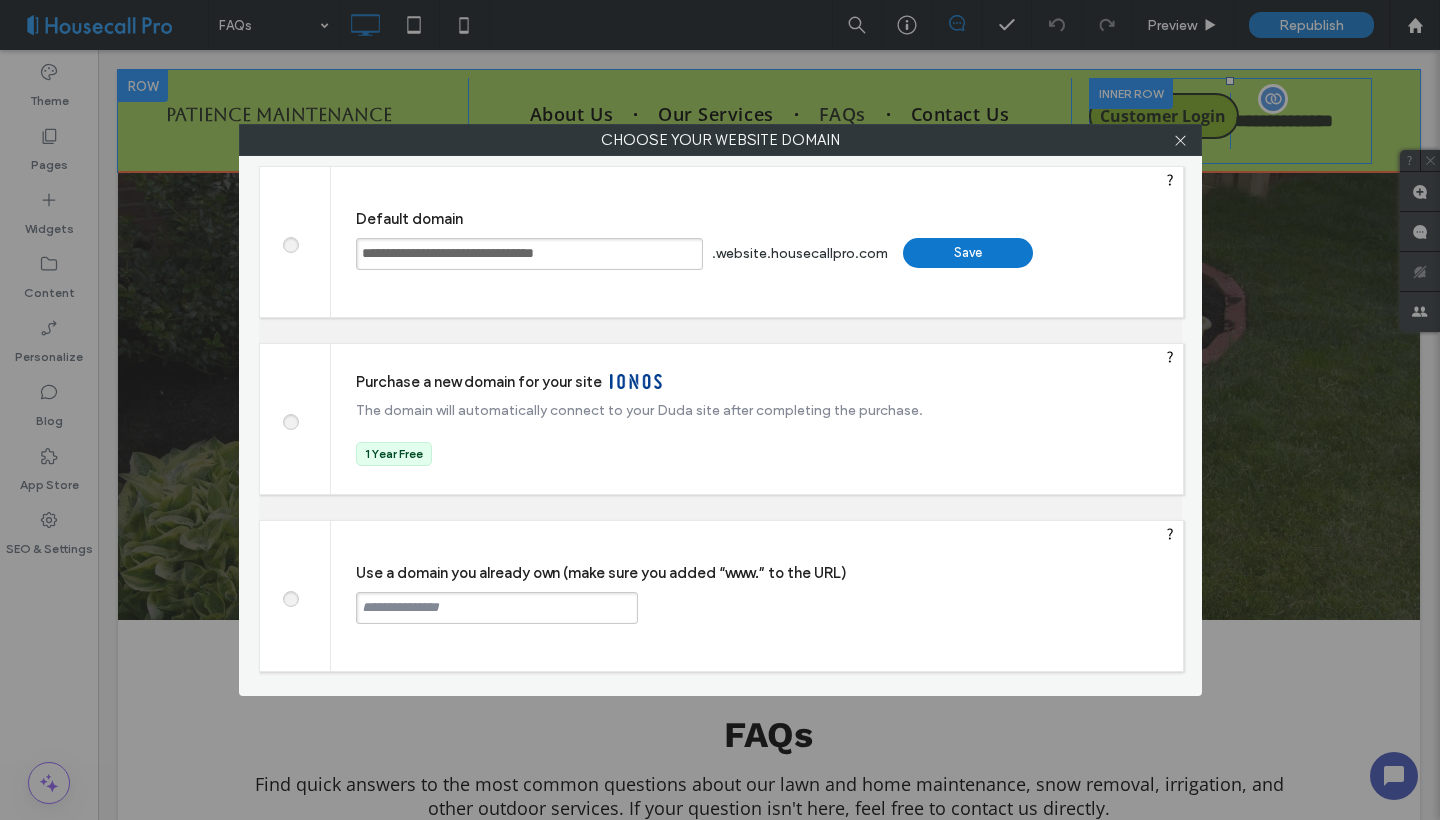 click at bounding box center (497, 608) 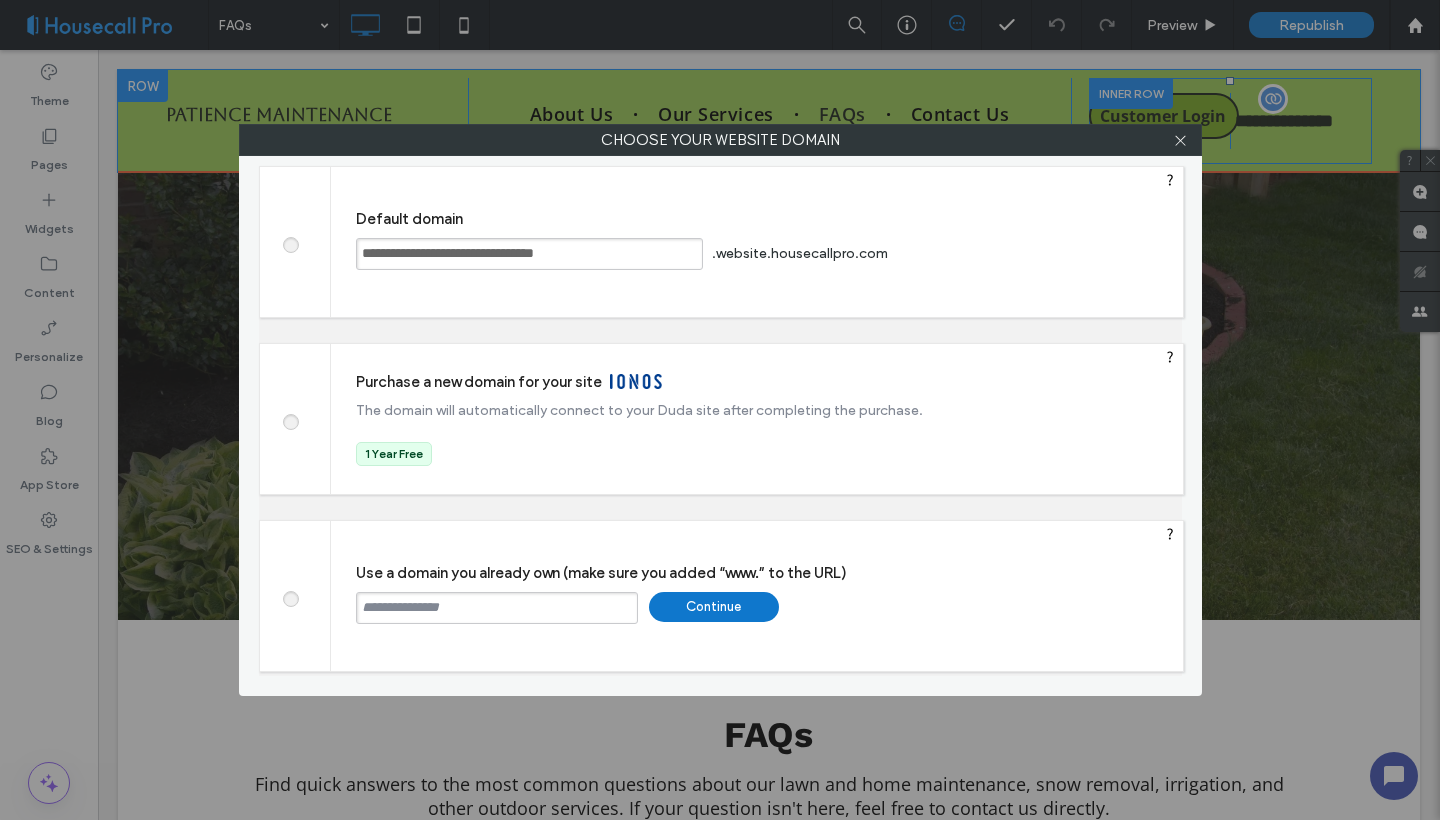 click at bounding box center [497, 608] 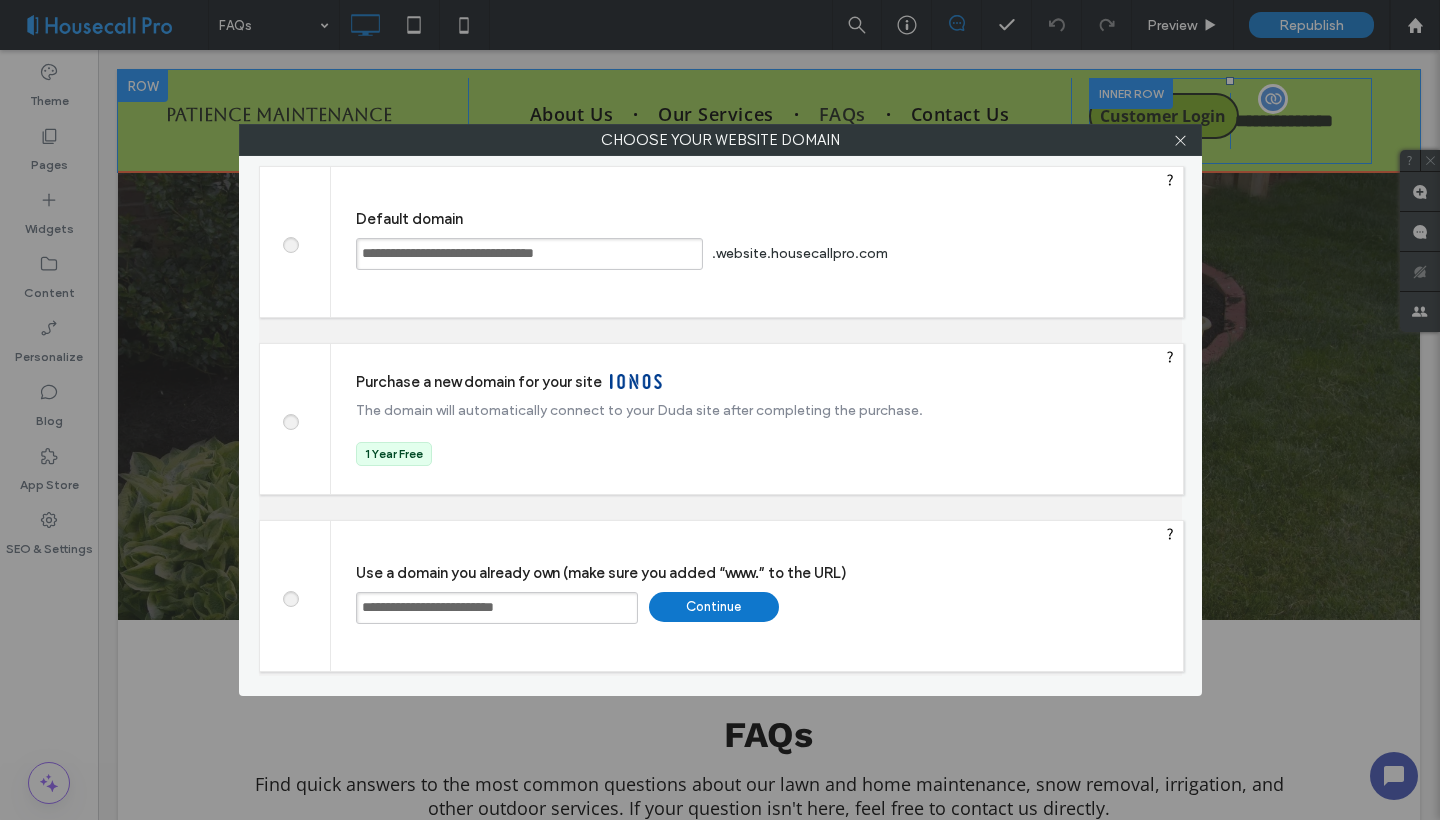 click on "**********" at bounding box center (497, 608) 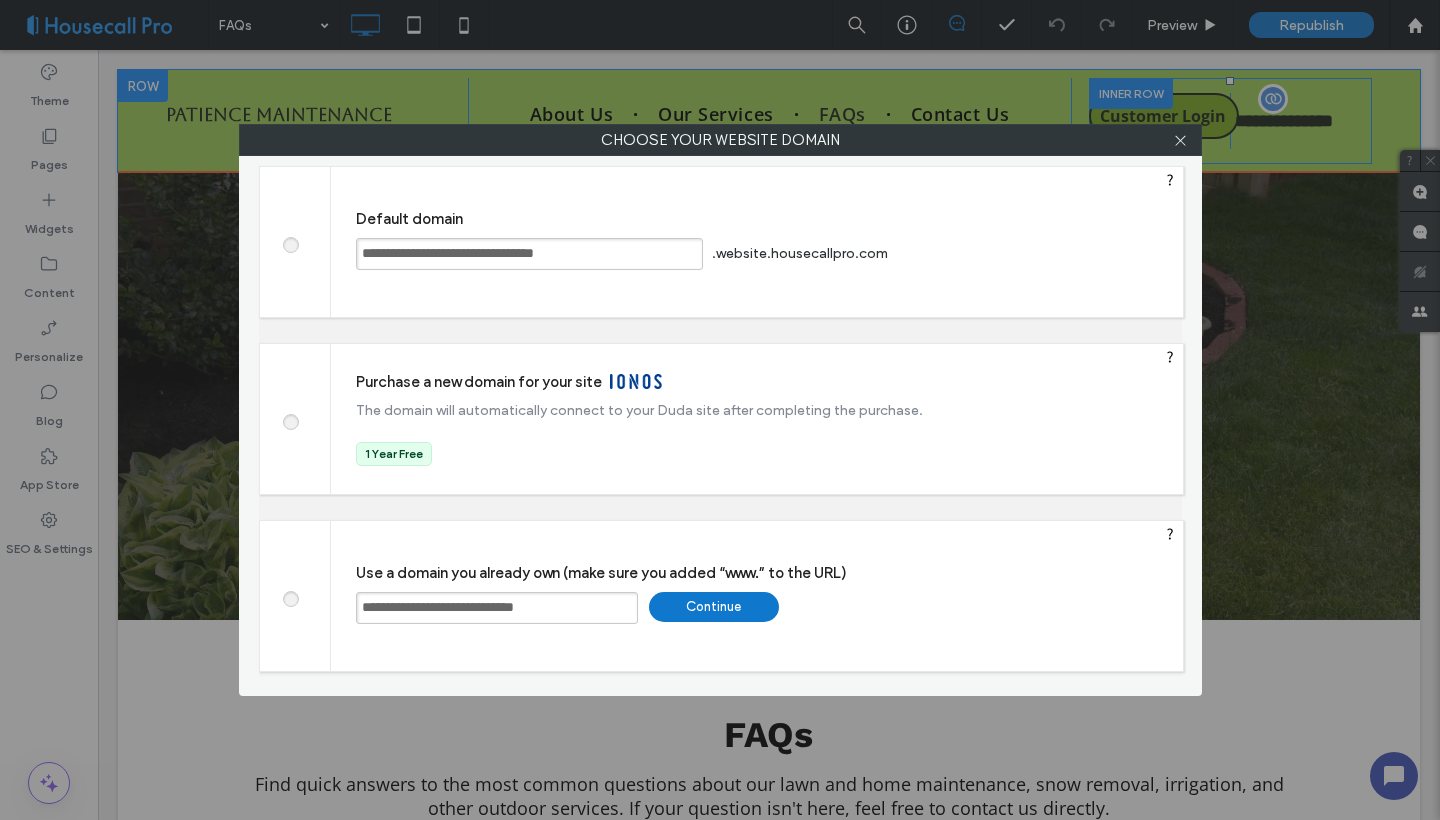 type on "**********" 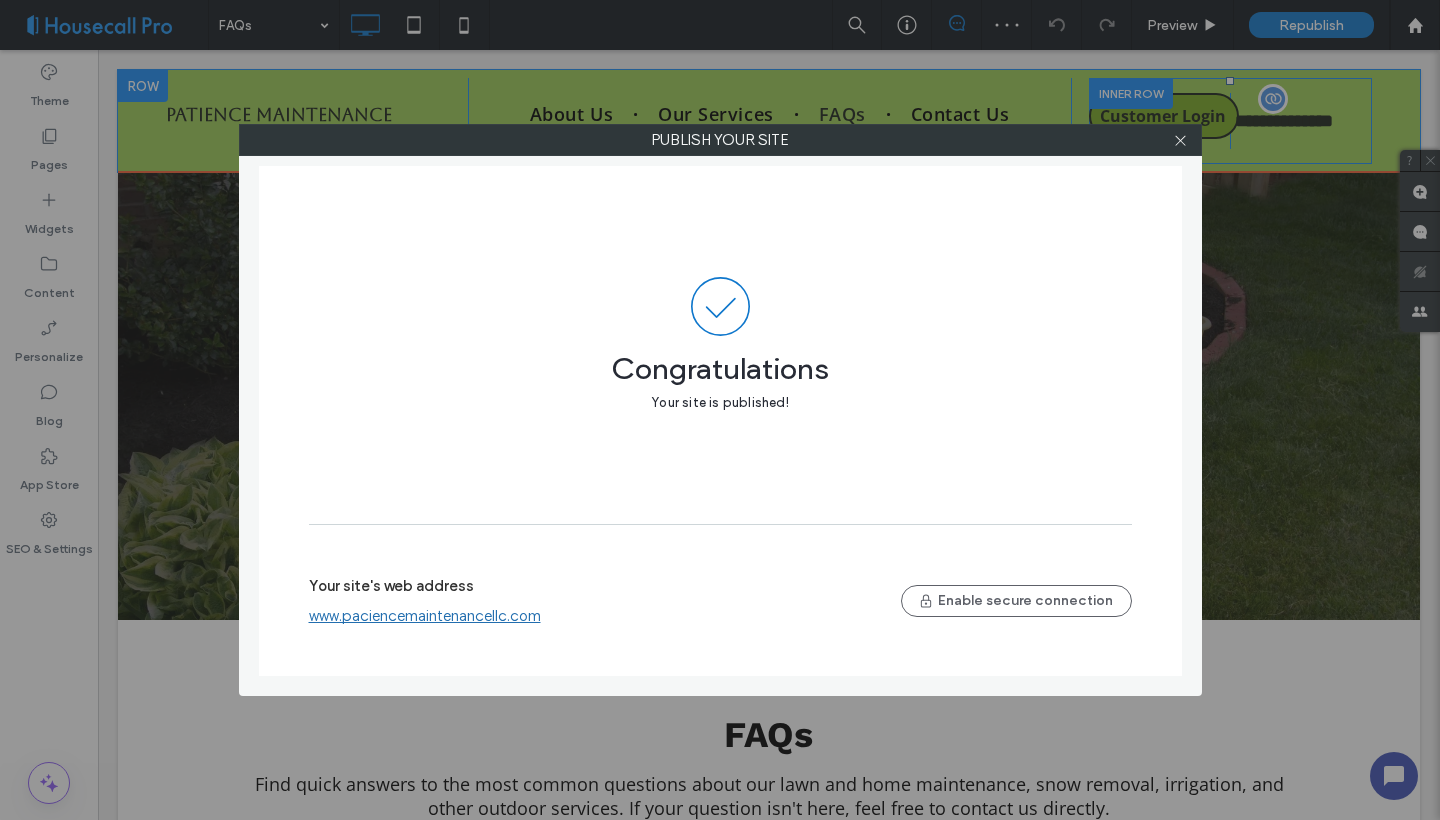 click on "www.paciencemaintenancellc.com" at bounding box center [425, 616] 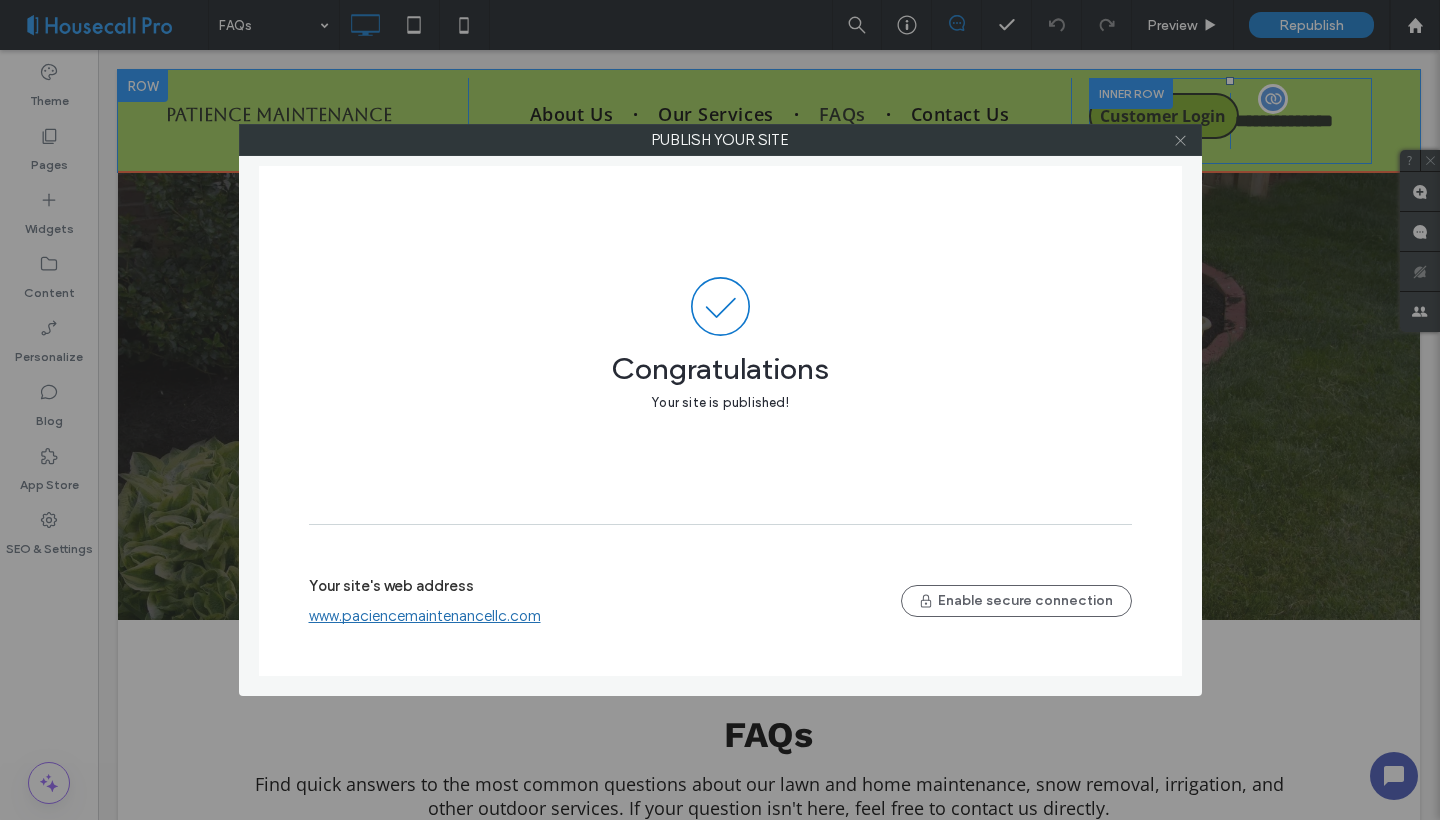click 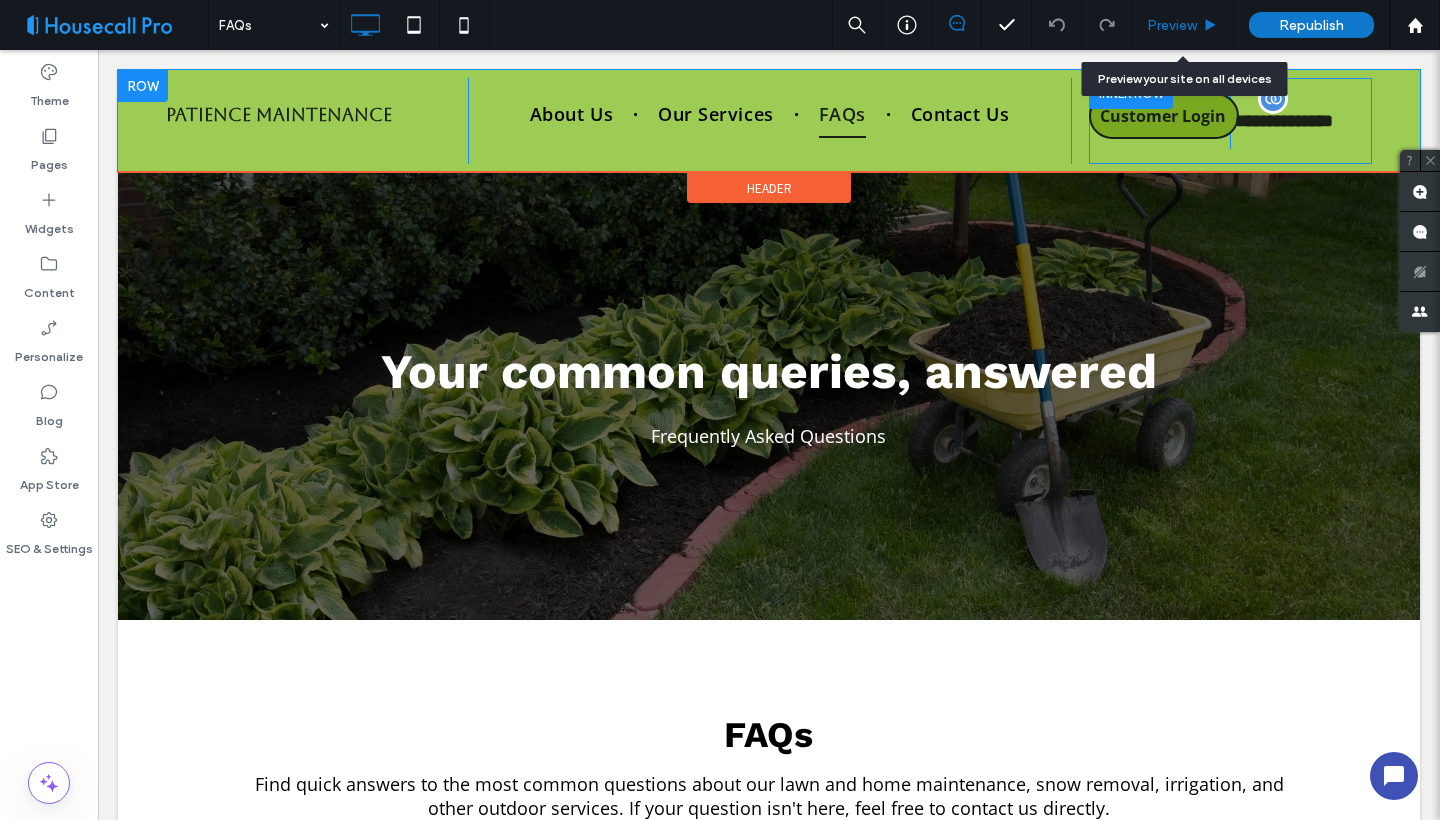click on "Preview" at bounding box center (1183, 25) 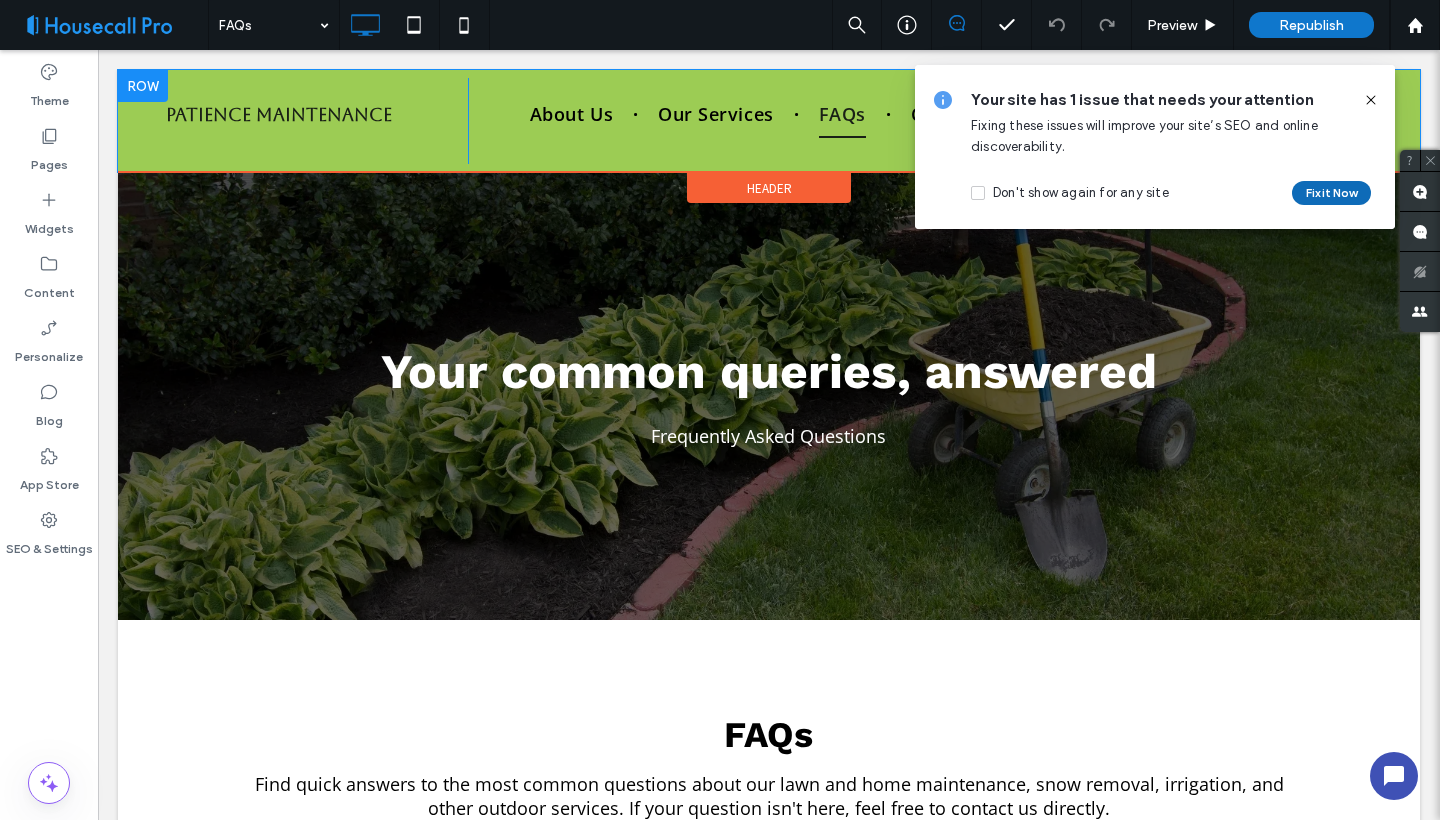 click on "Fix it Now" at bounding box center (1331, 193) 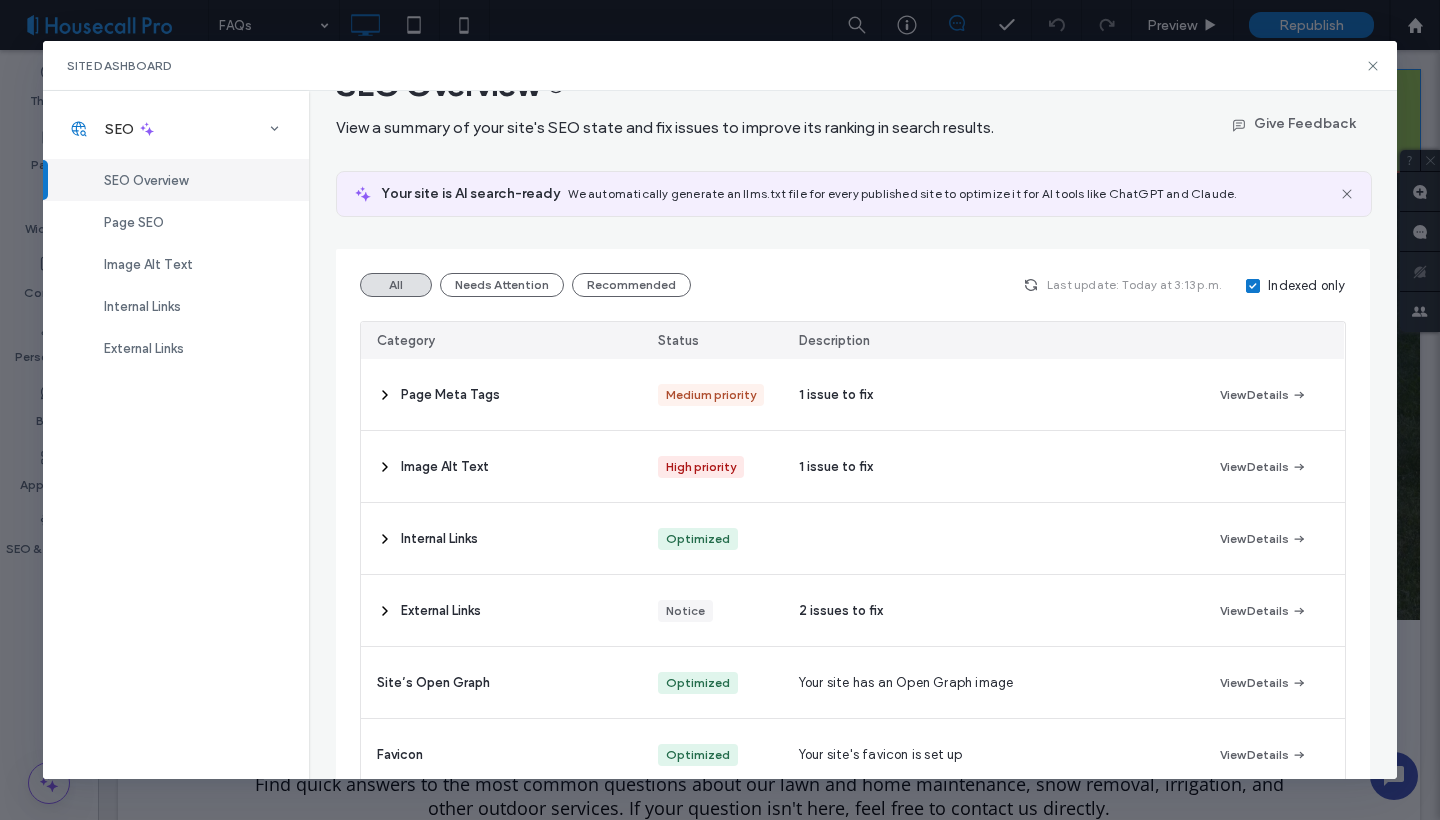 scroll, scrollTop: 87, scrollLeft: 0, axis: vertical 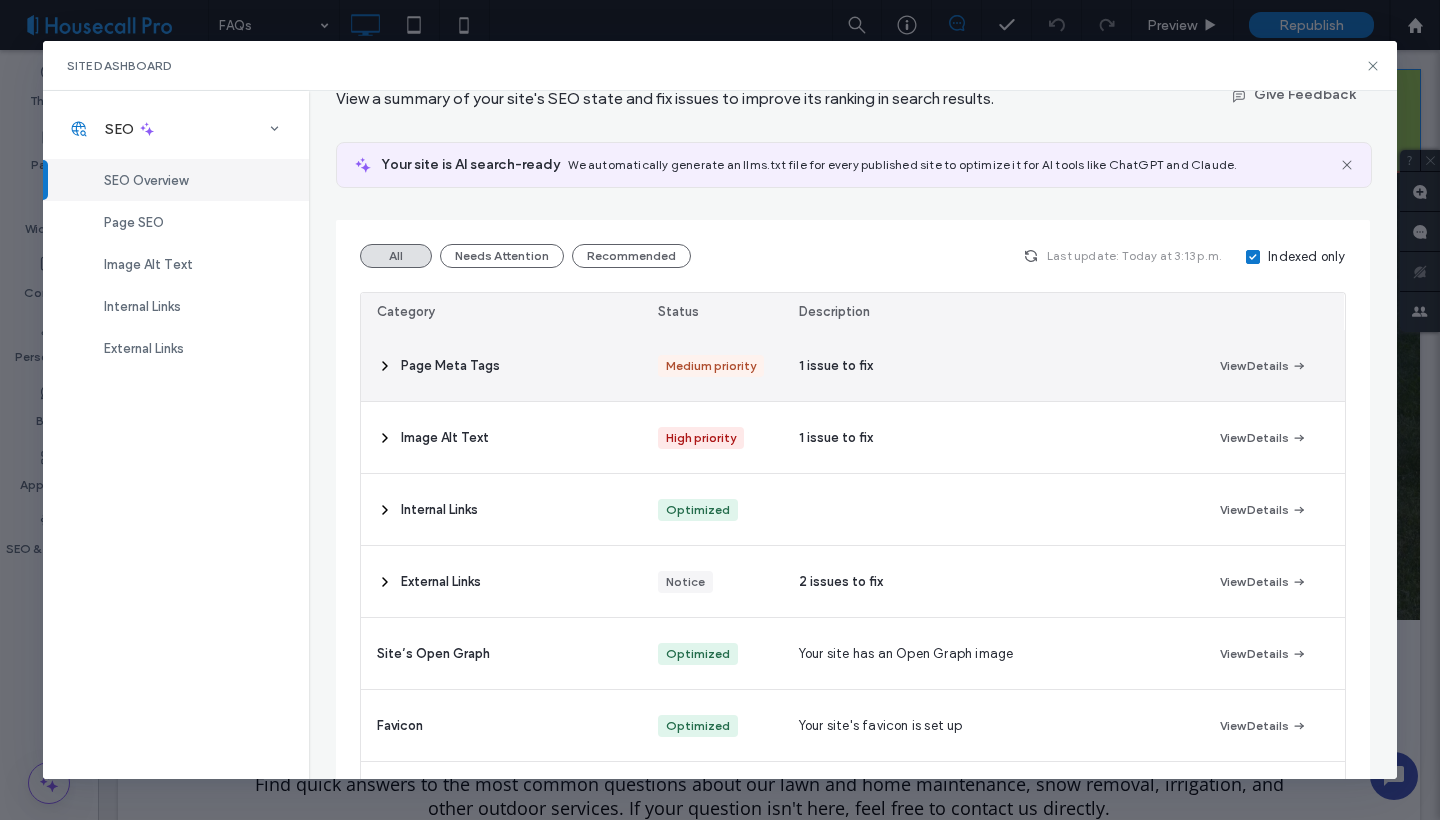 click on "Page Meta Tags" at bounding box center [450, 366] 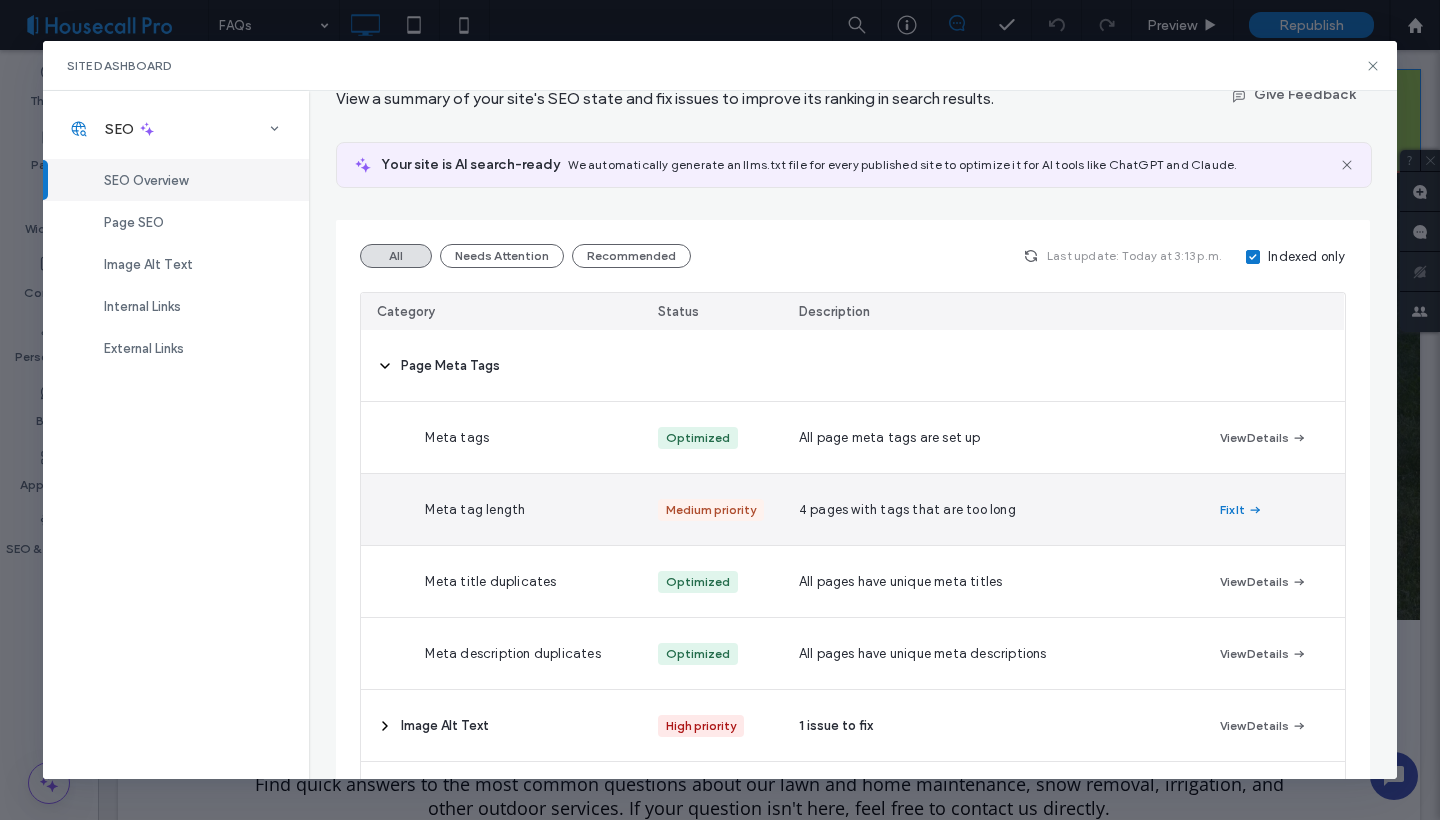 click on "Meta tag length" at bounding box center (549, 509) 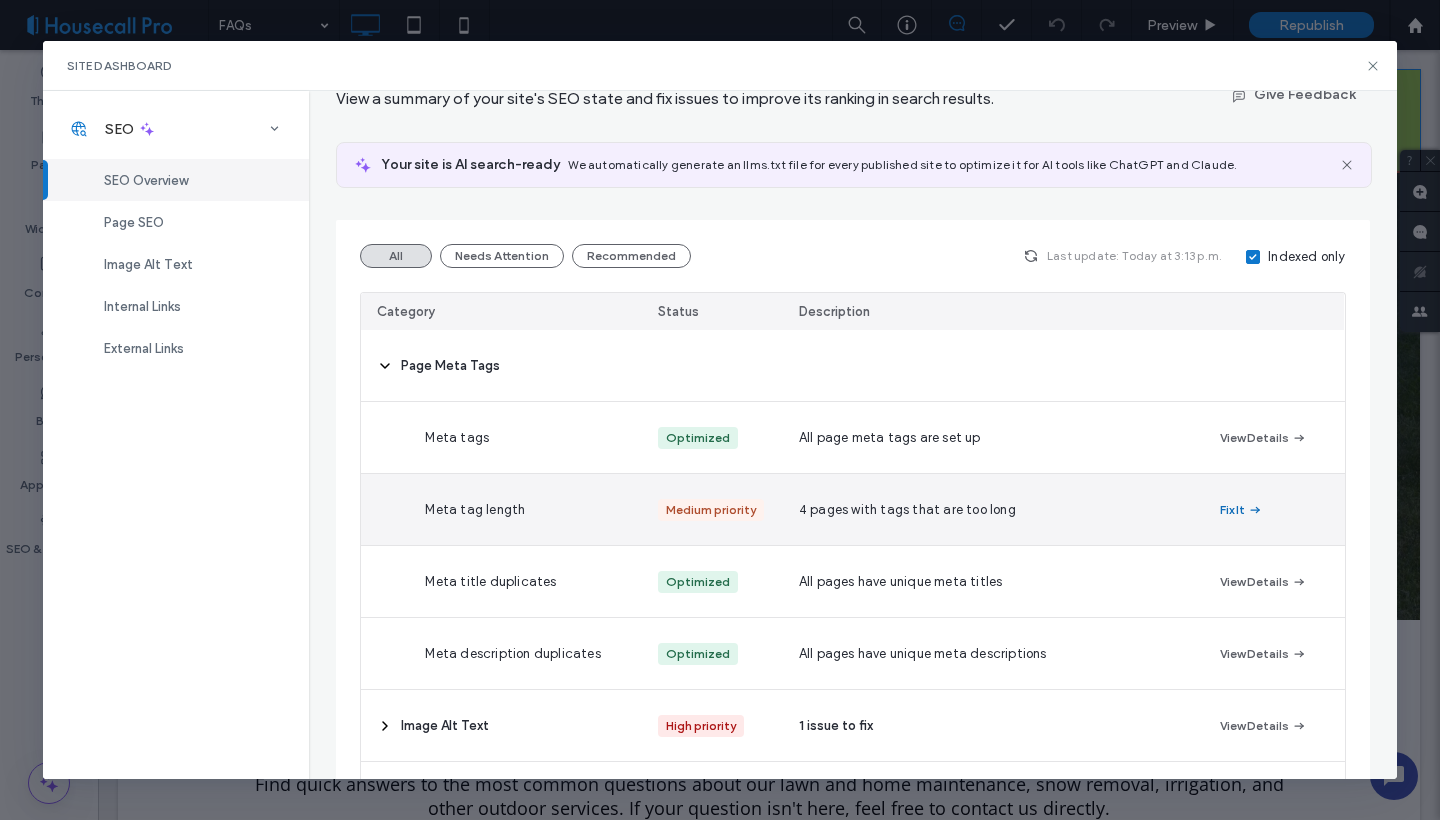 click on "Fix It" at bounding box center [1241, 510] 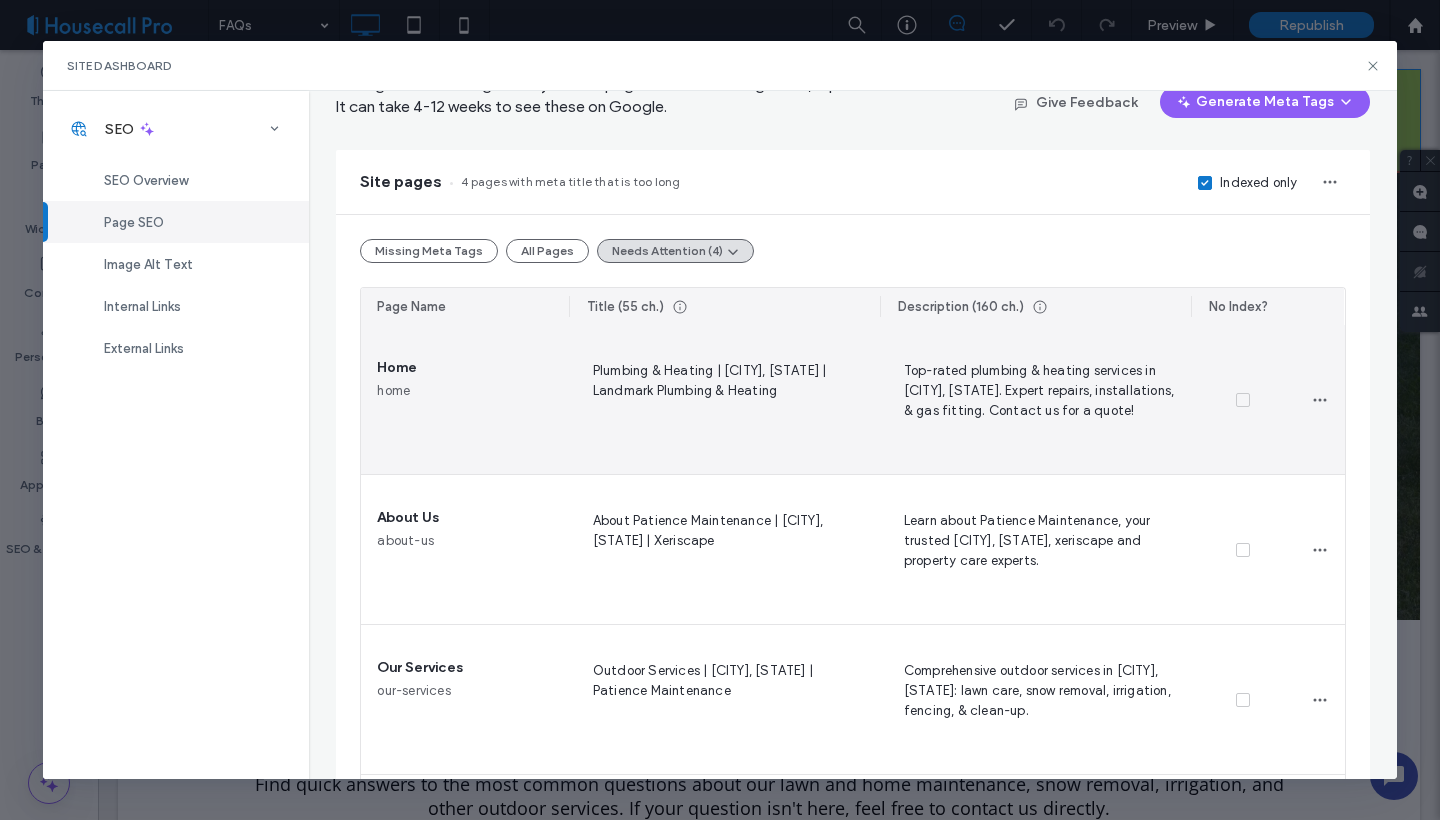 scroll, scrollTop: 135, scrollLeft: 0, axis: vertical 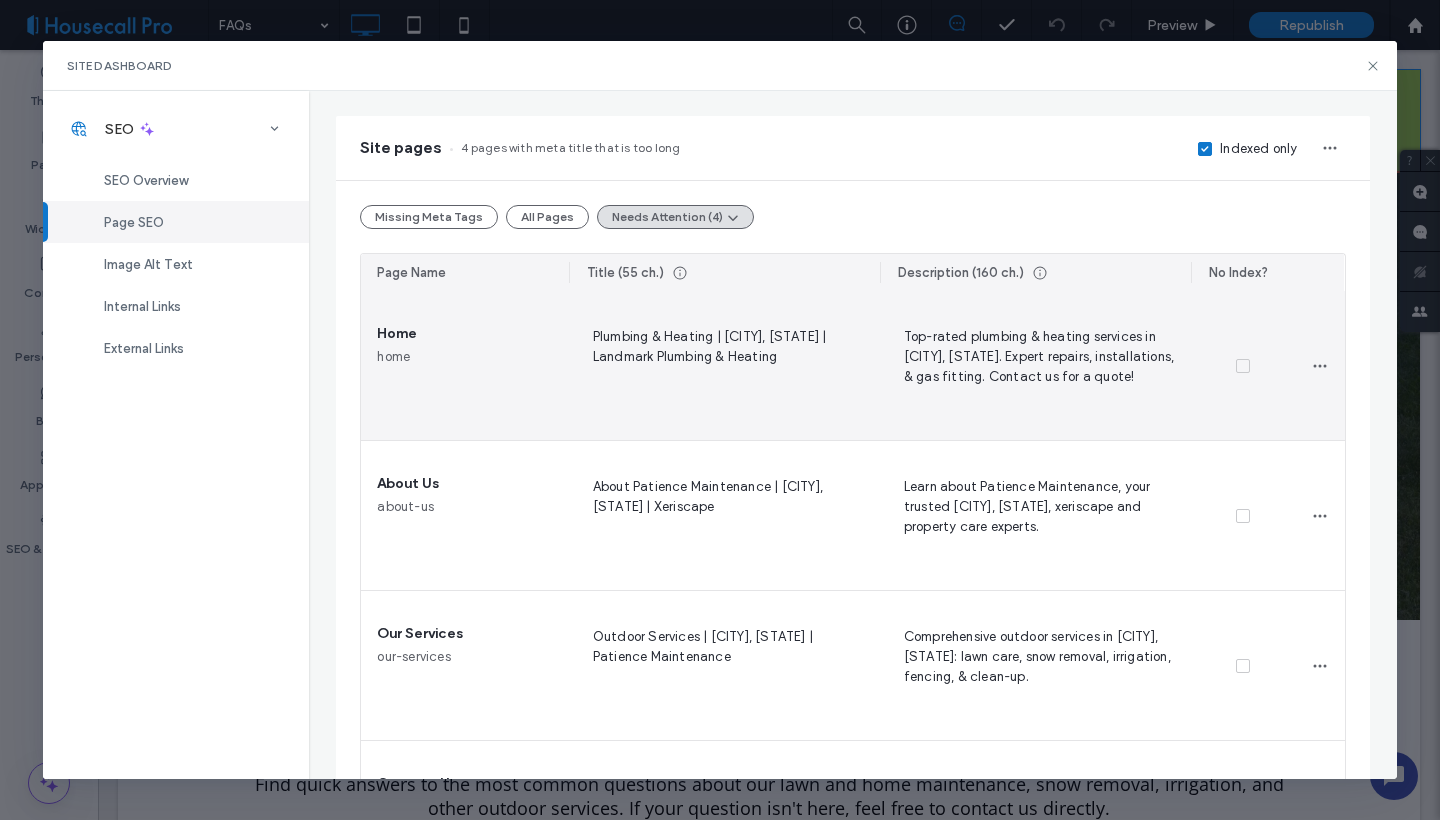 click on "Plumbing & Heating | [CITY], [STATE] | Landmark Plumbing & Heating" at bounding box center [724, 366] 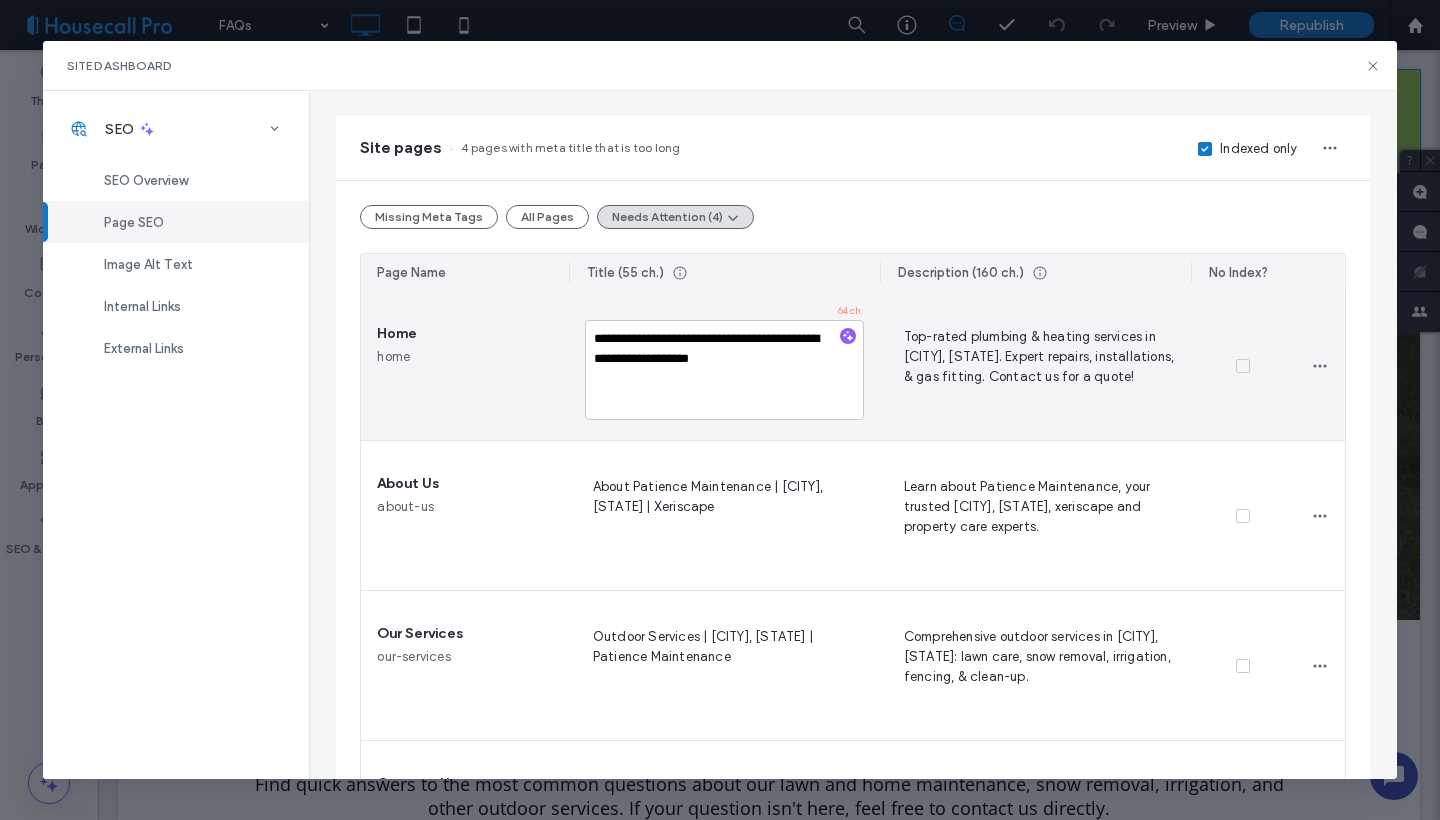 click on "**********" at bounding box center [724, 370] 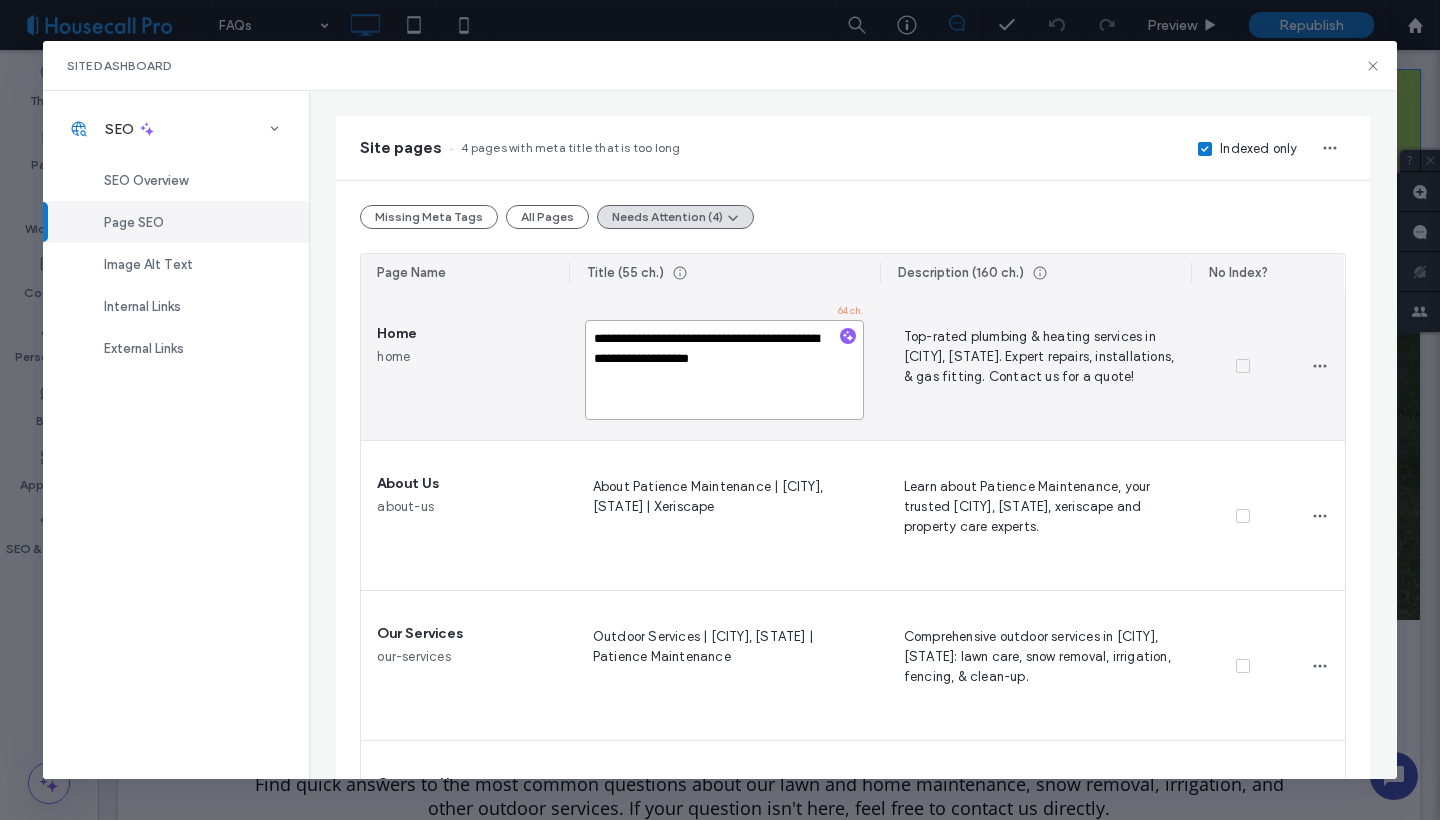 click on "**********" at bounding box center (724, 370) 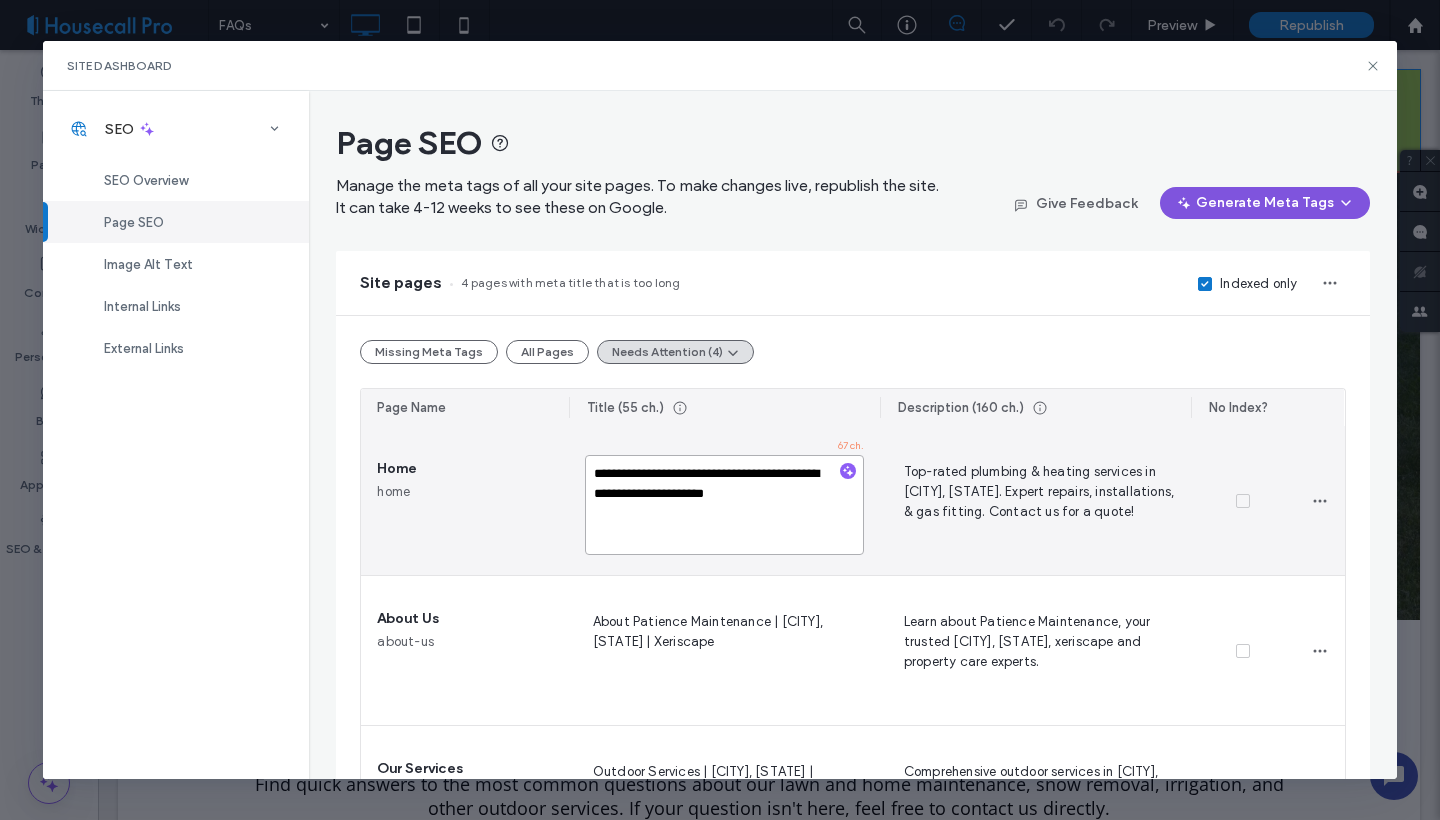 scroll, scrollTop: 0, scrollLeft: 0, axis: both 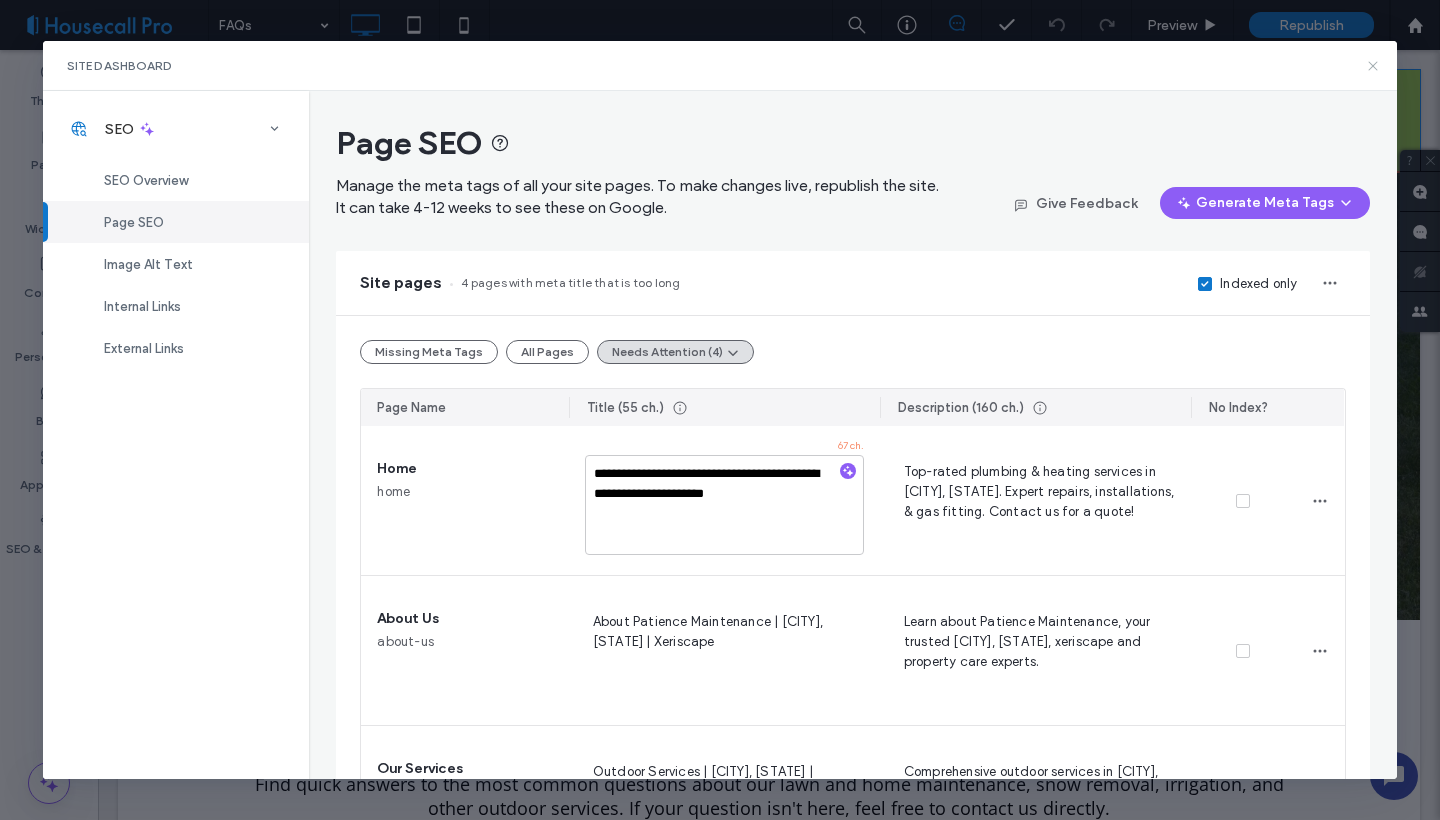 click 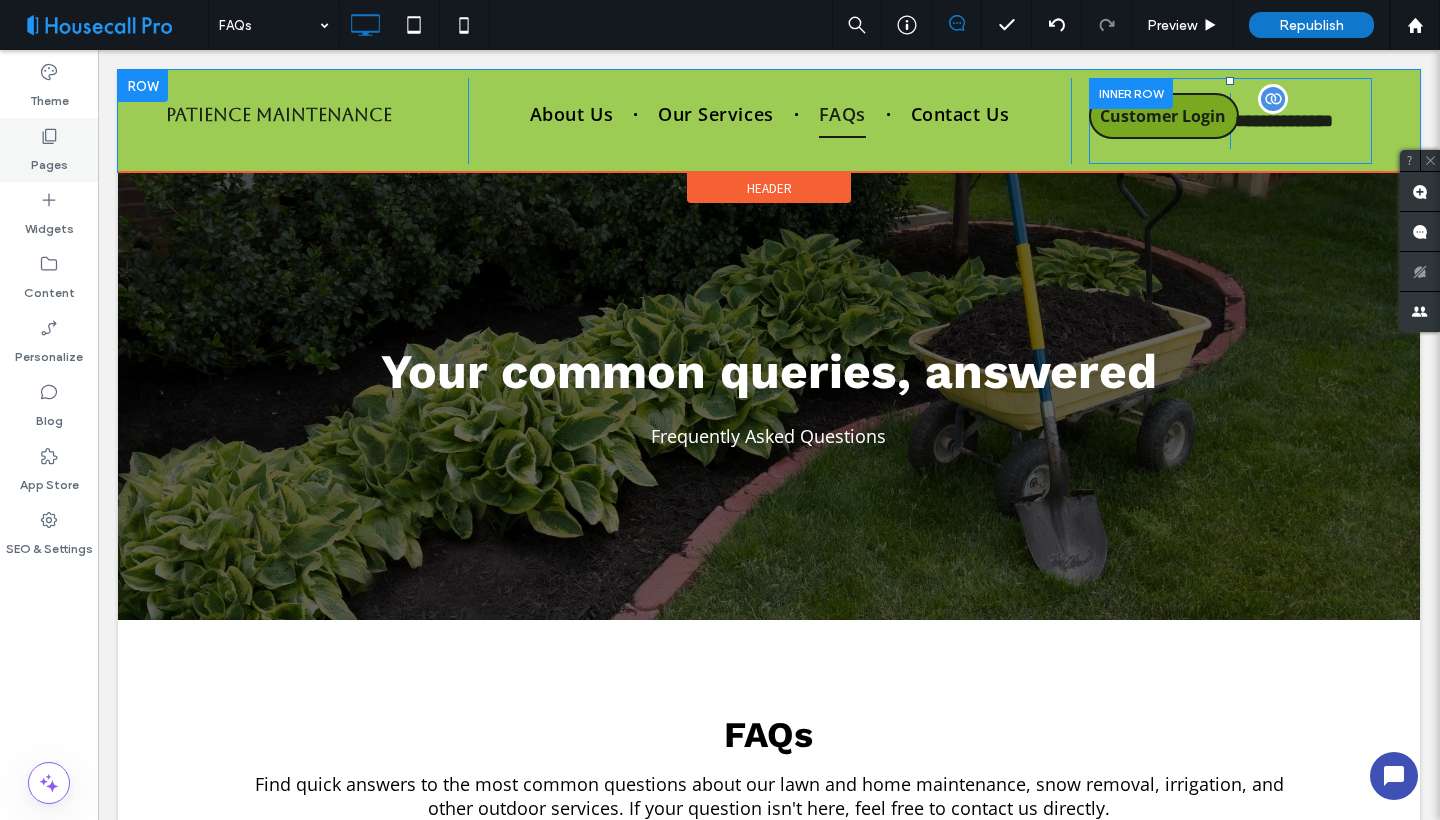 click on "Pages" at bounding box center (49, 150) 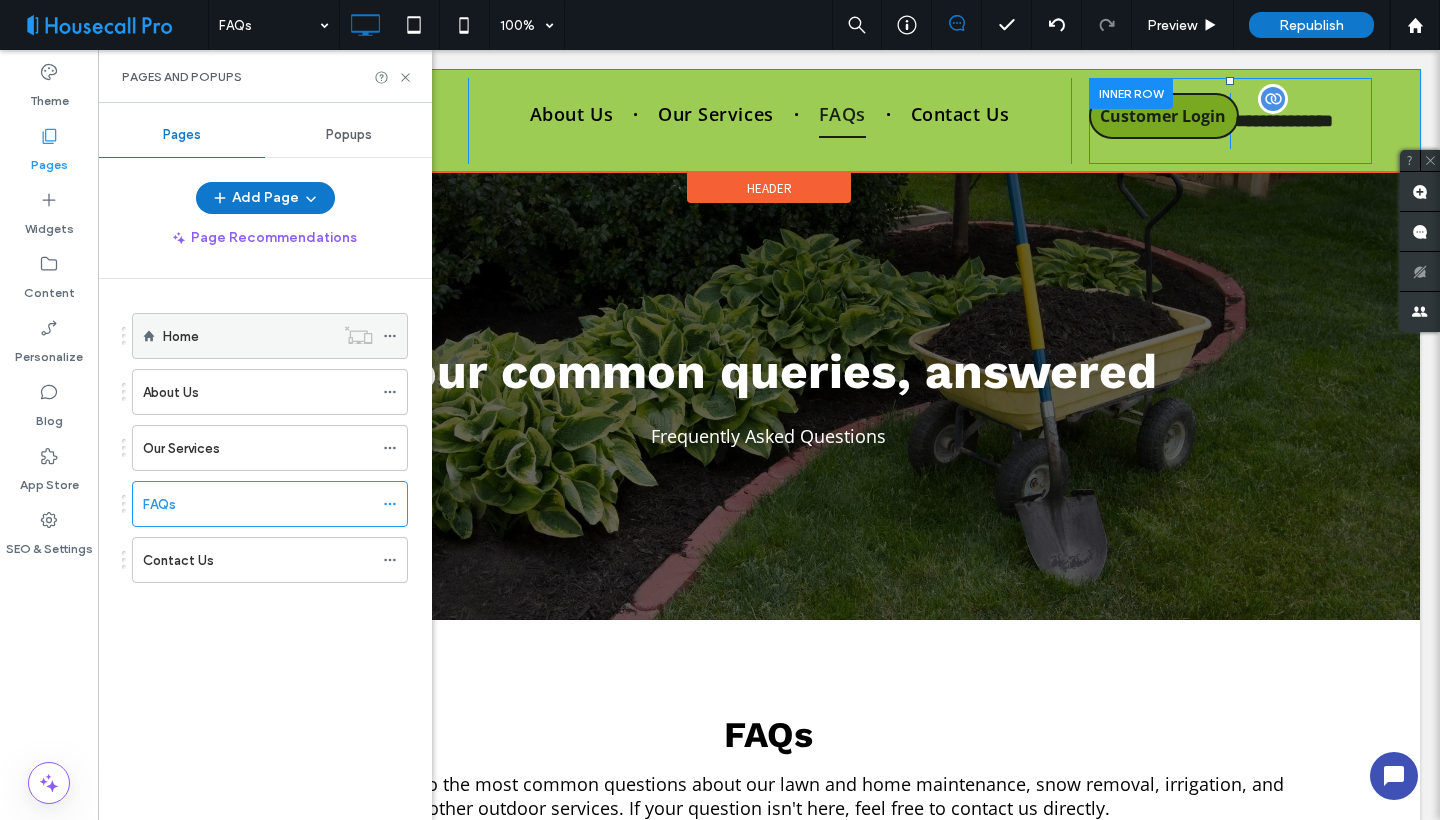 click 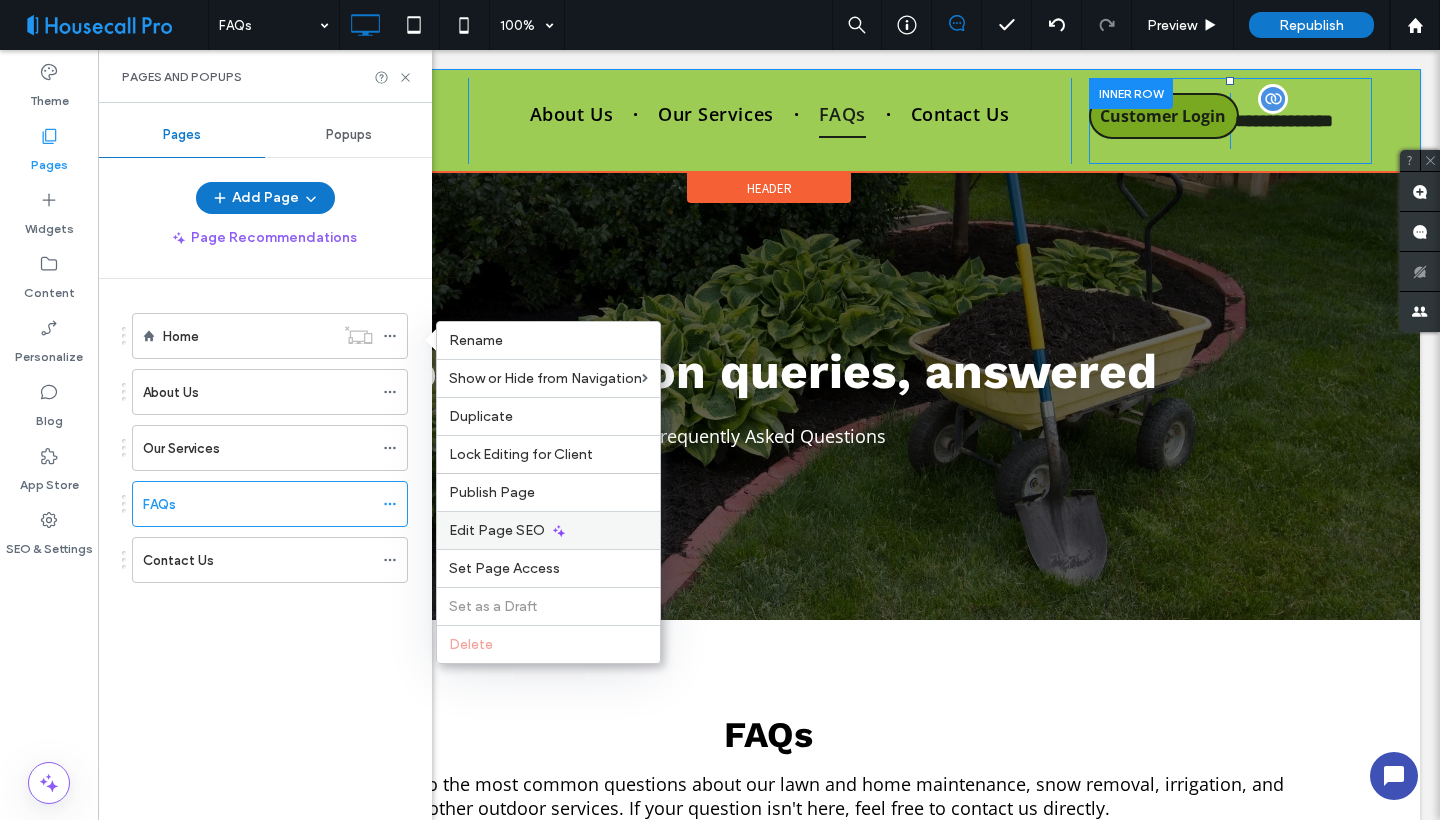 click 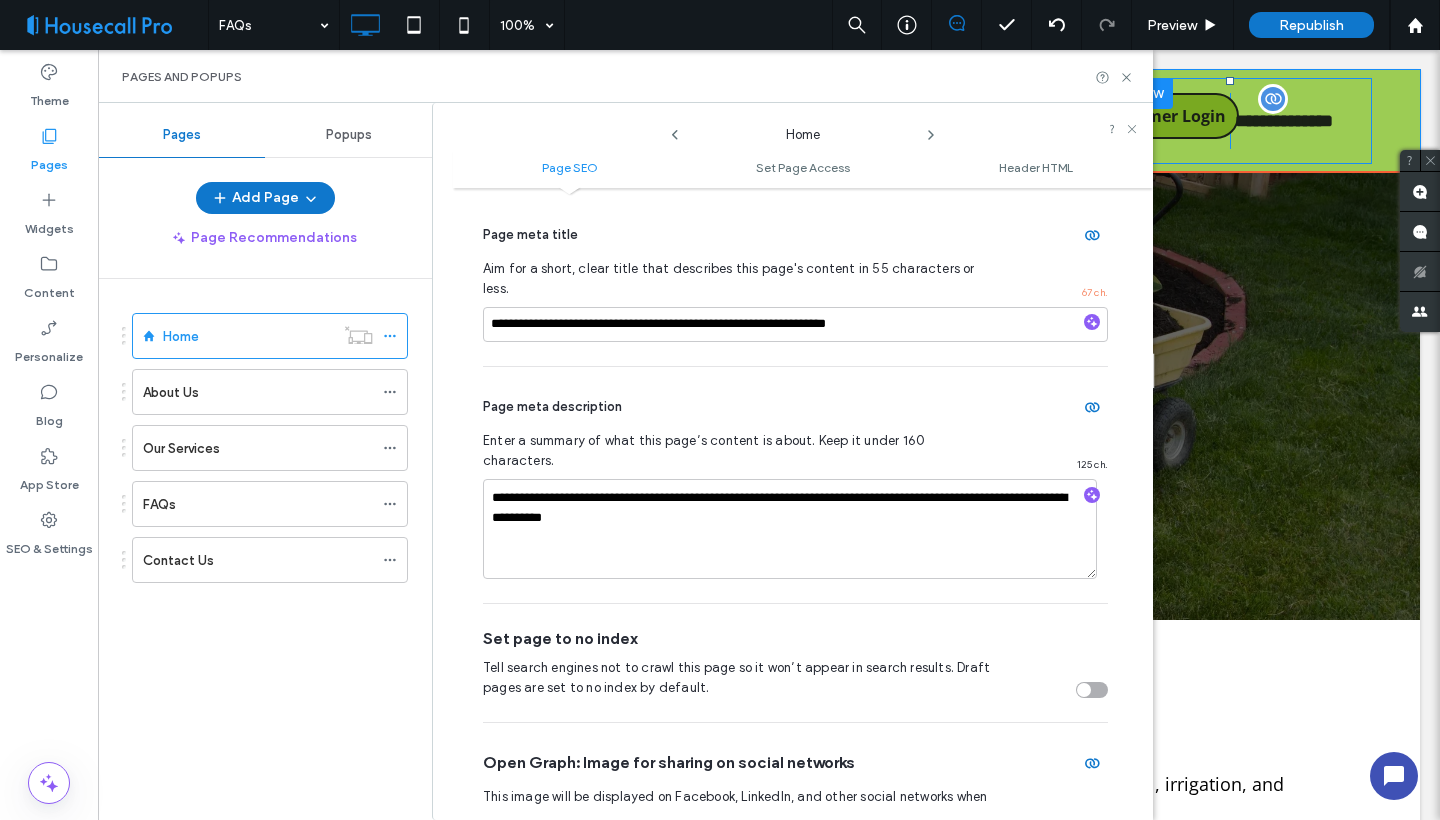 scroll, scrollTop: 235, scrollLeft: 0, axis: vertical 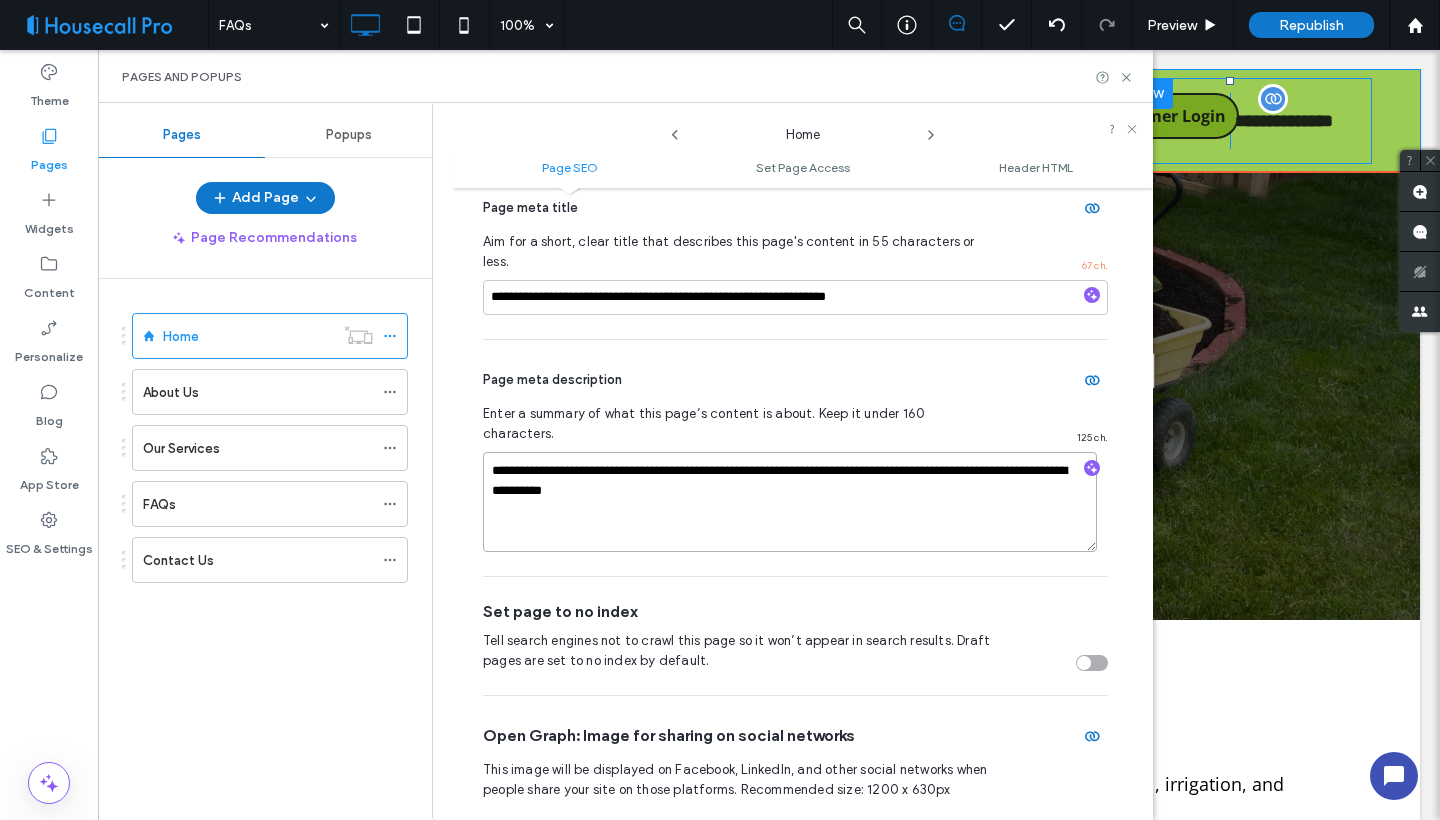 click on "**********" at bounding box center [790, 502] 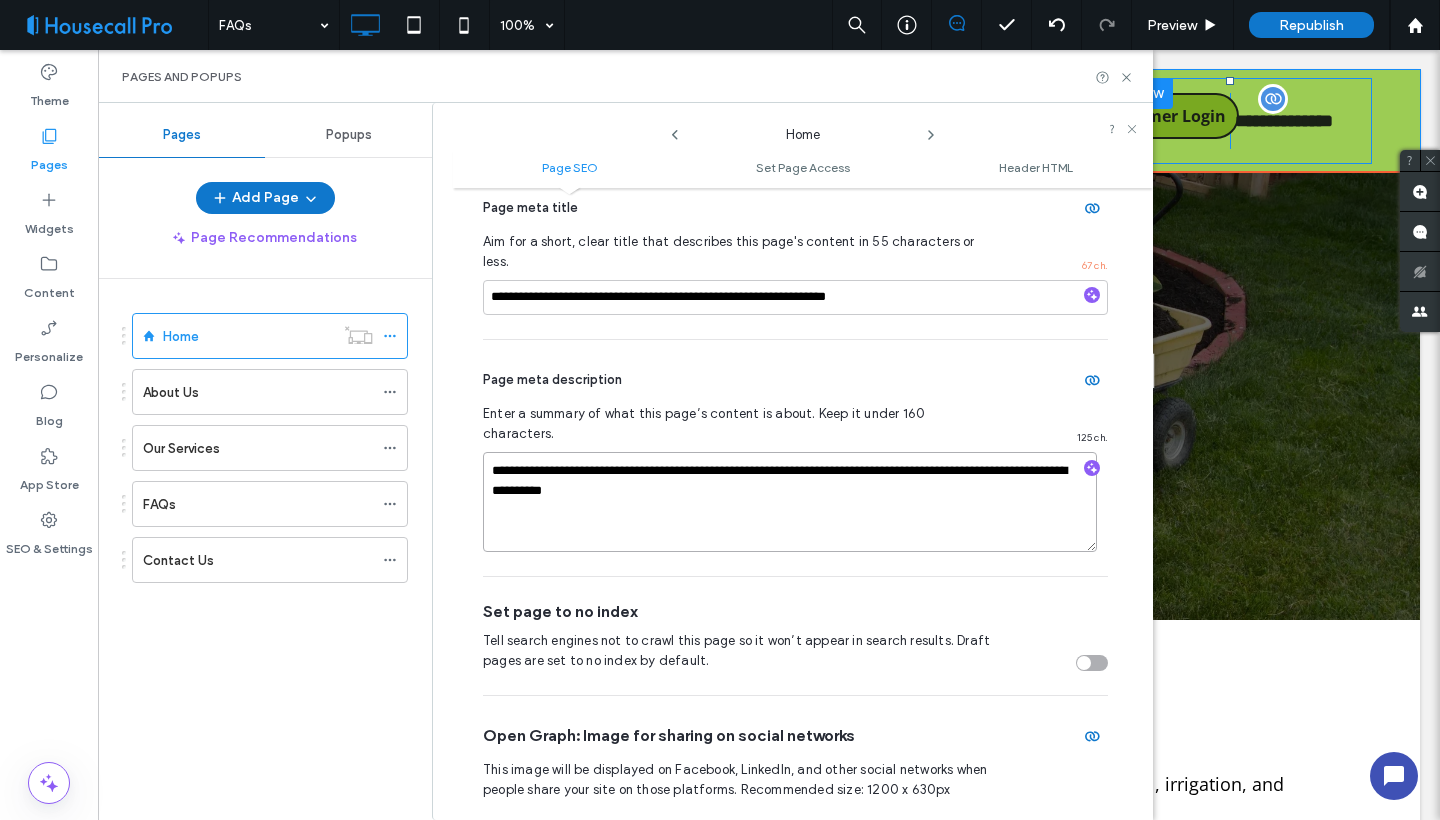 paste 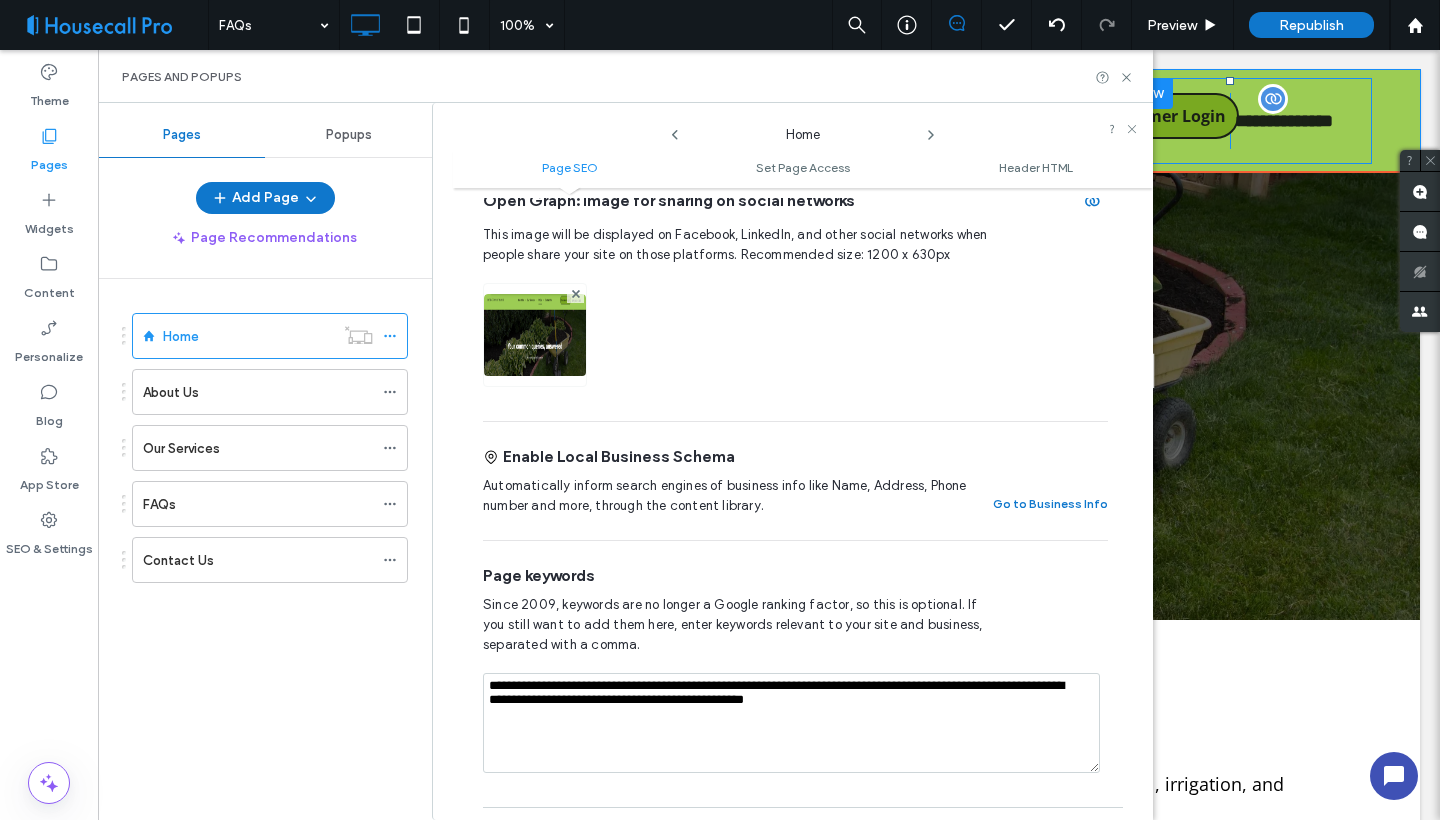 scroll, scrollTop: 879, scrollLeft: 0, axis: vertical 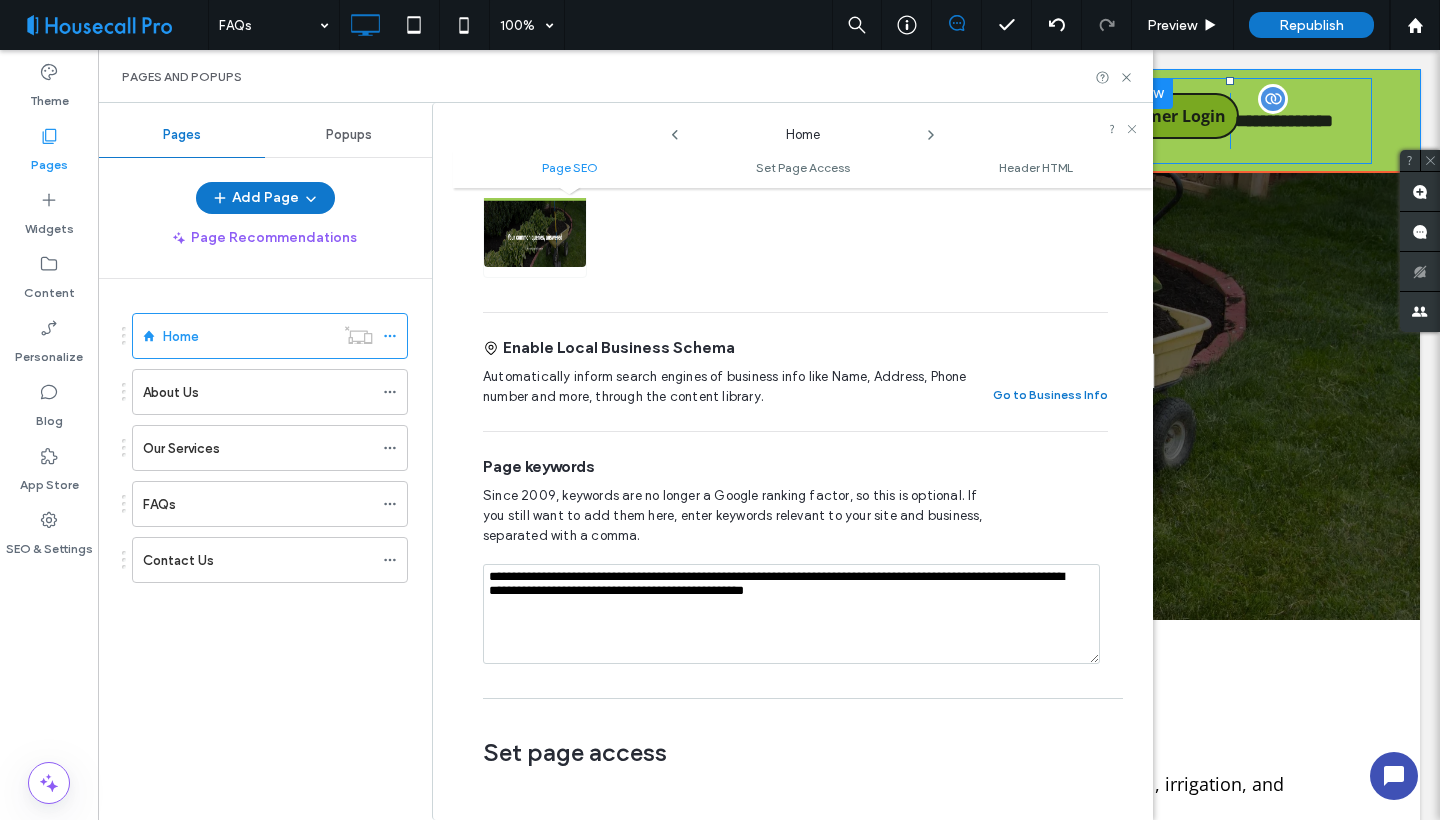click on "**********" at bounding box center (791, 614) 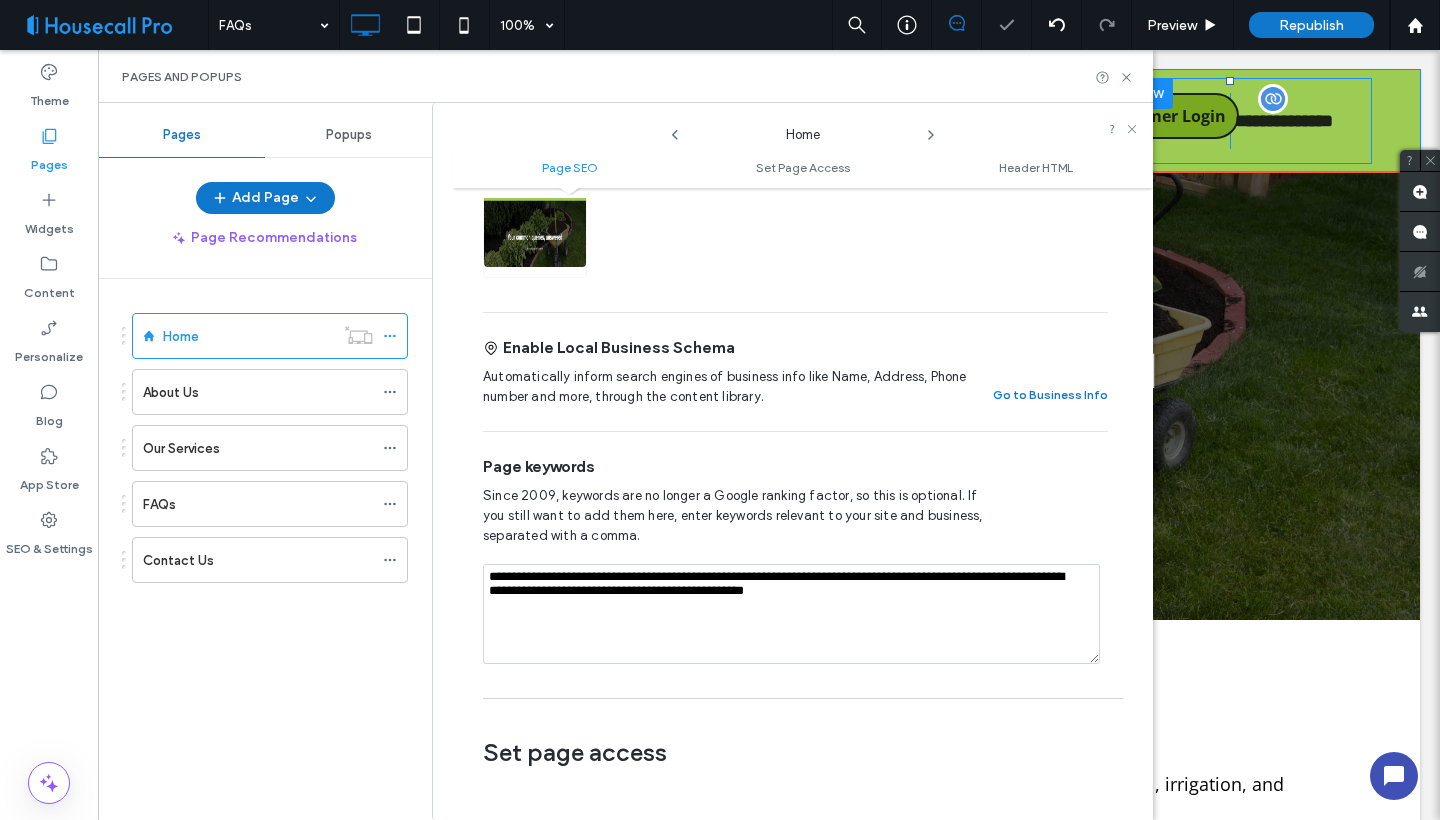 click on "**********" at bounding box center [791, 614] 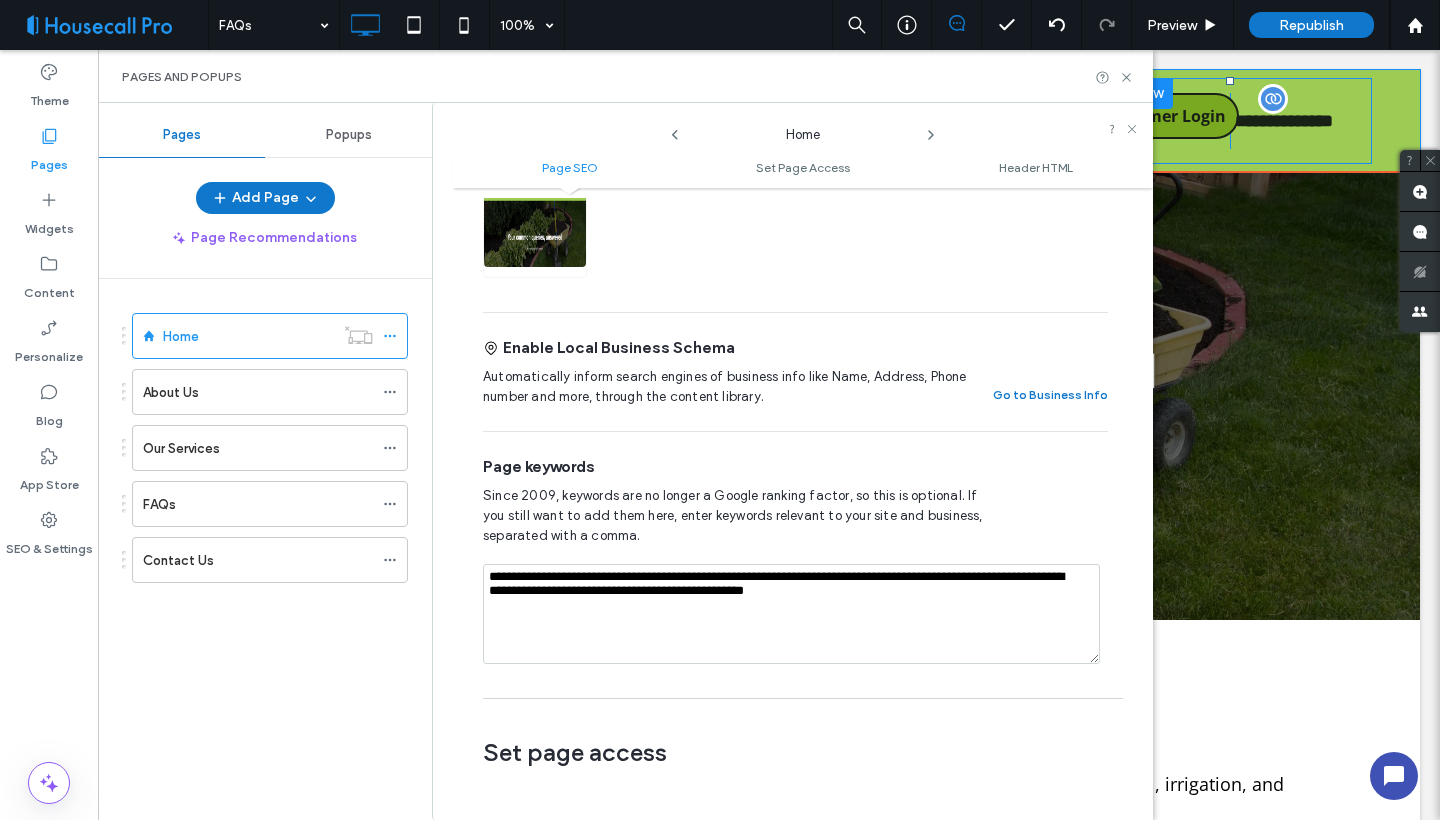 paste 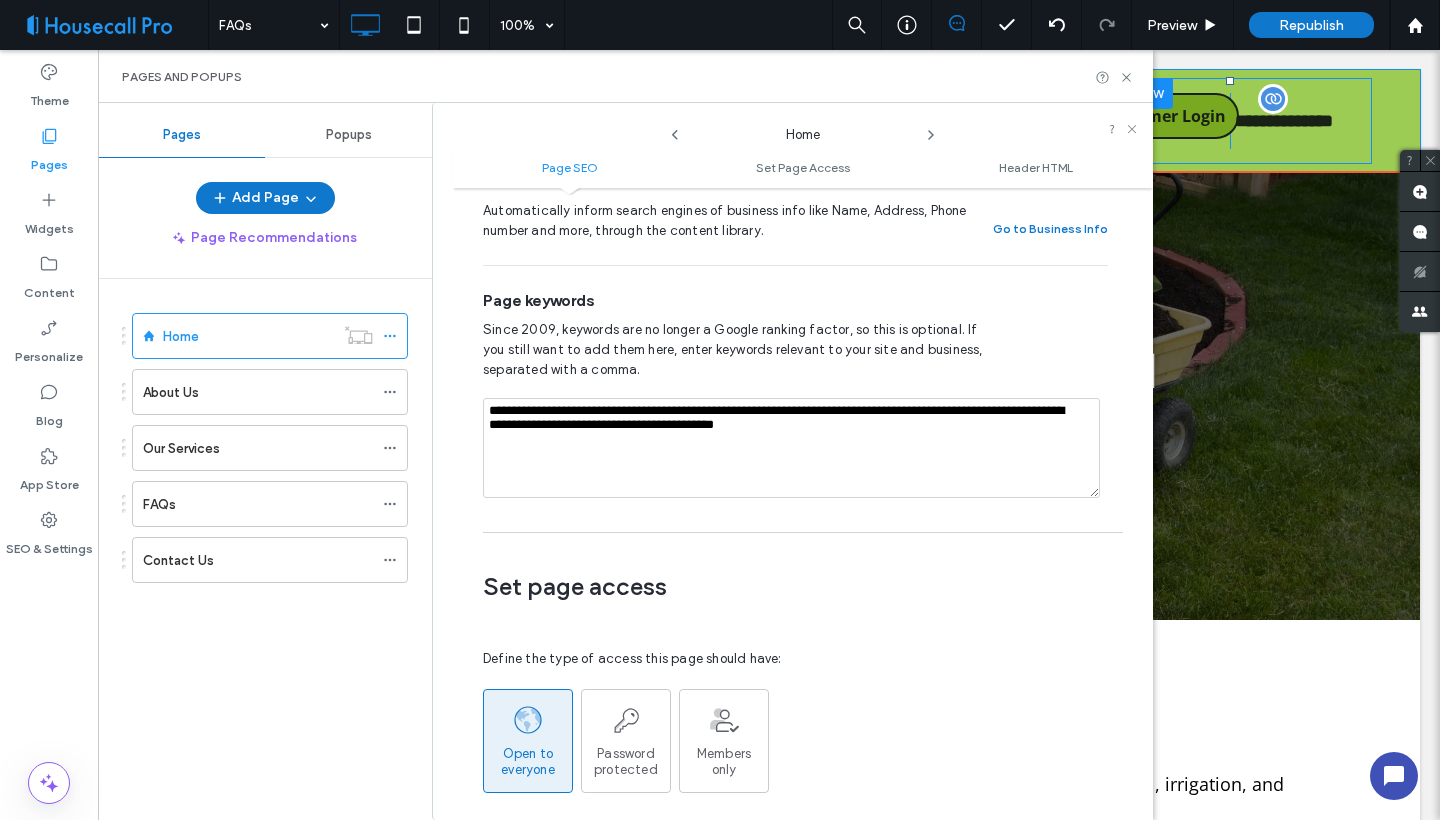 scroll, scrollTop: 306, scrollLeft: 0, axis: vertical 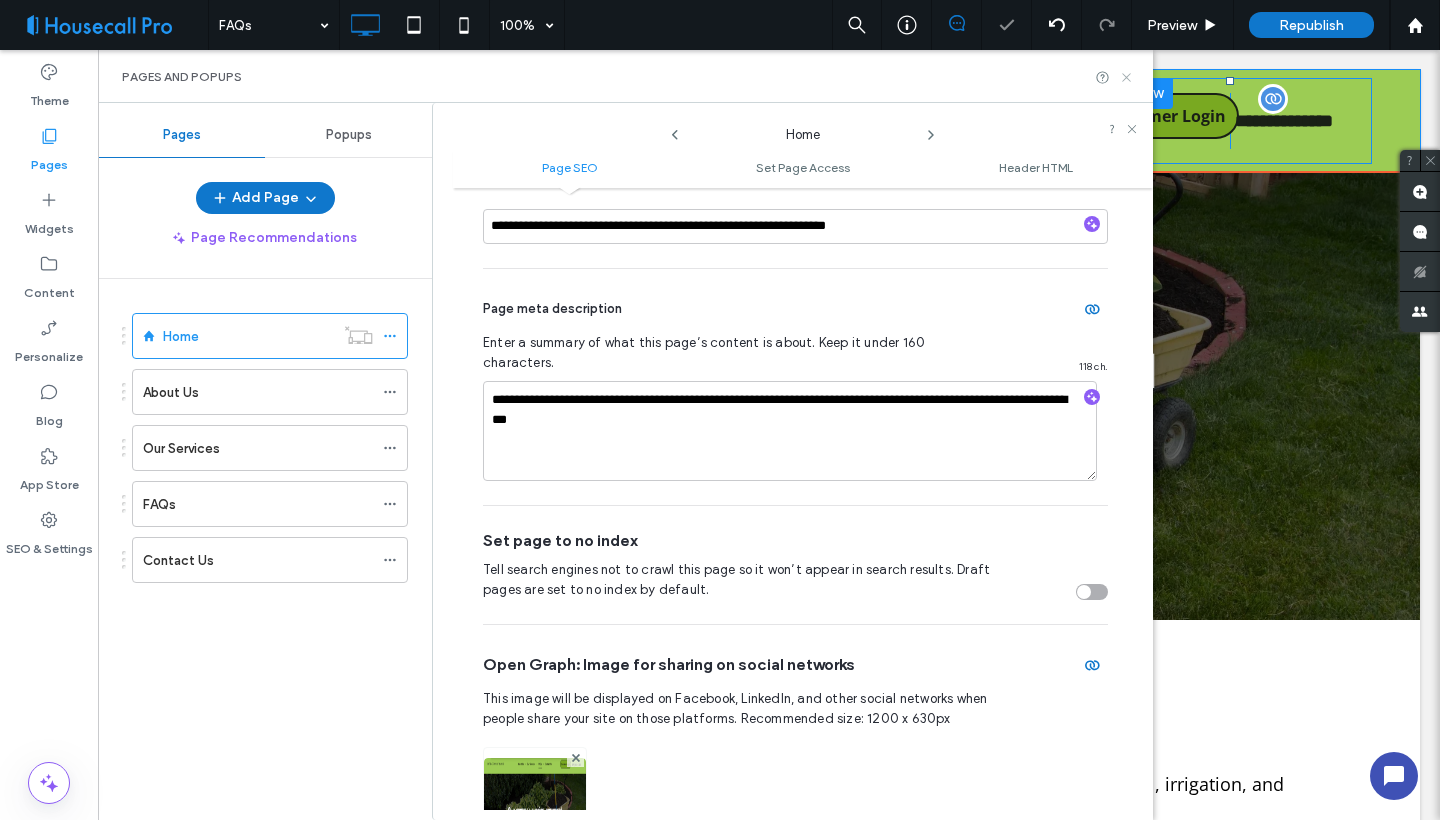click 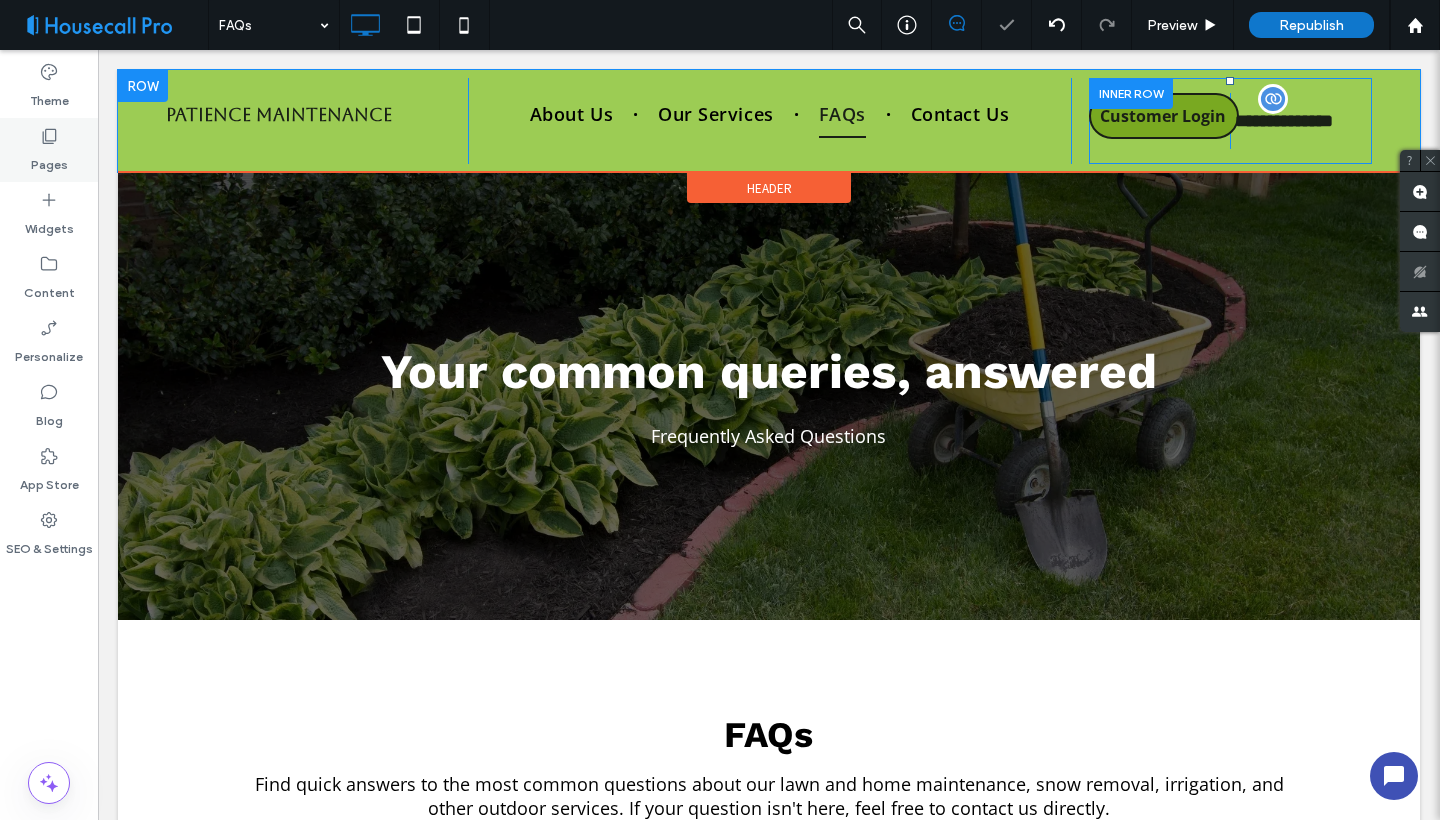 click 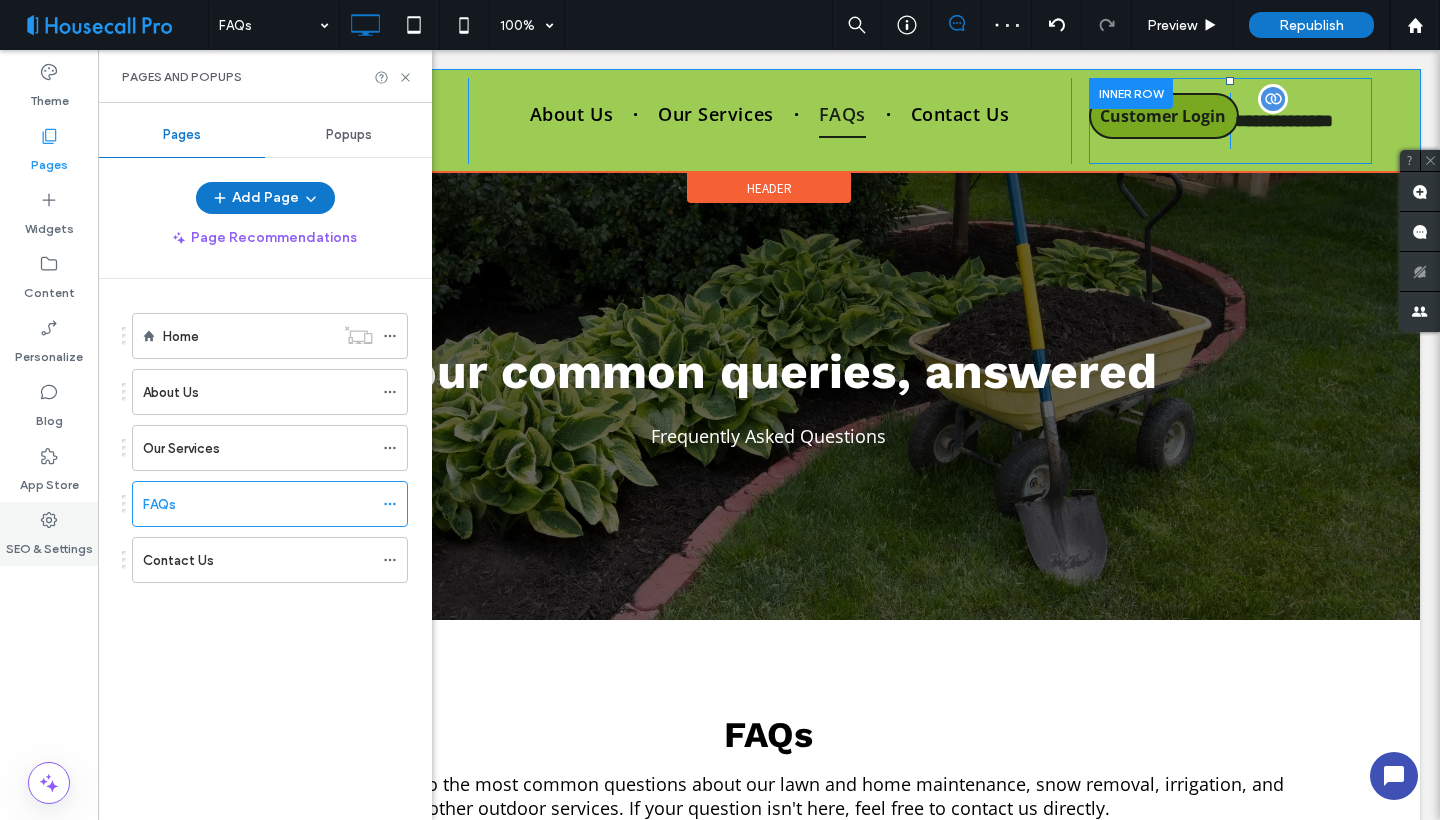 click on "SEO & Settings" at bounding box center [49, 544] 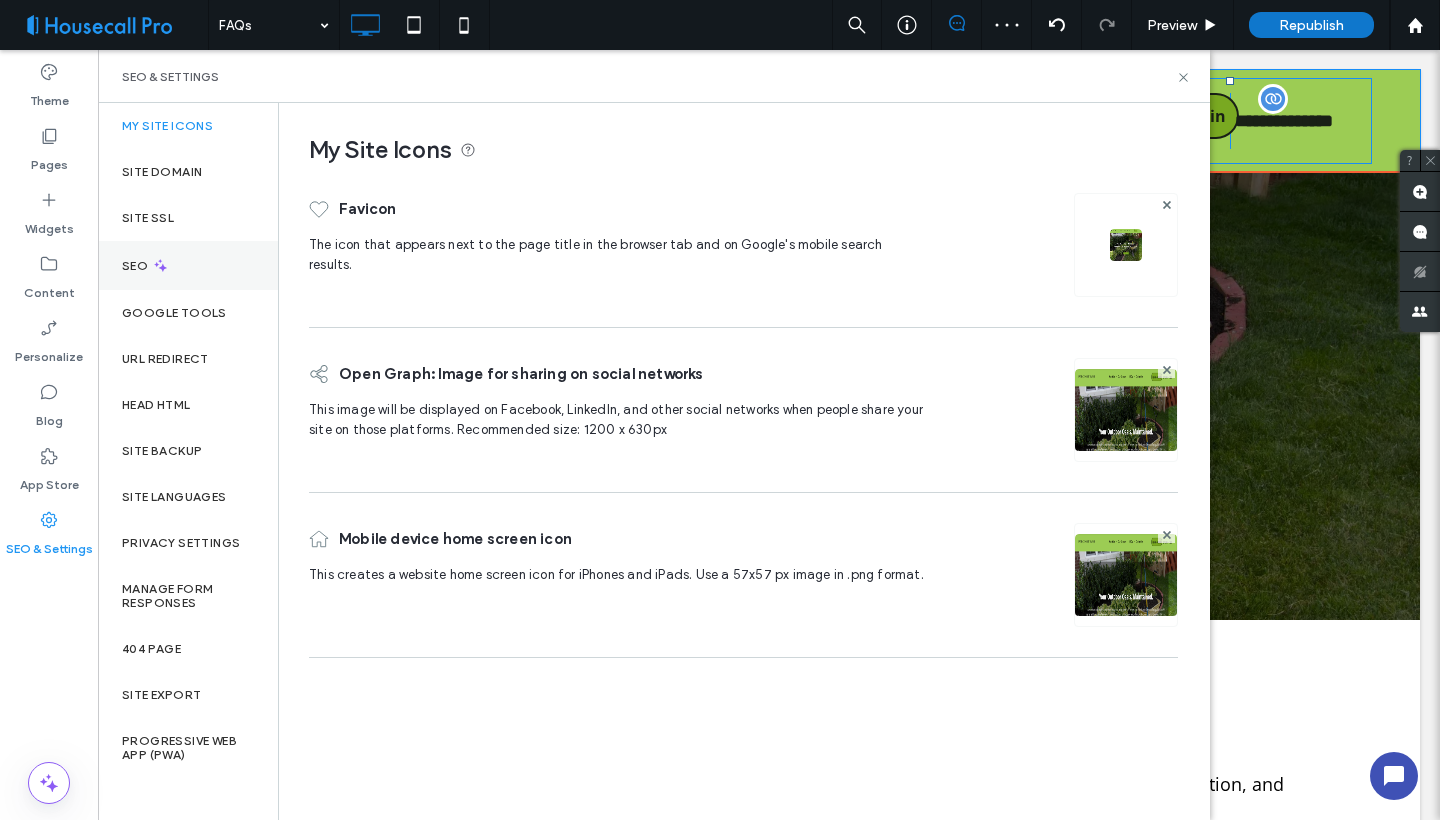 click on "SEO" at bounding box center (188, 265) 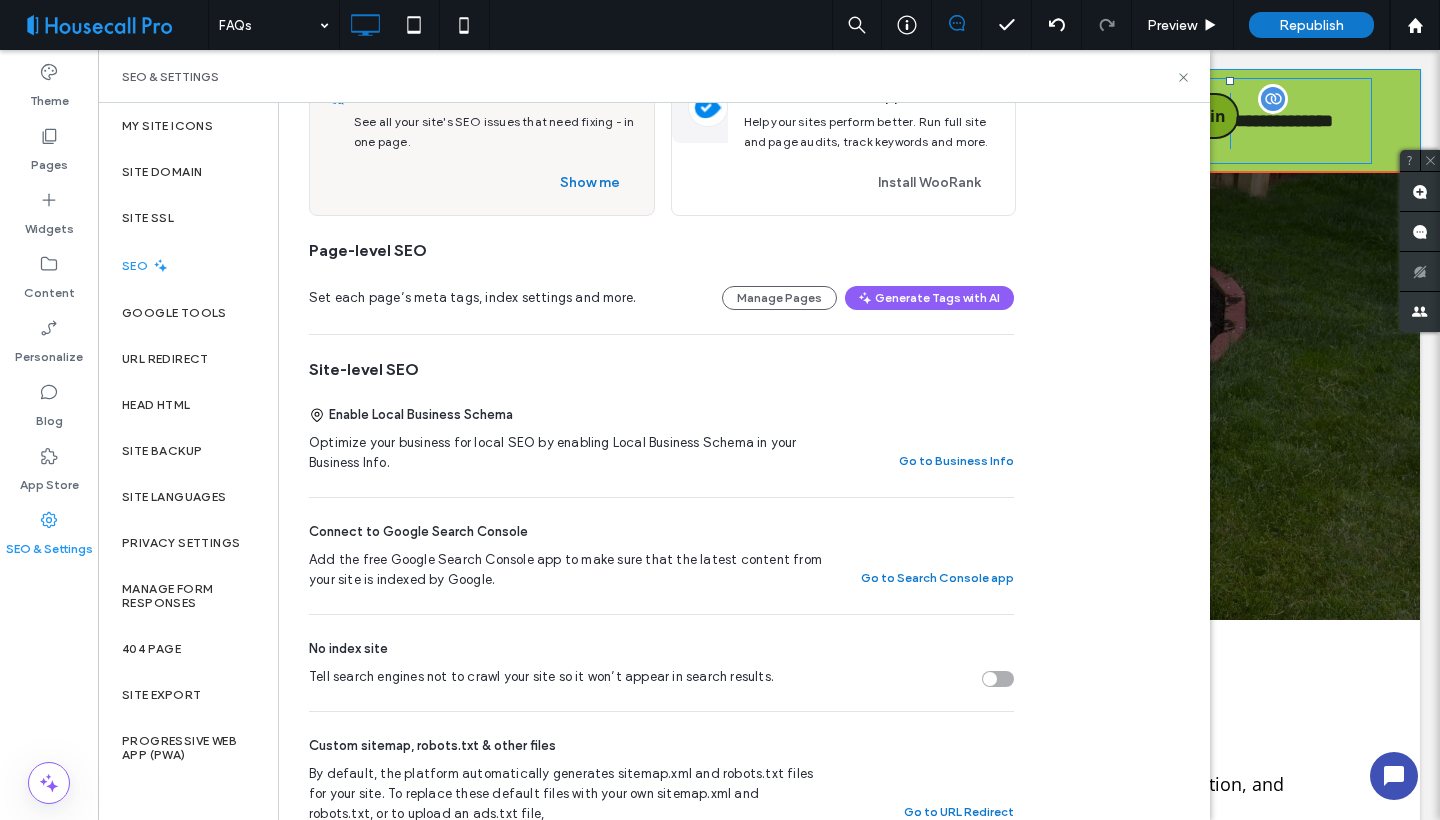 scroll, scrollTop: 157, scrollLeft: 0, axis: vertical 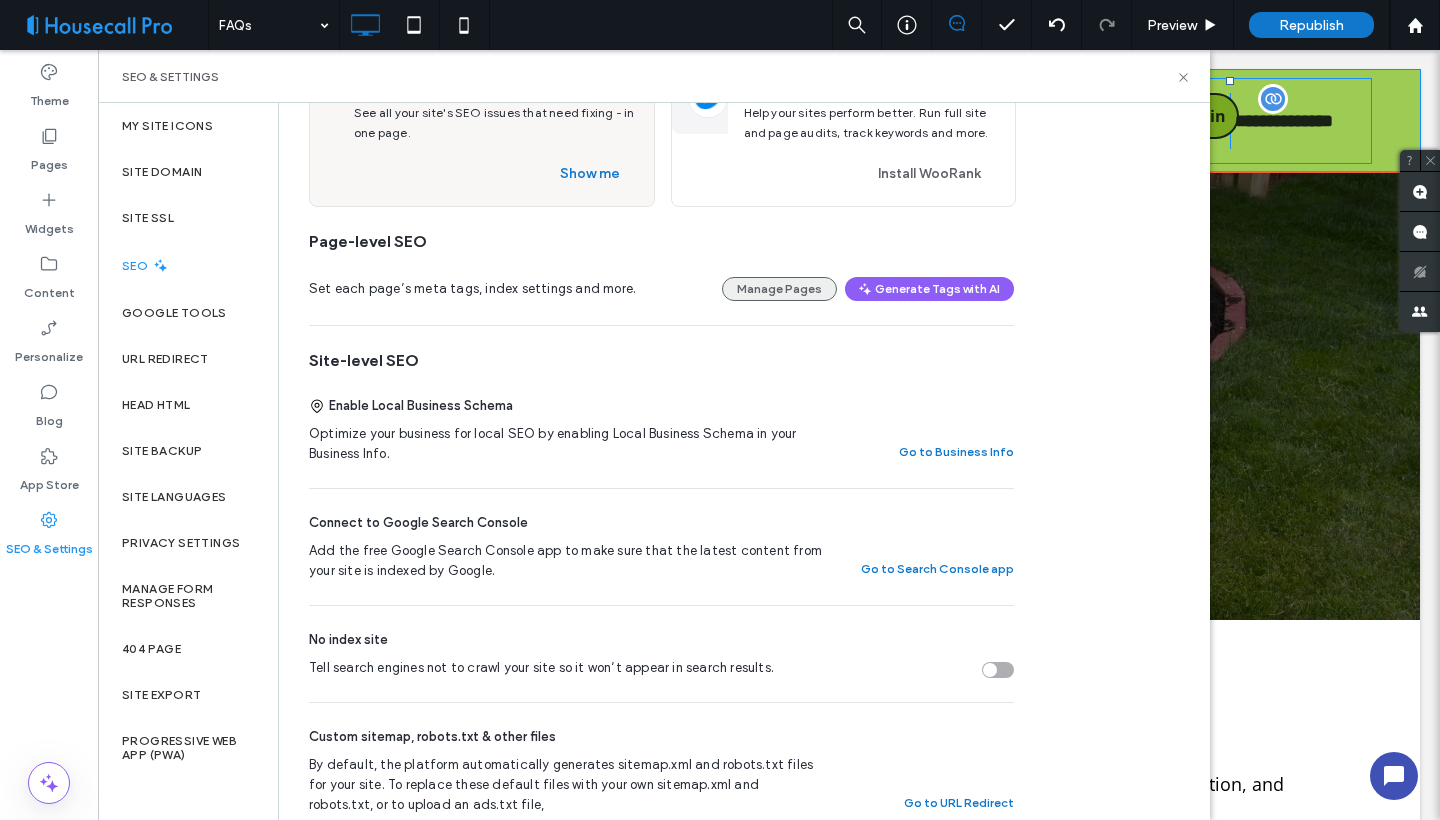 click on "Manage Pages" at bounding box center (779, 289) 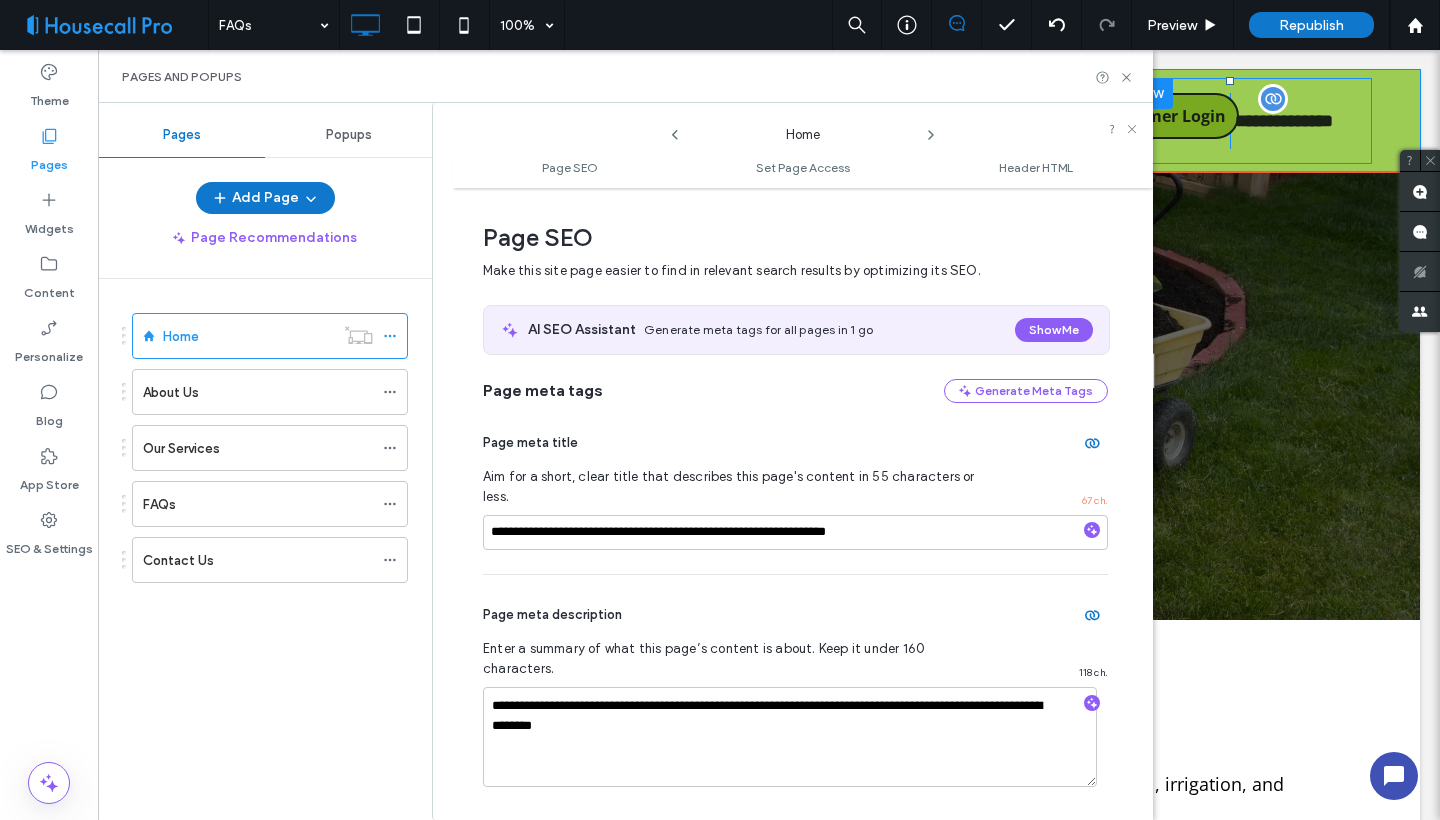 scroll, scrollTop: 10, scrollLeft: 0, axis: vertical 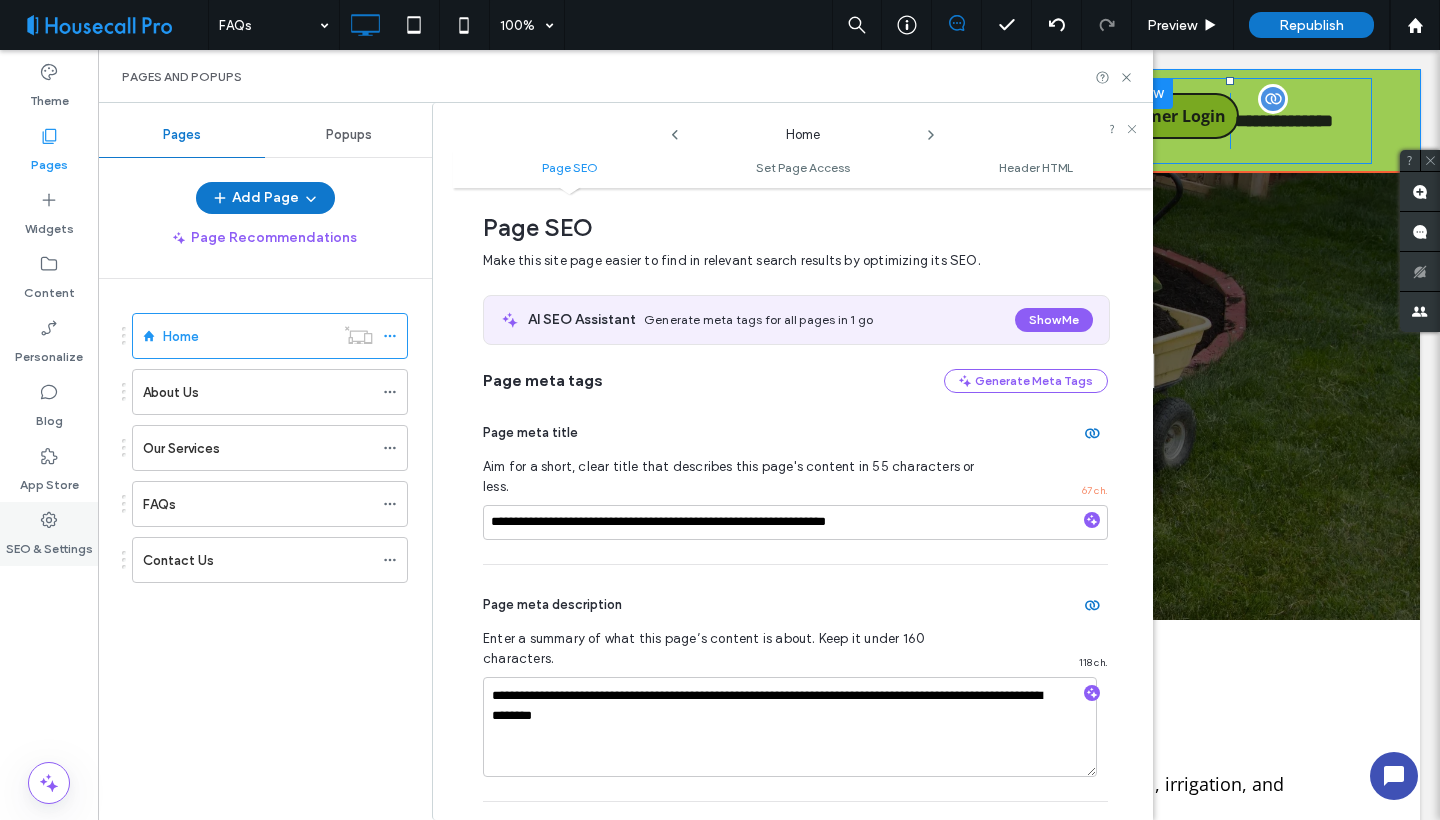 click on "SEO & Settings" at bounding box center [49, 544] 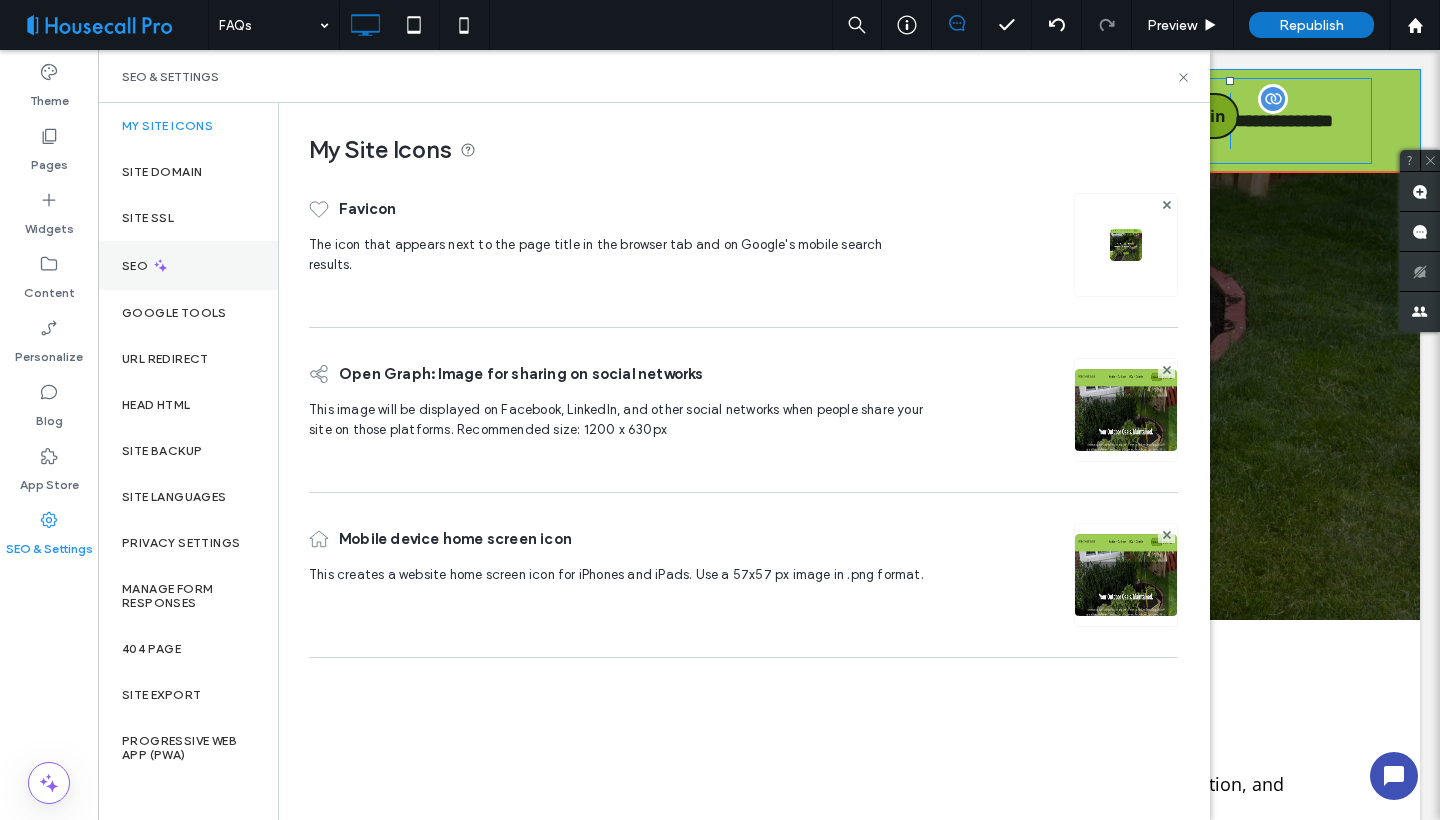 click on "SEO" at bounding box center (188, 265) 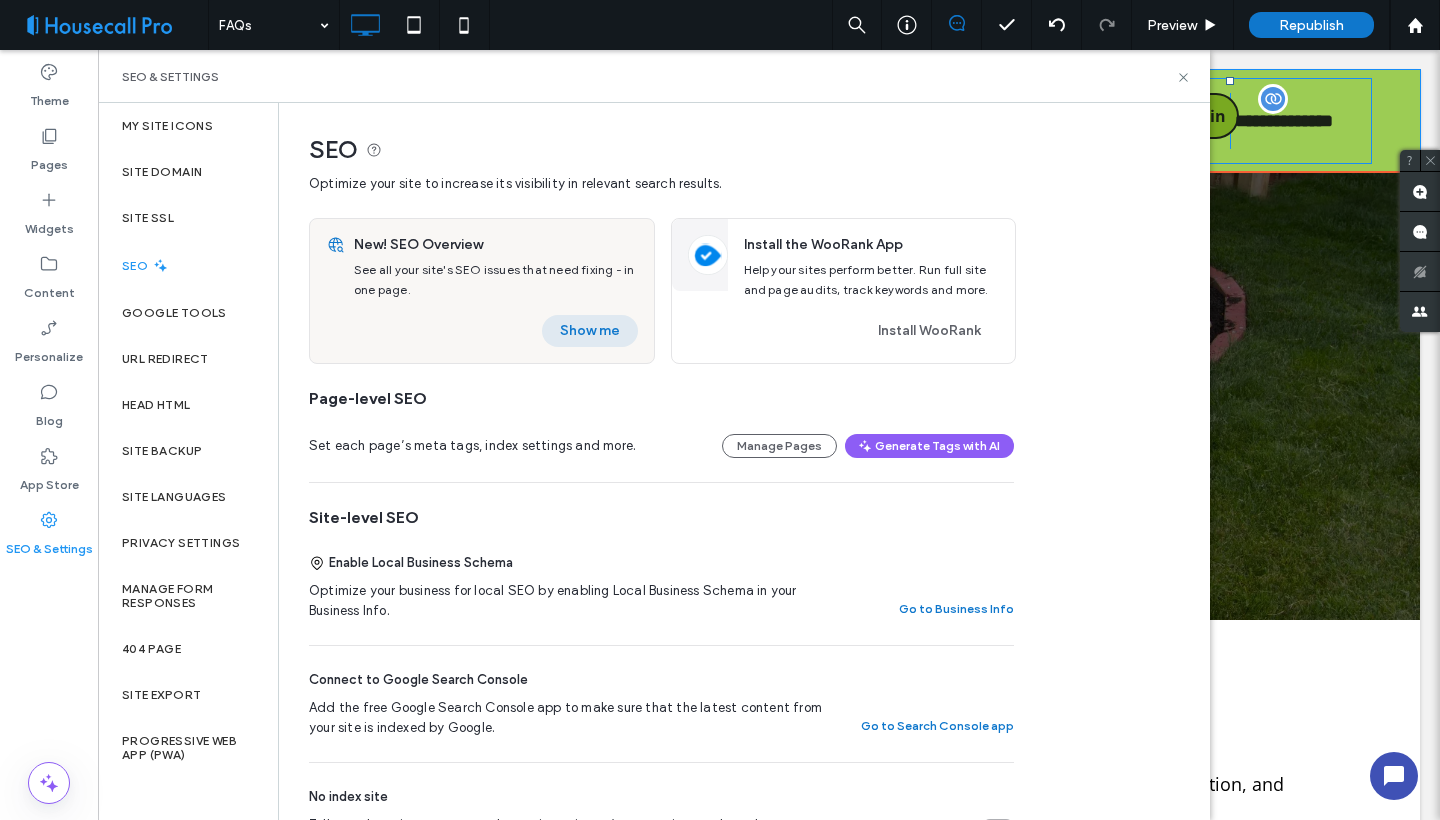 click on "Show me" at bounding box center (590, 331) 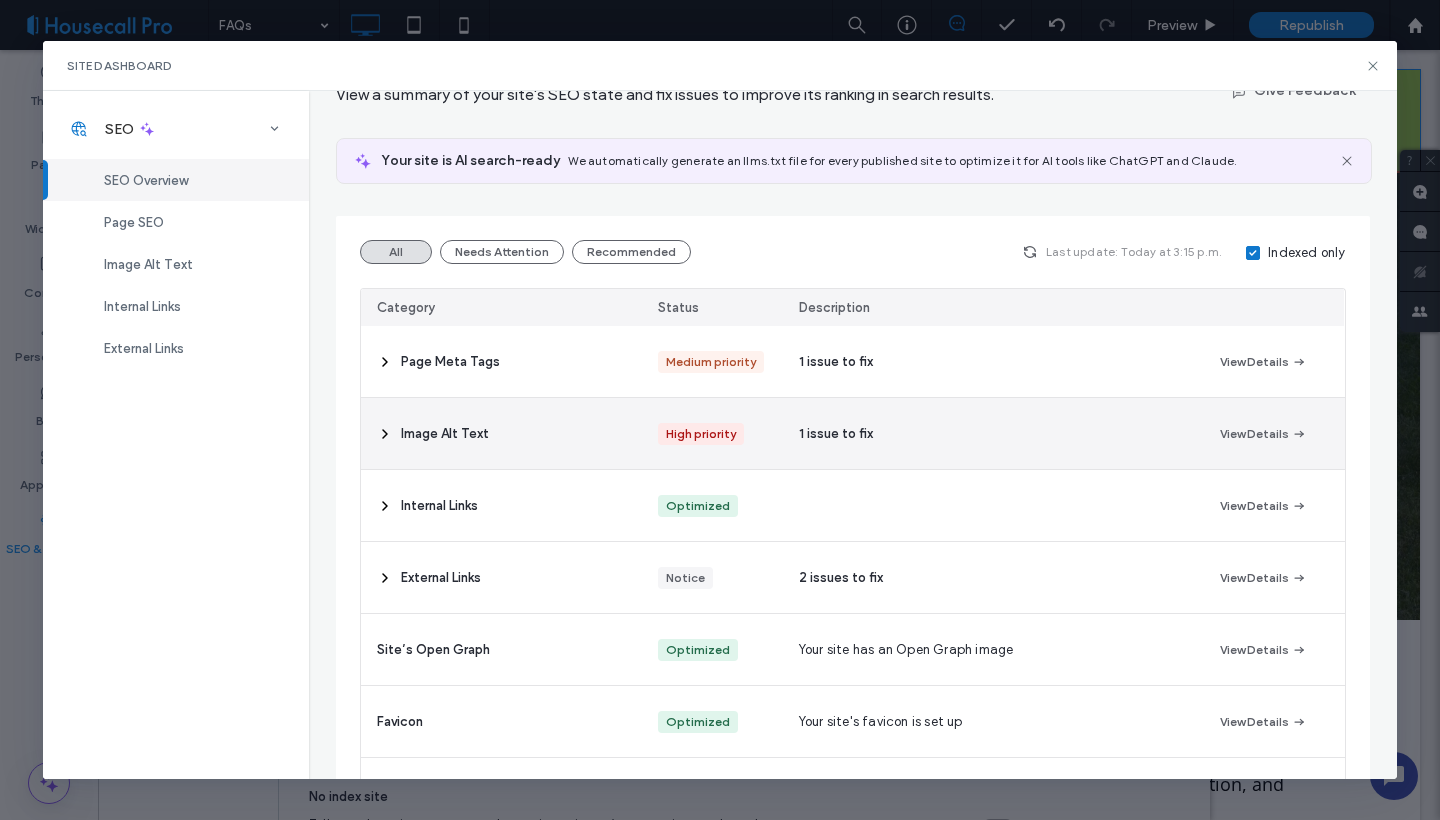scroll, scrollTop: 95, scrollLeft: 0, axis: vertical 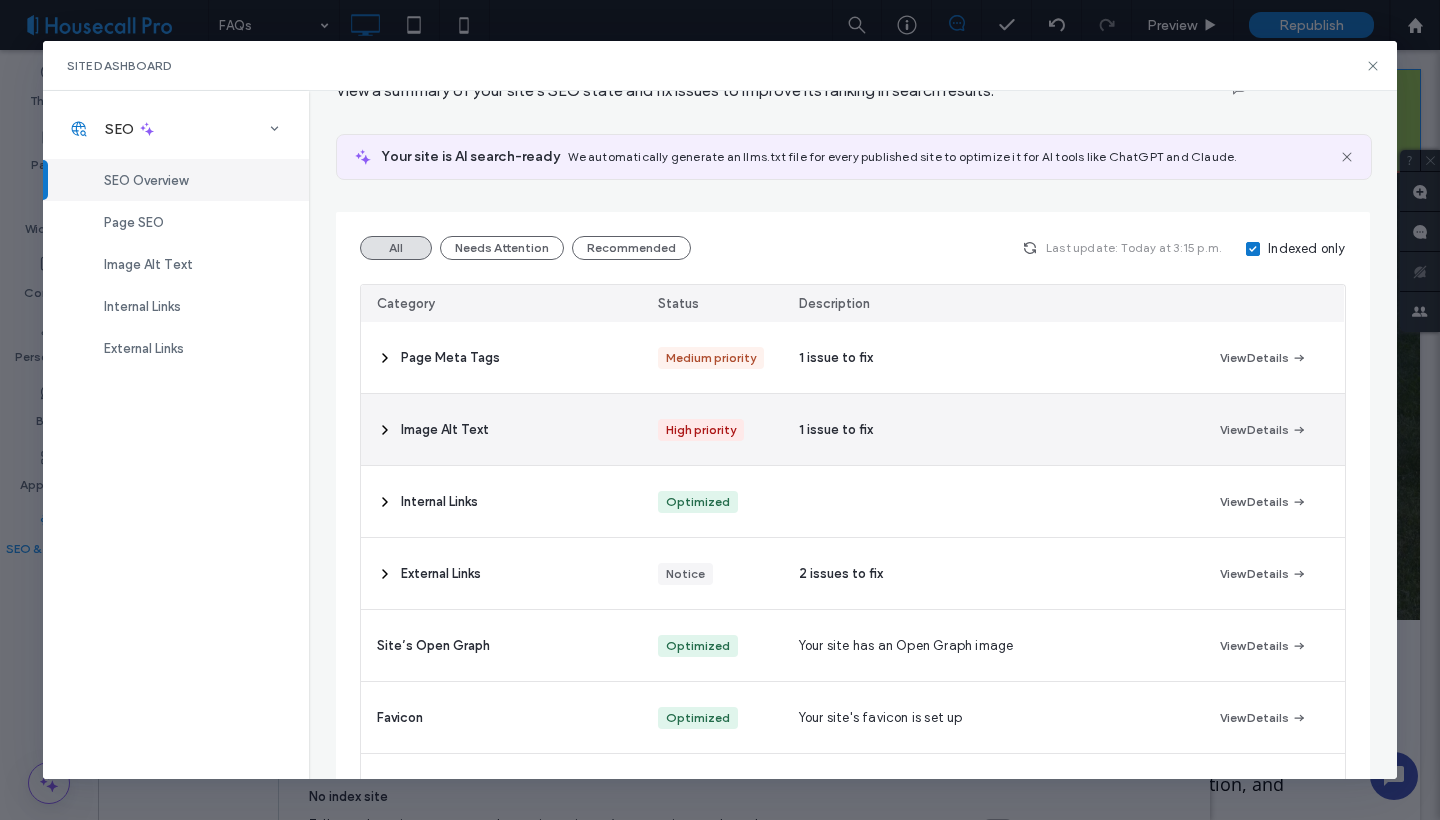 click on "1 issue to fix" at bounding box center (993, 429) 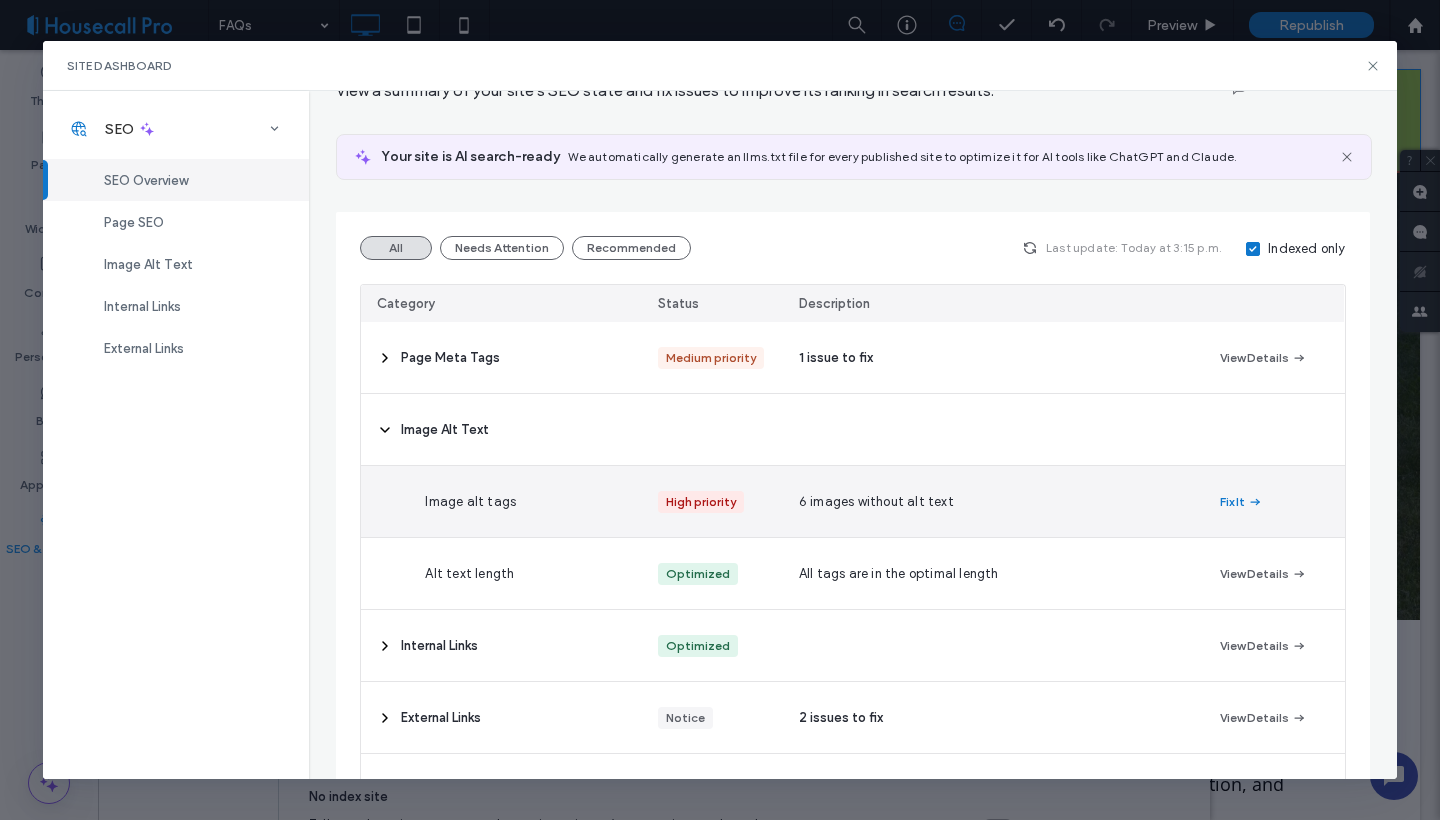 click on "High priority" at bounding box center (701, 502) 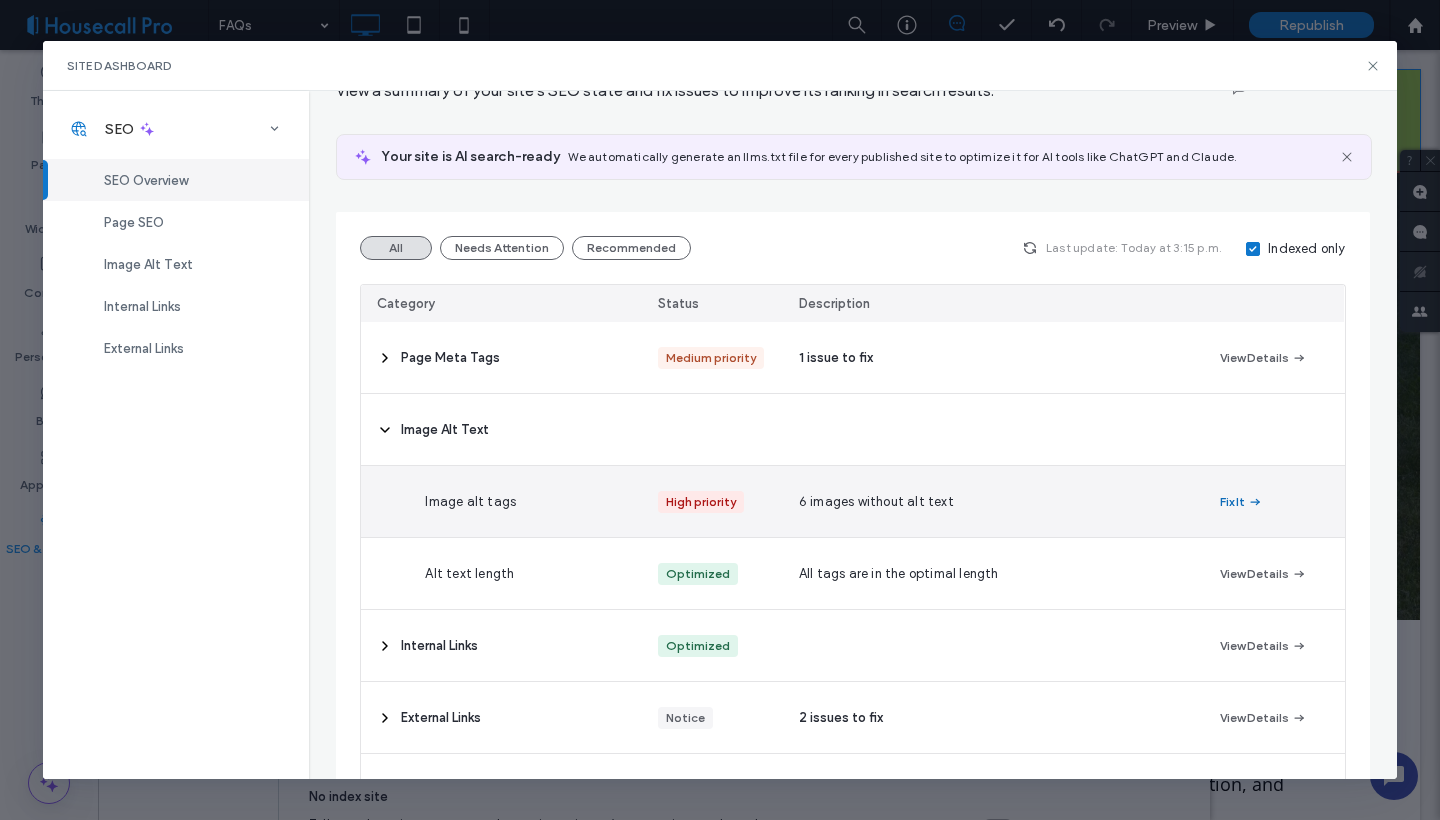 click 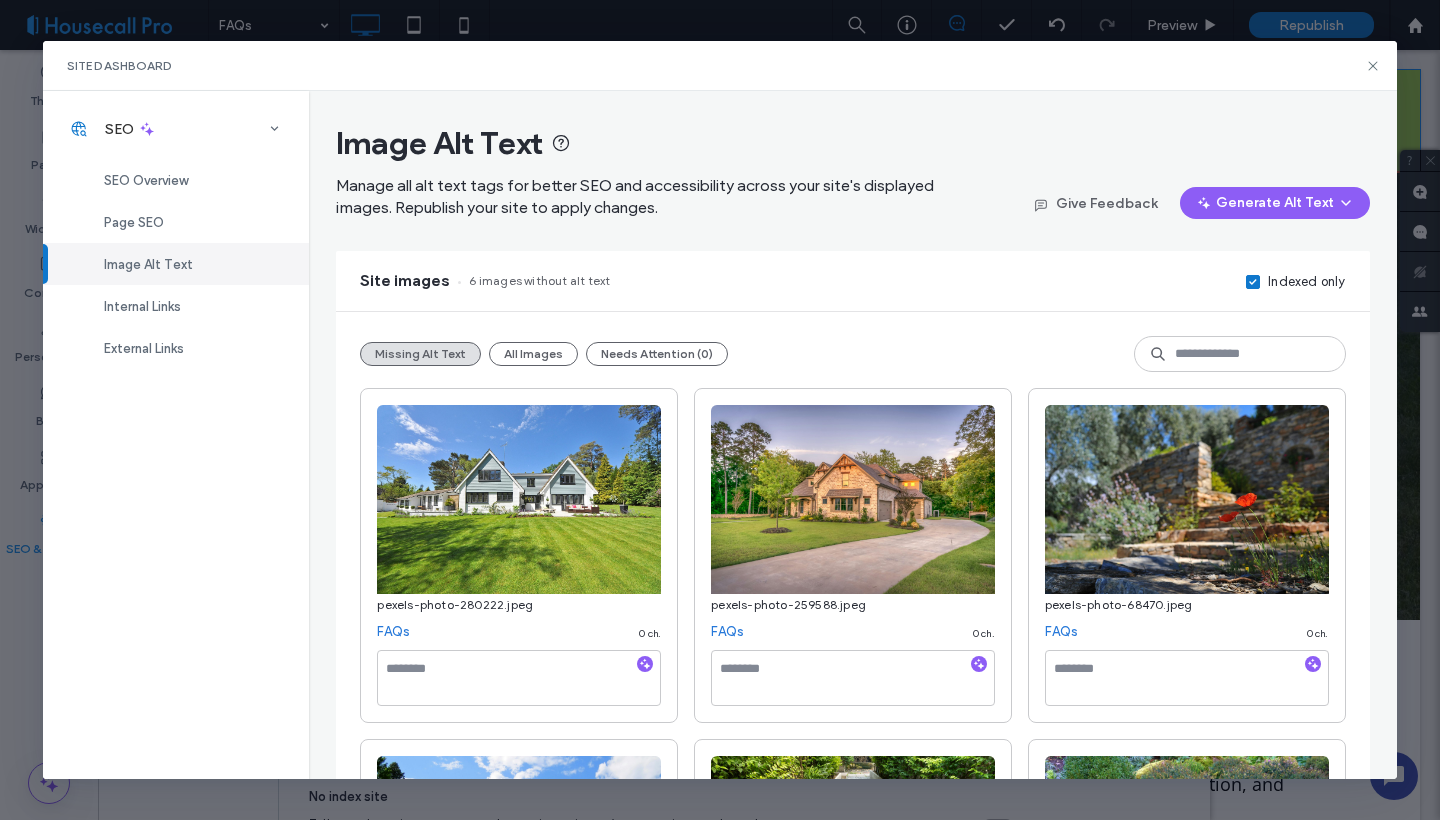 scroll, scrollTop: 0, scrollLeft: 0, axis: both 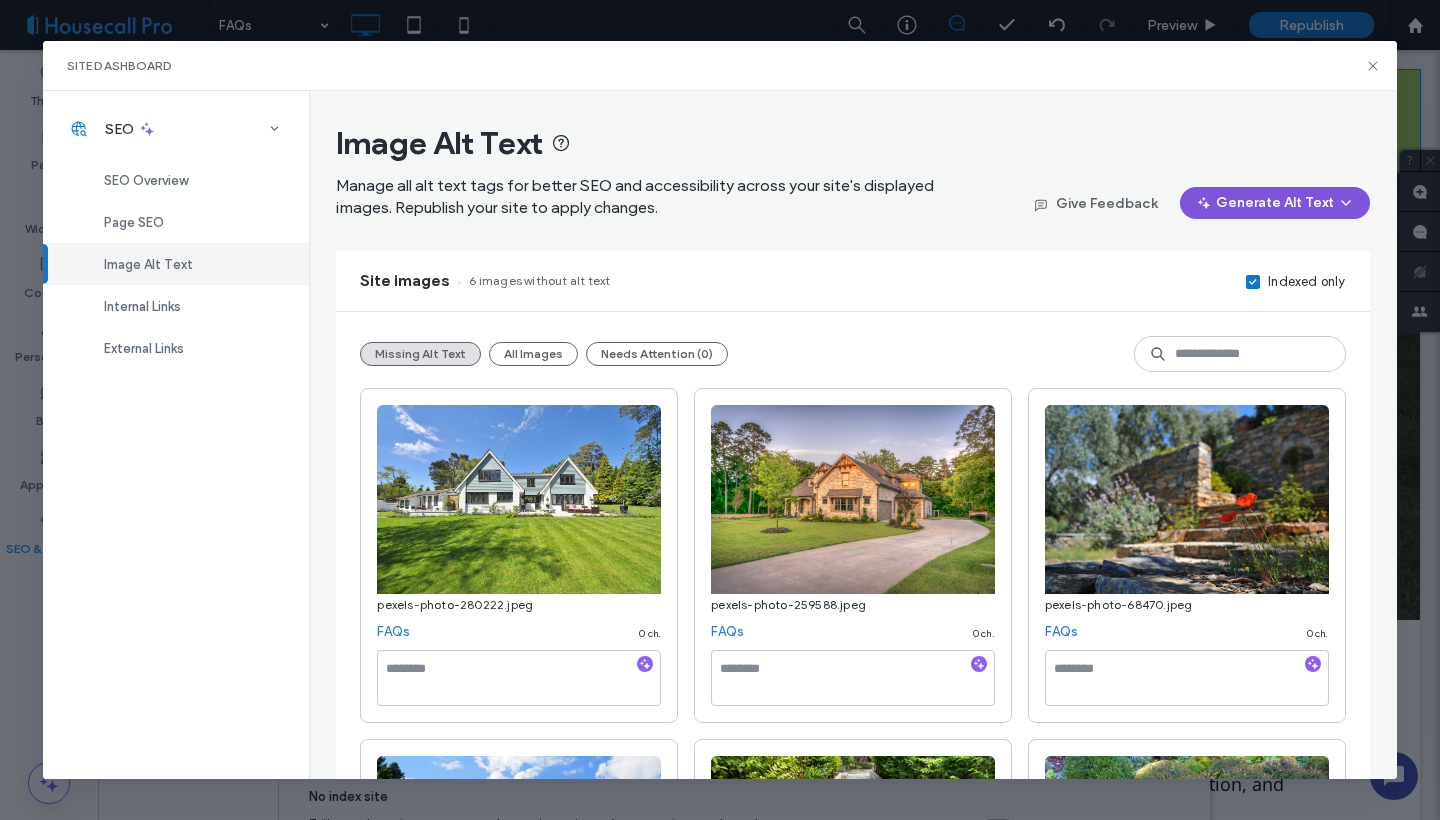 click on "Generate Alt Text" at bounding box center [1275, 203] 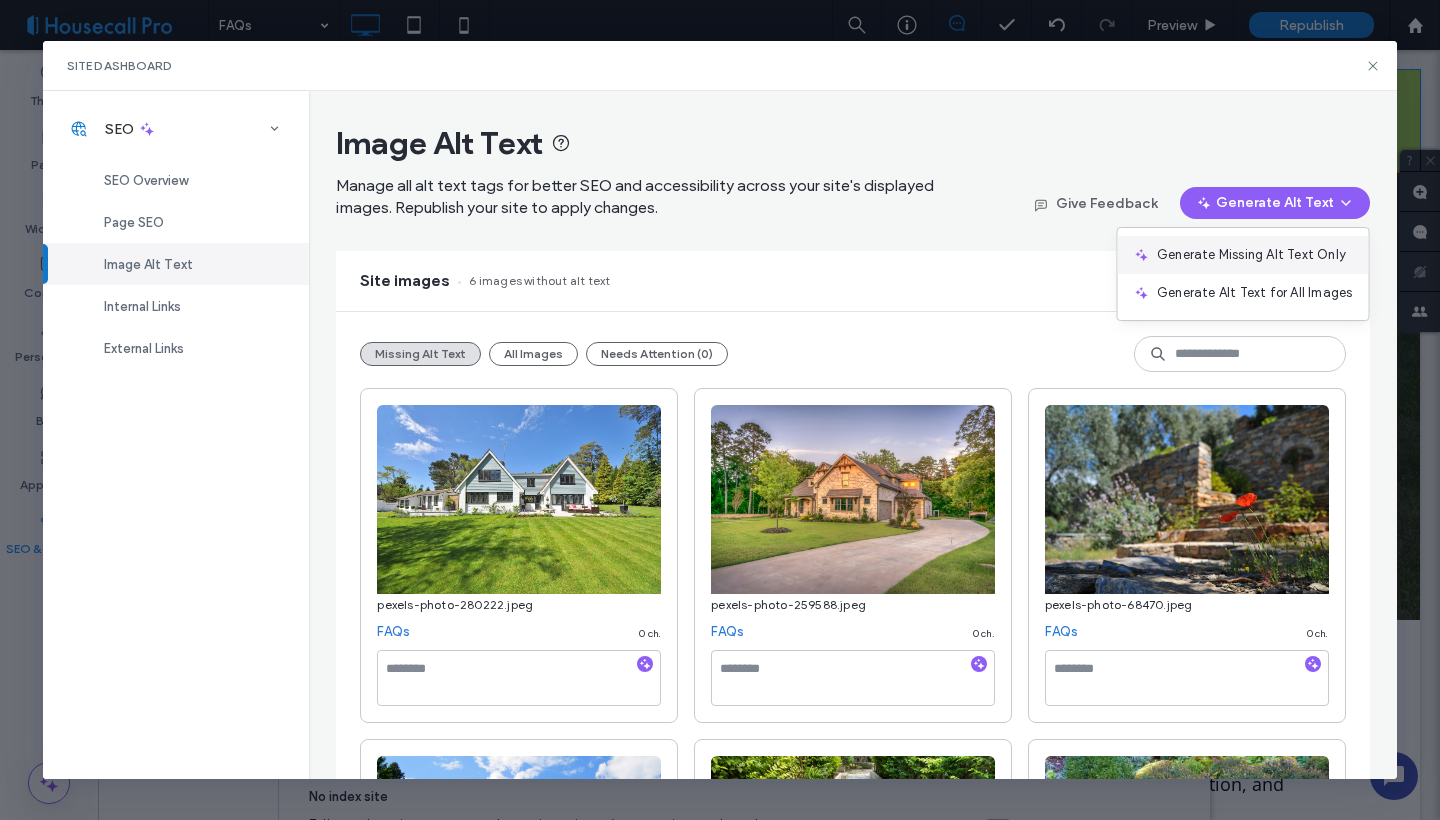 click on "Generate Missing Alt Text Only" at bounding box center [1251, 255] 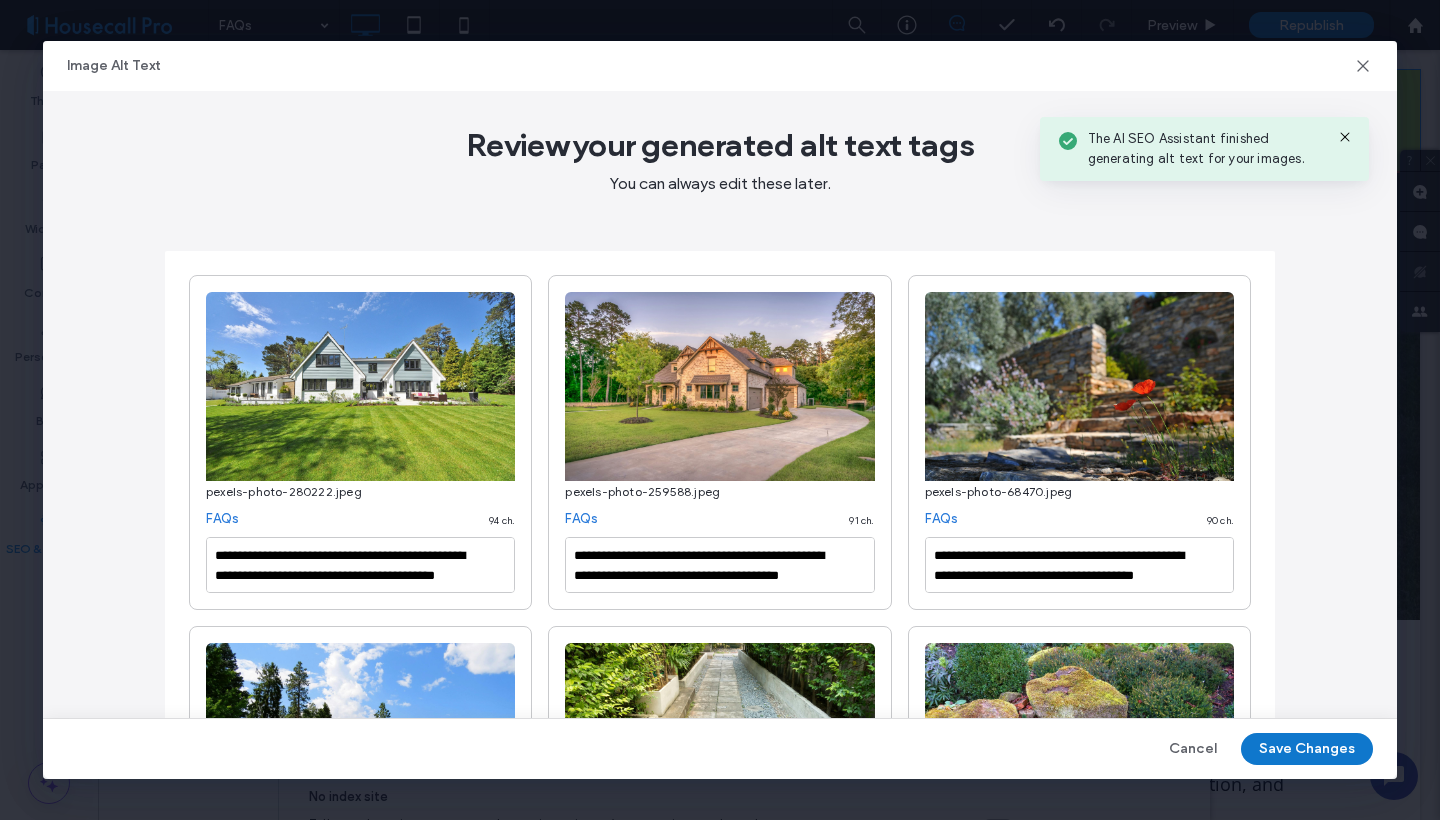 type on "**********" 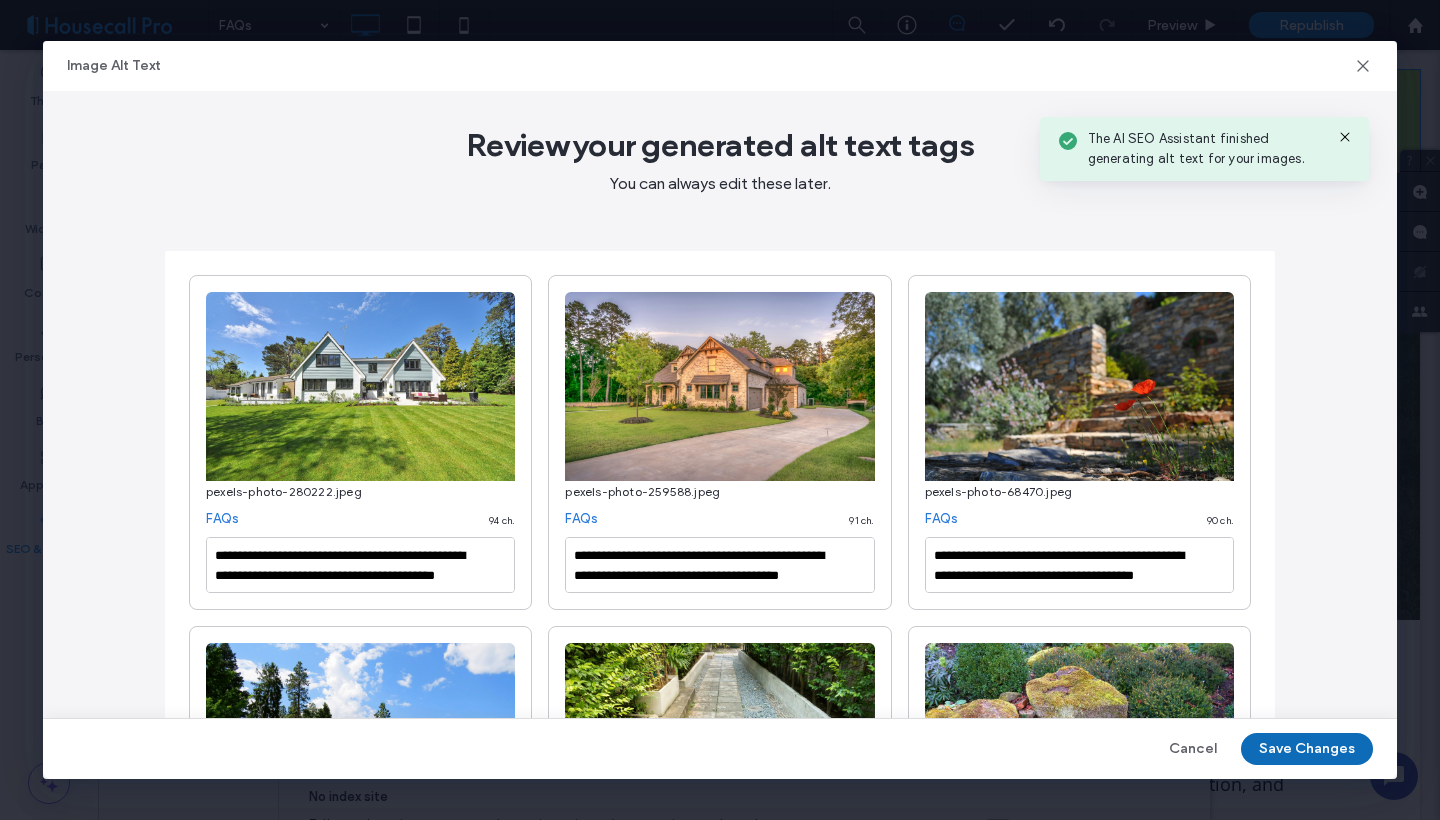click on "Save Changes" at bounding box center [1307, 749] 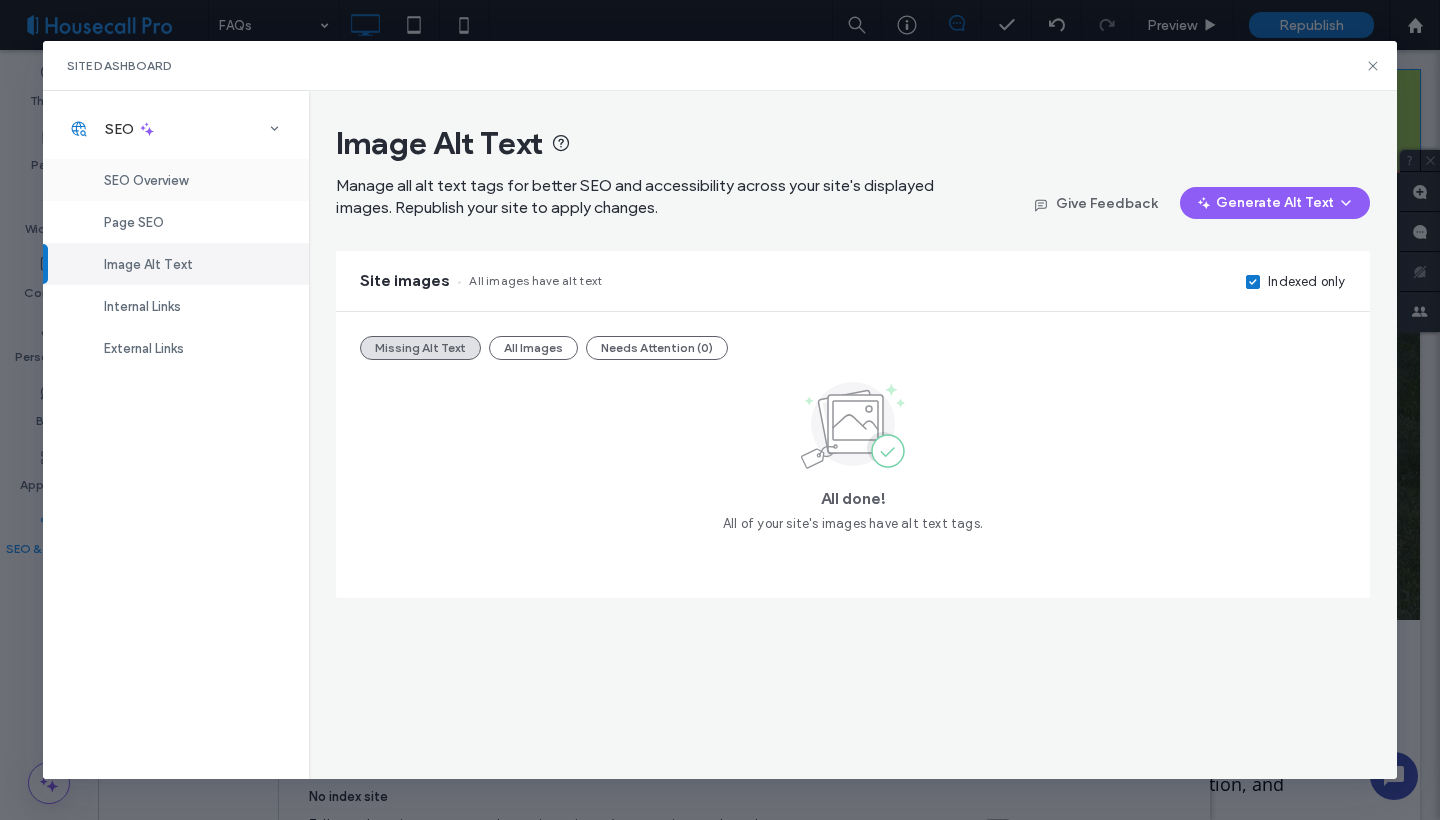 click on "SEO Overview" at bounding box center (146, 180) 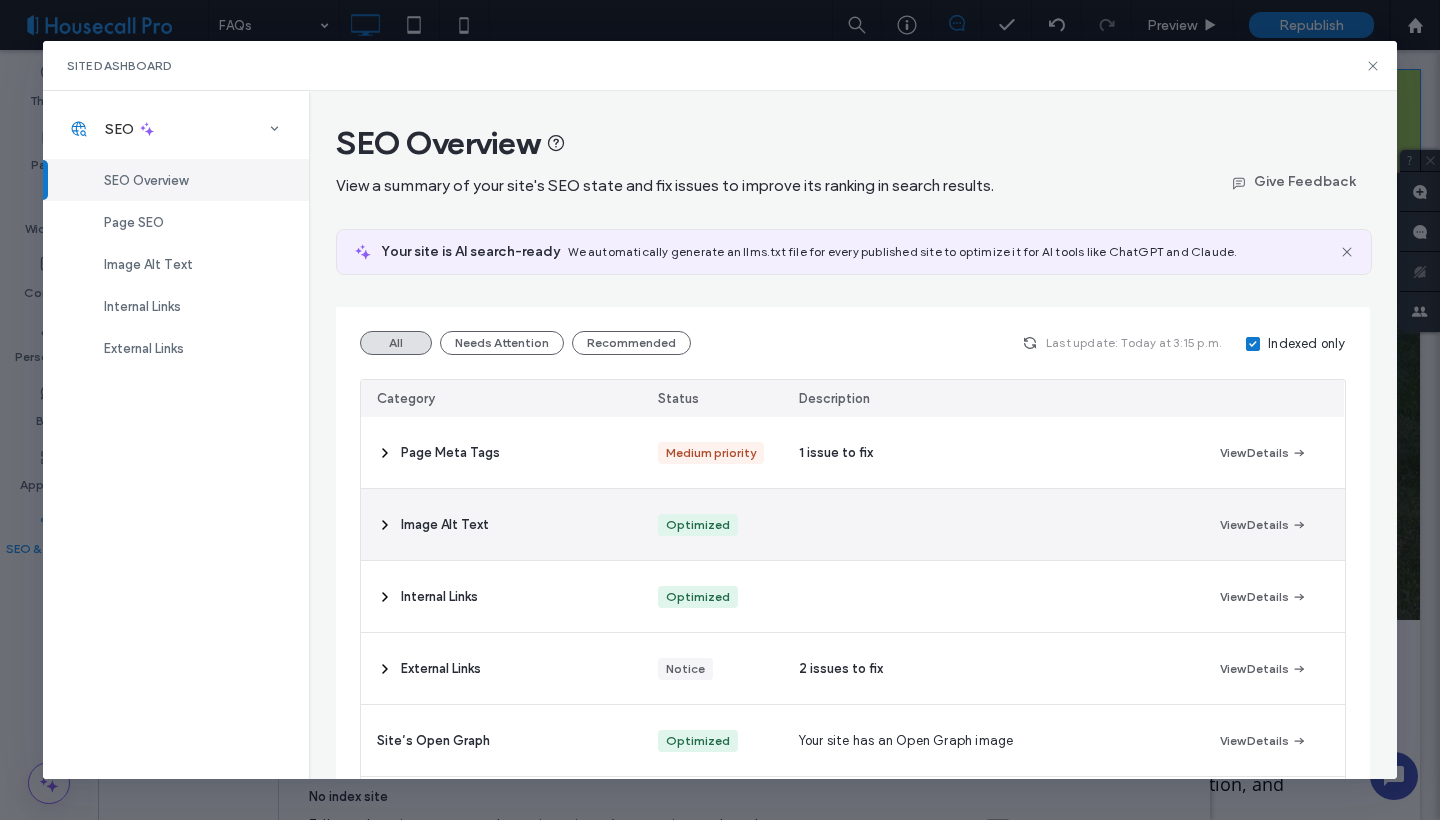 scroll, scrollTop: 0, scrollLeft: 0, axis: both 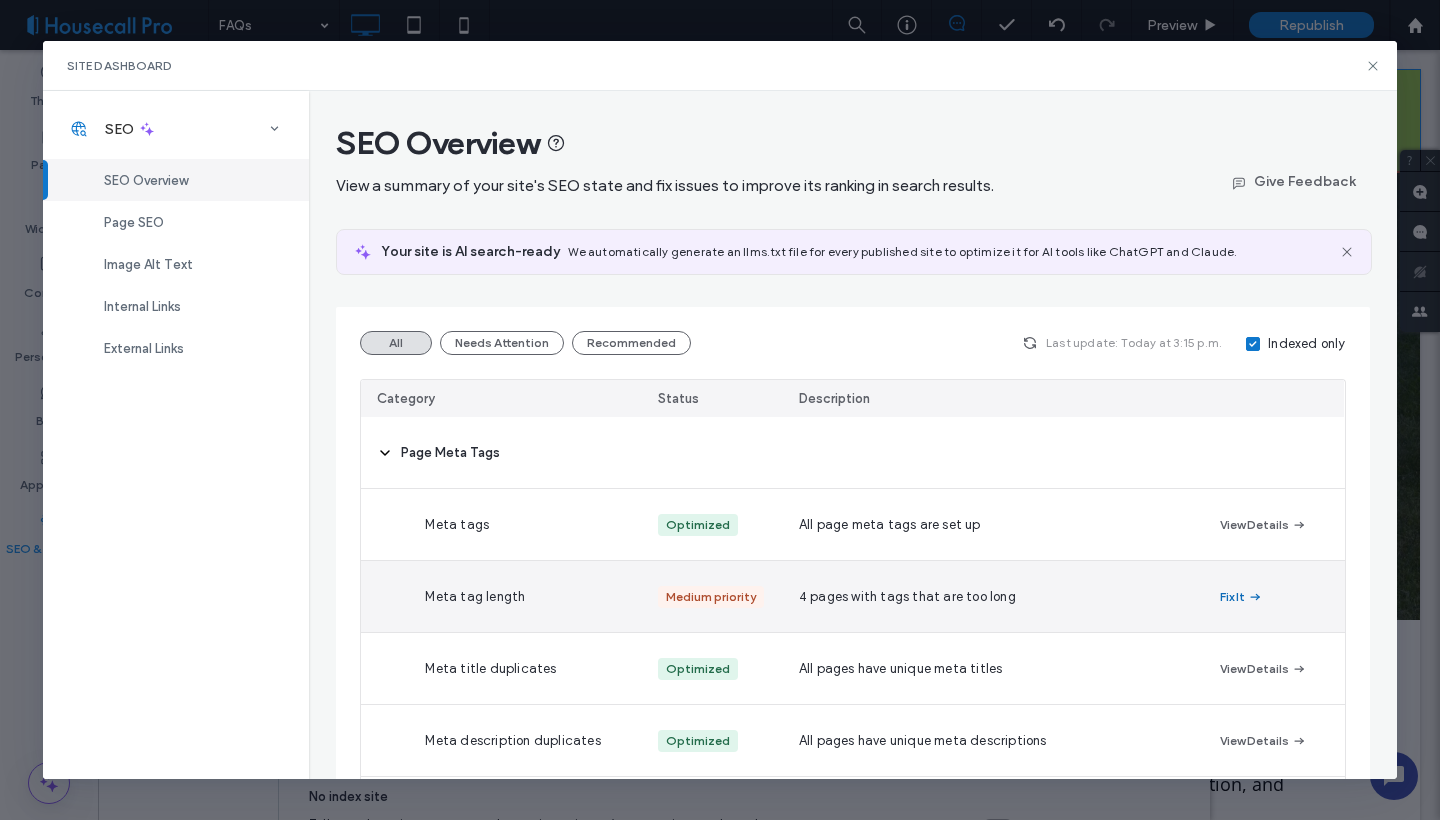 click on "Fix It" at bounding box center [1241, 597] 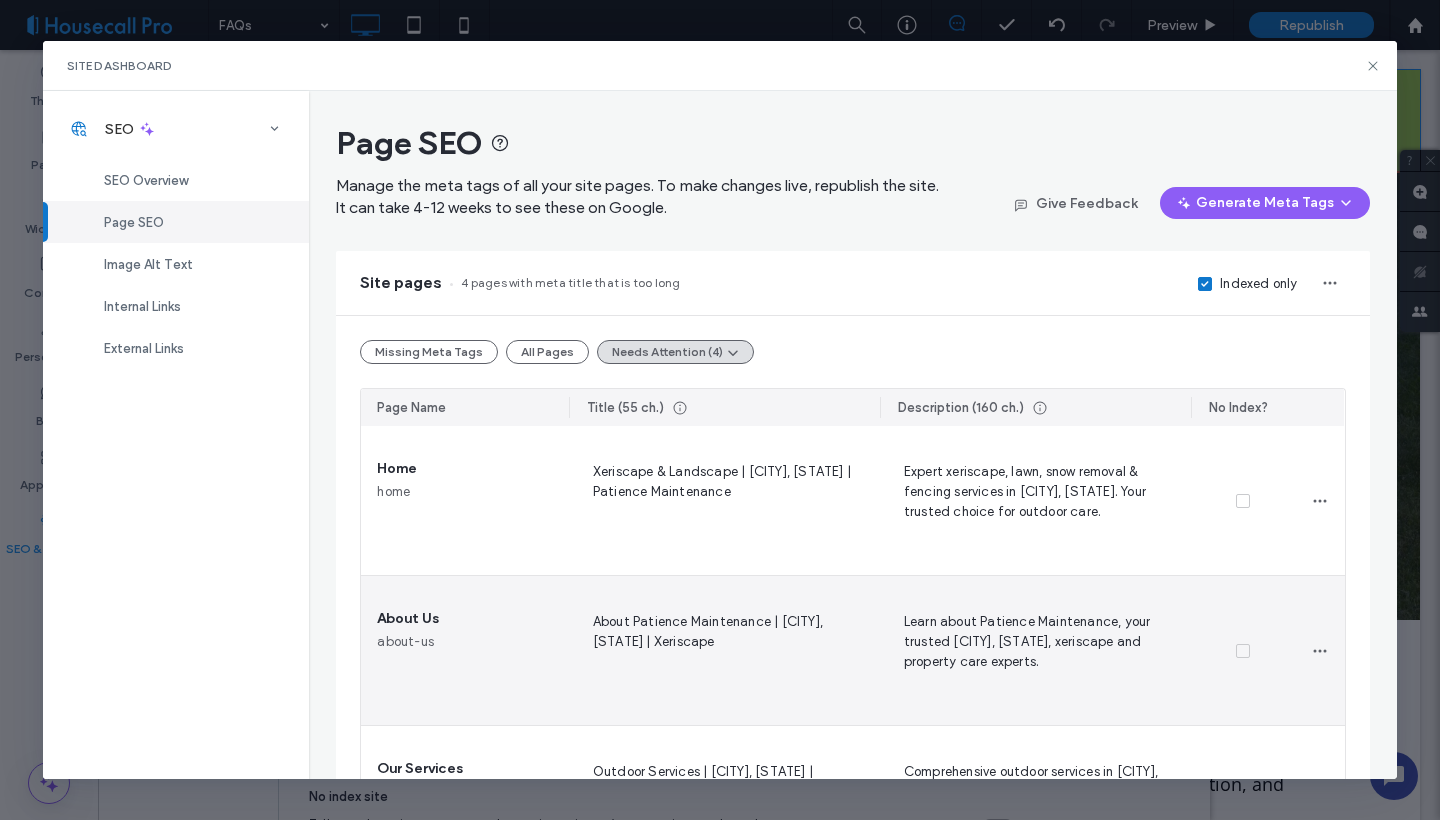 click on "About Patience Maintenance | [CITY], [STATE] | Xeriscape" at bounding box center (724, 651) 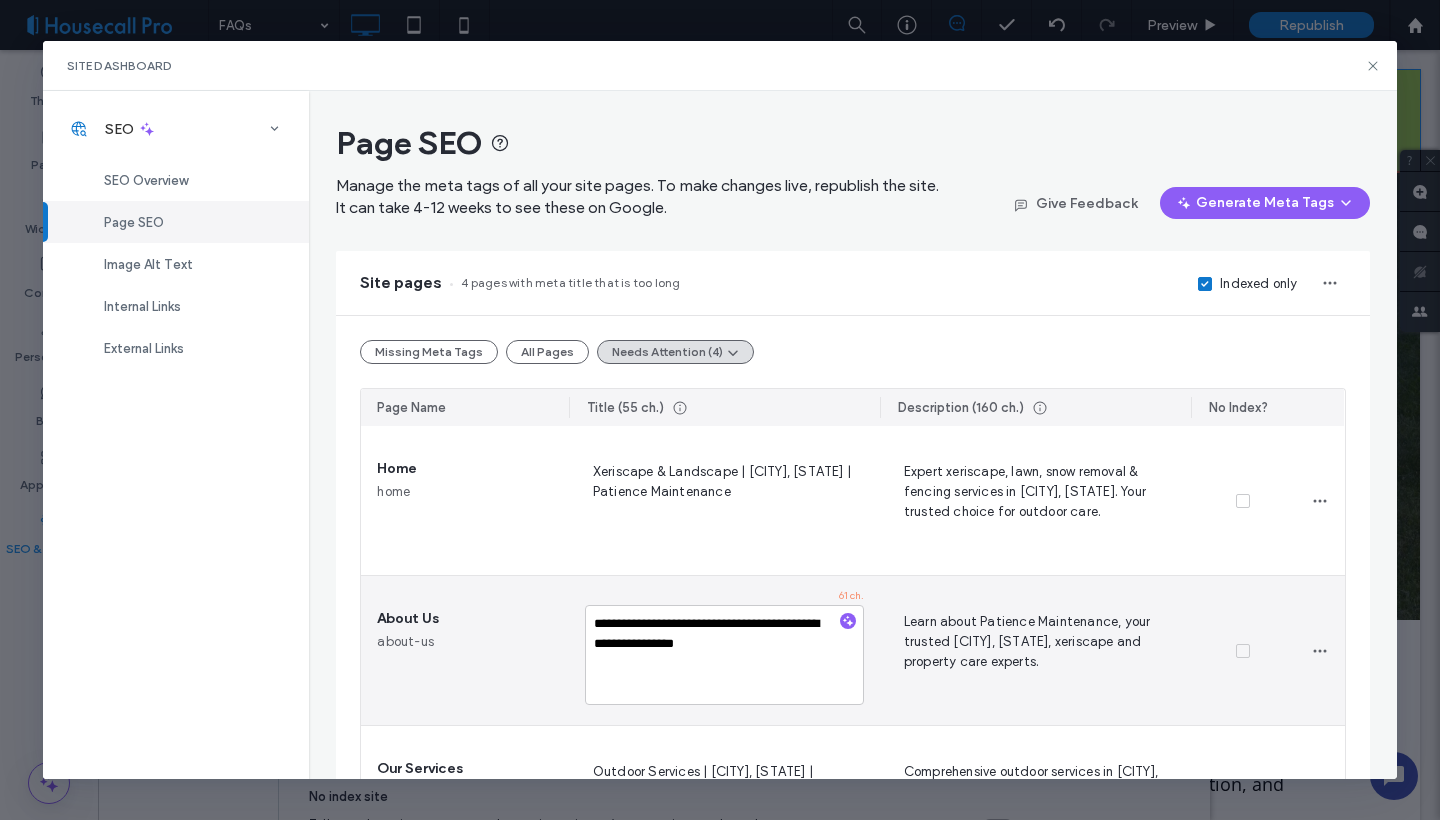 click on "**********" at bounding box center (724, 655) 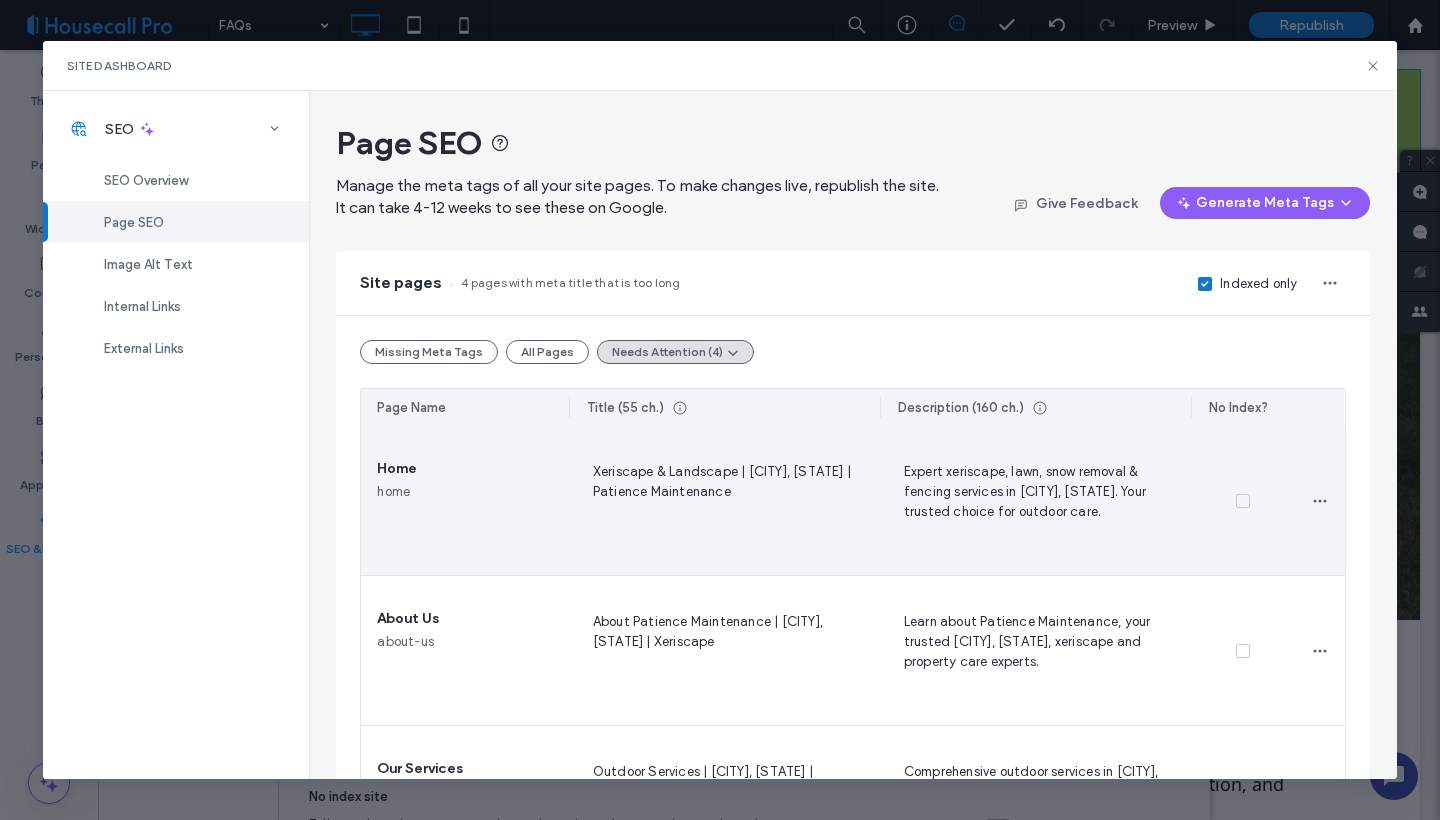 click on "Xeriscape & Landscape | [CITY], [STATE] | Patience Maintenance" at bounding box center (724, 501) 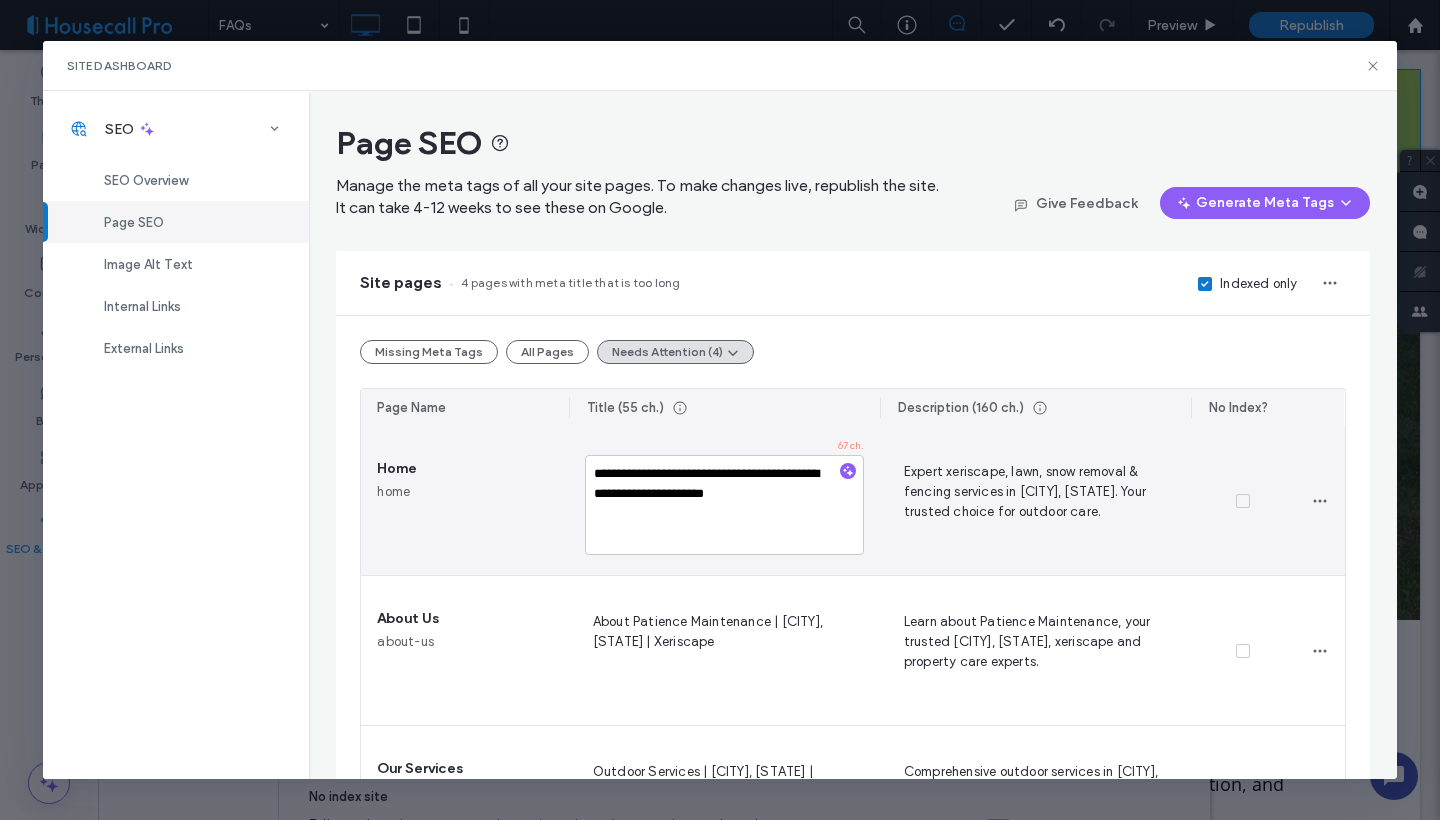 click on "**********" at bounding box center [724, 505] 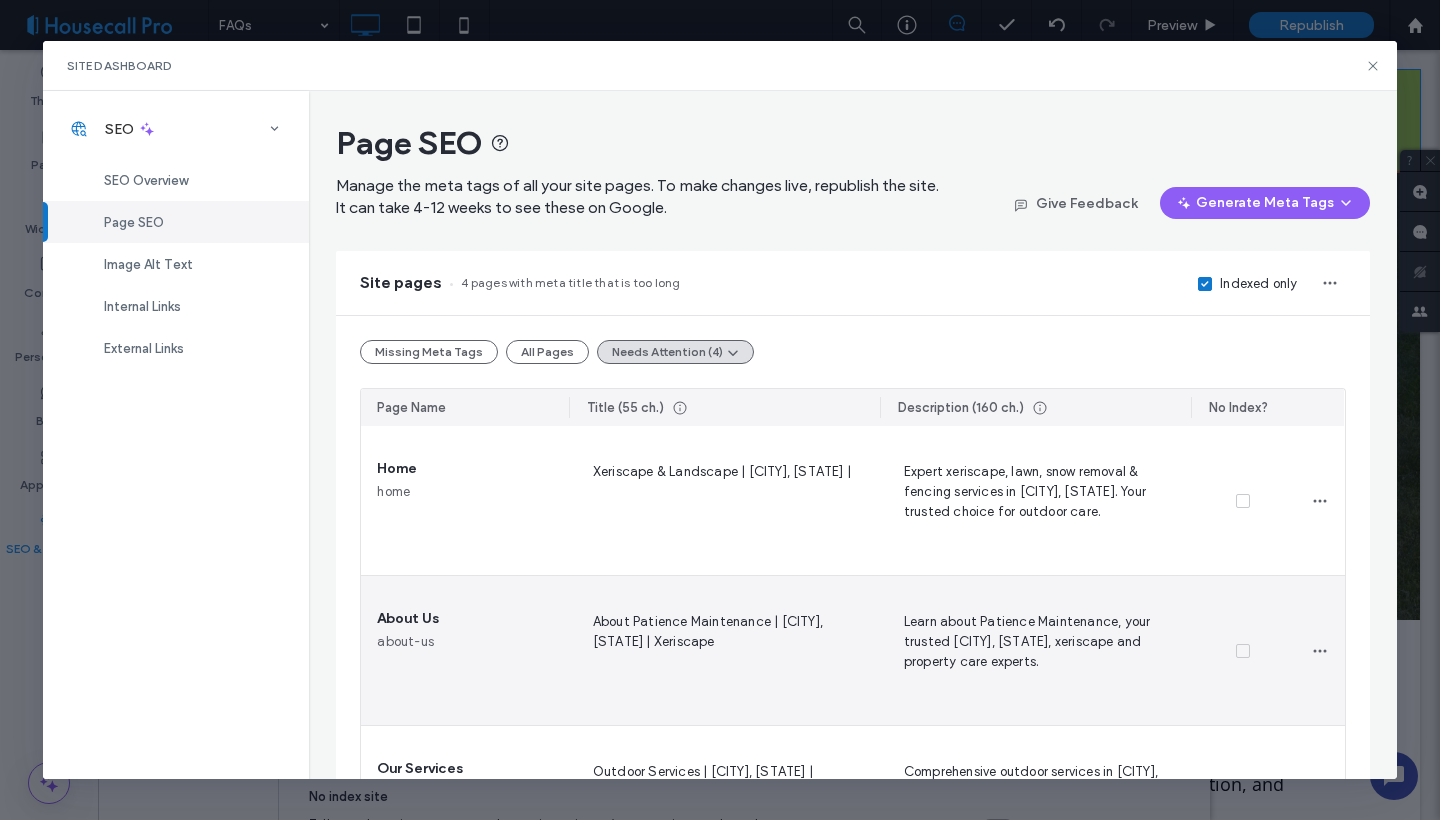 click on "About Patience Maintenance | [CITY], [STATE] | Xeriscape" at bounding box center (724, 651) 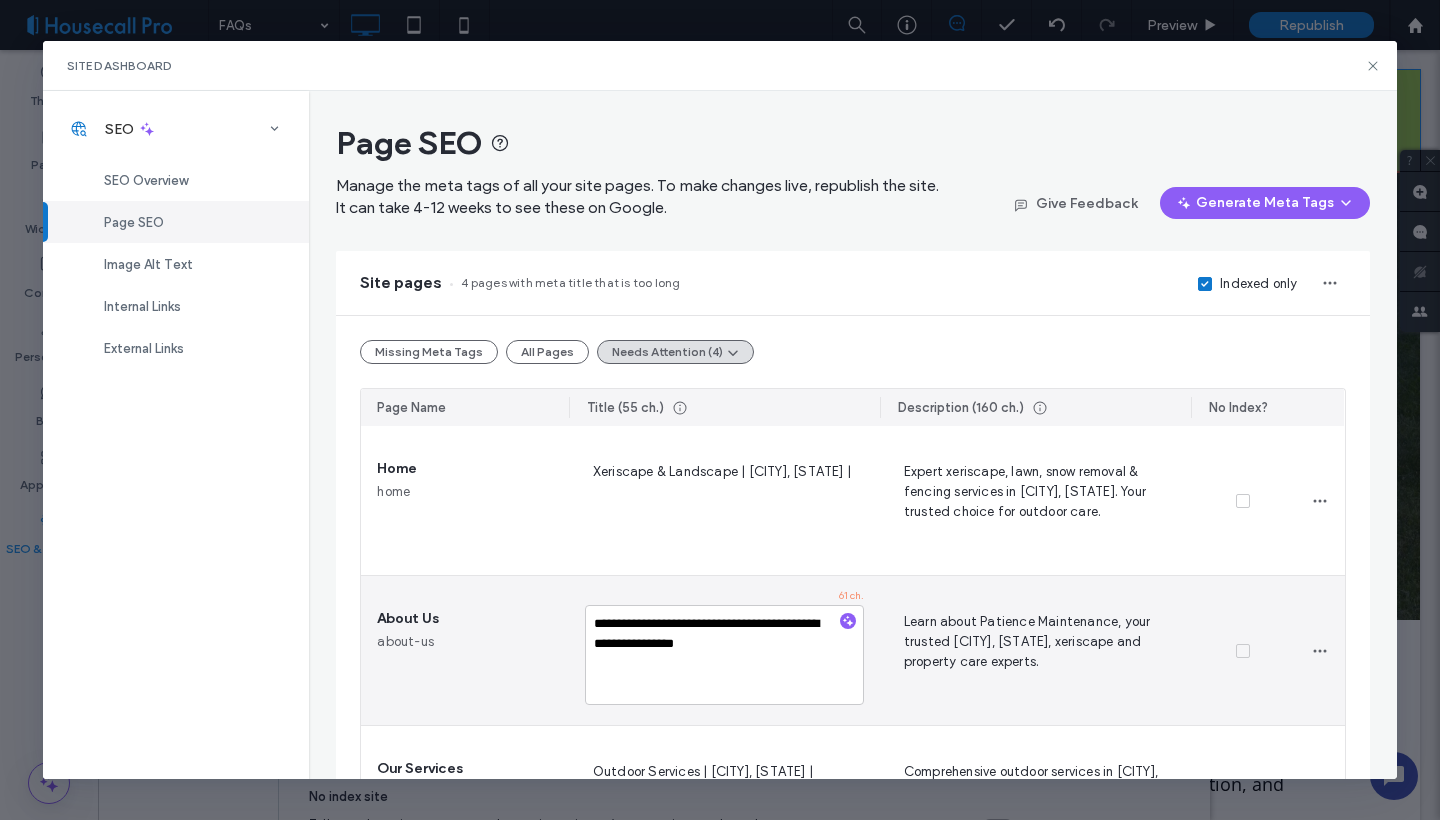 click on "**********" at bounding box center (724, 655) 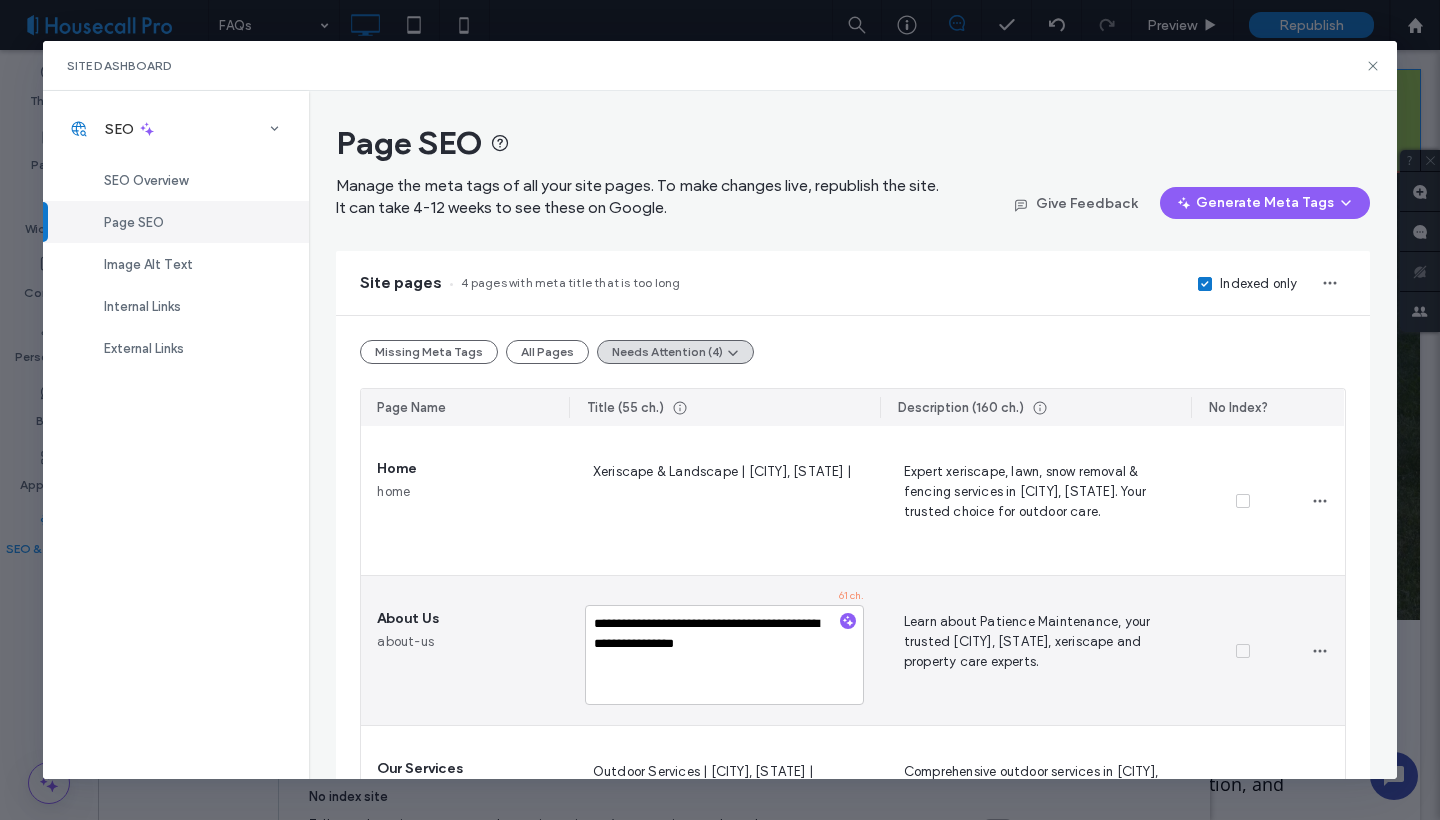 drag, startPoint x: 678, startPoint y: 643, endPoint x: 819, endPoint y: 643, distance: 141 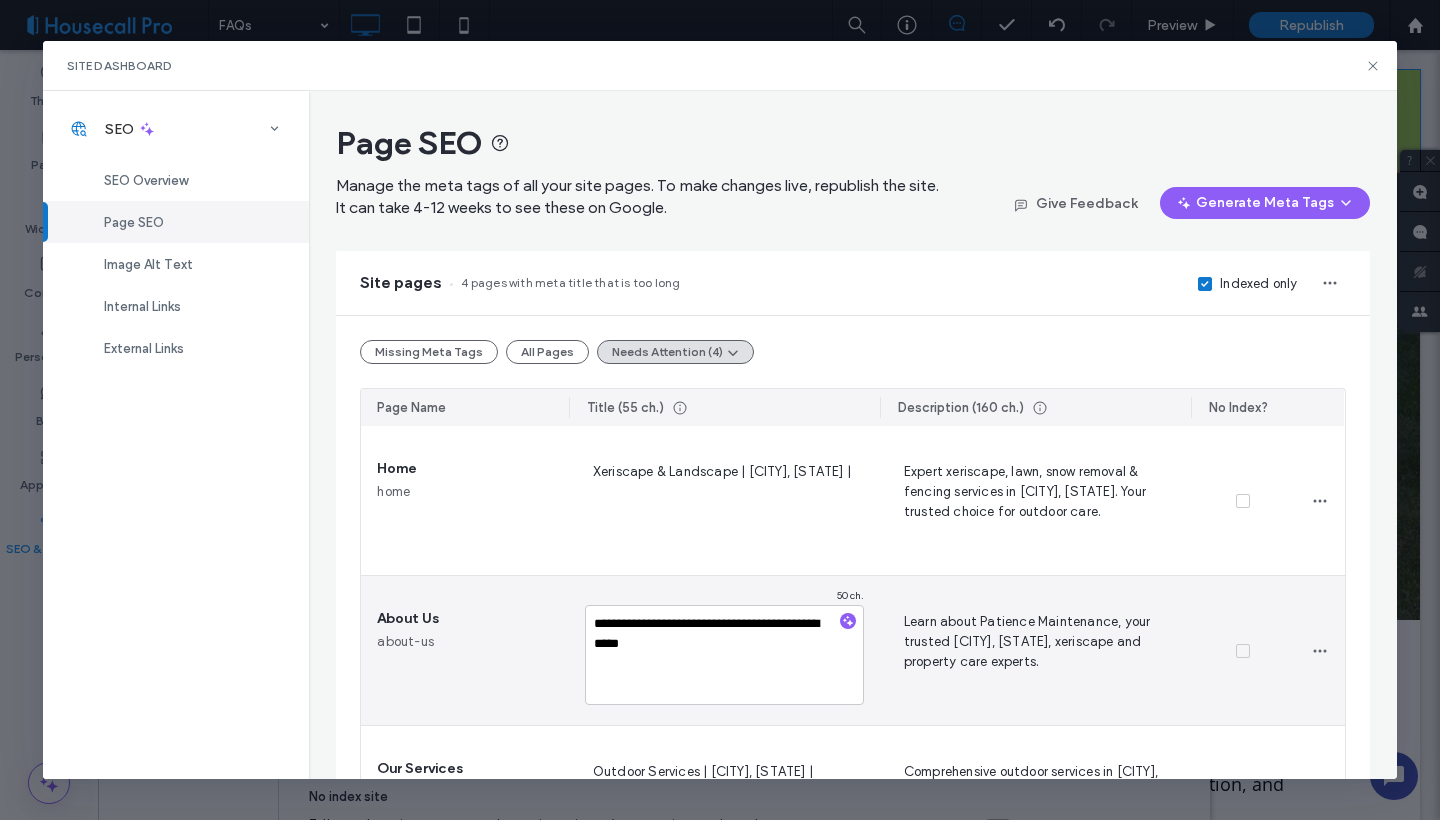 drag, startPoint x: 774, startPoint y: 625, endPoint x: 635, endPoint y: 618, distance: 139.17615 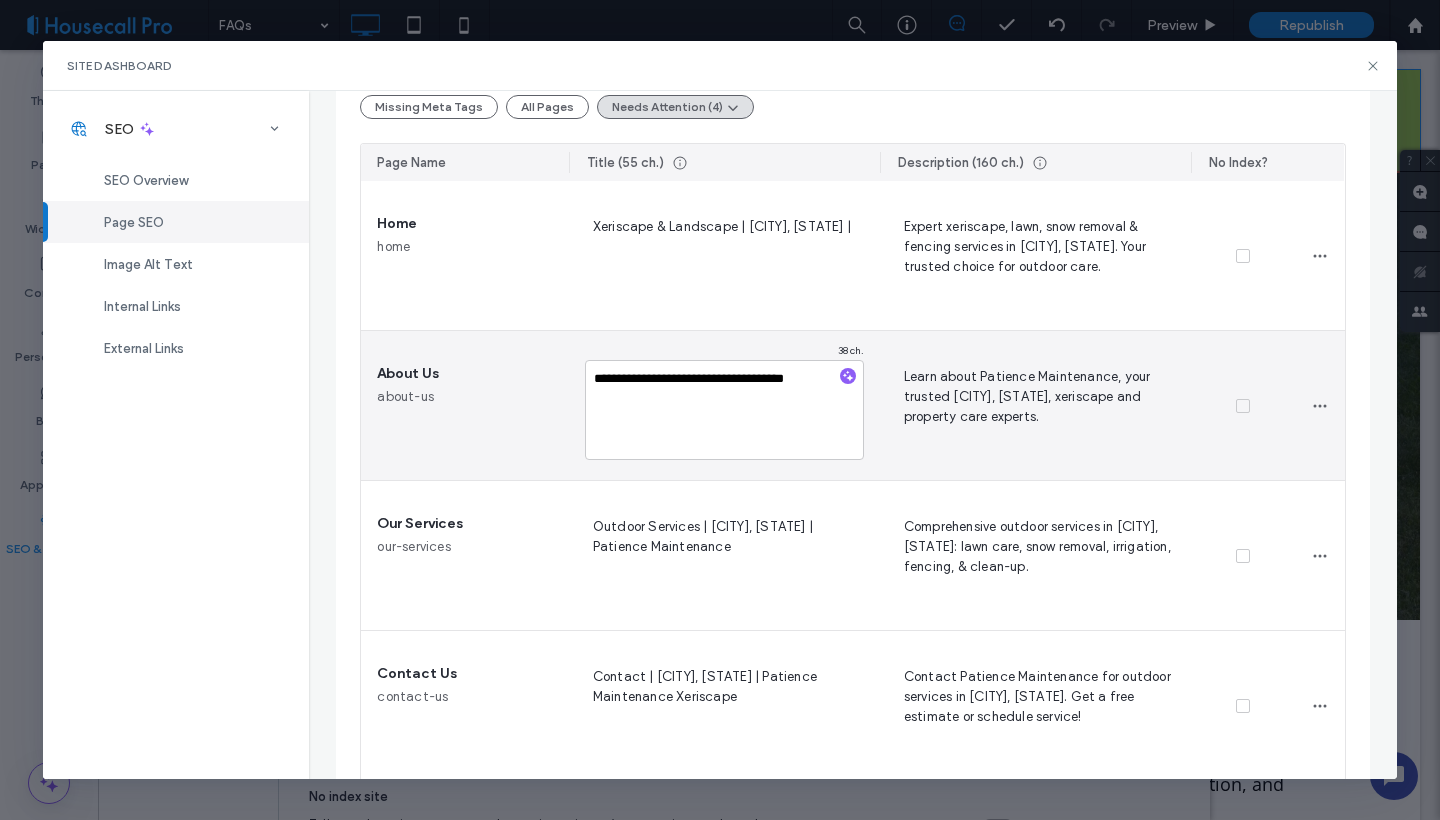 scroll, scrollTop: 259, scrollLeft: 0, axis: vertical 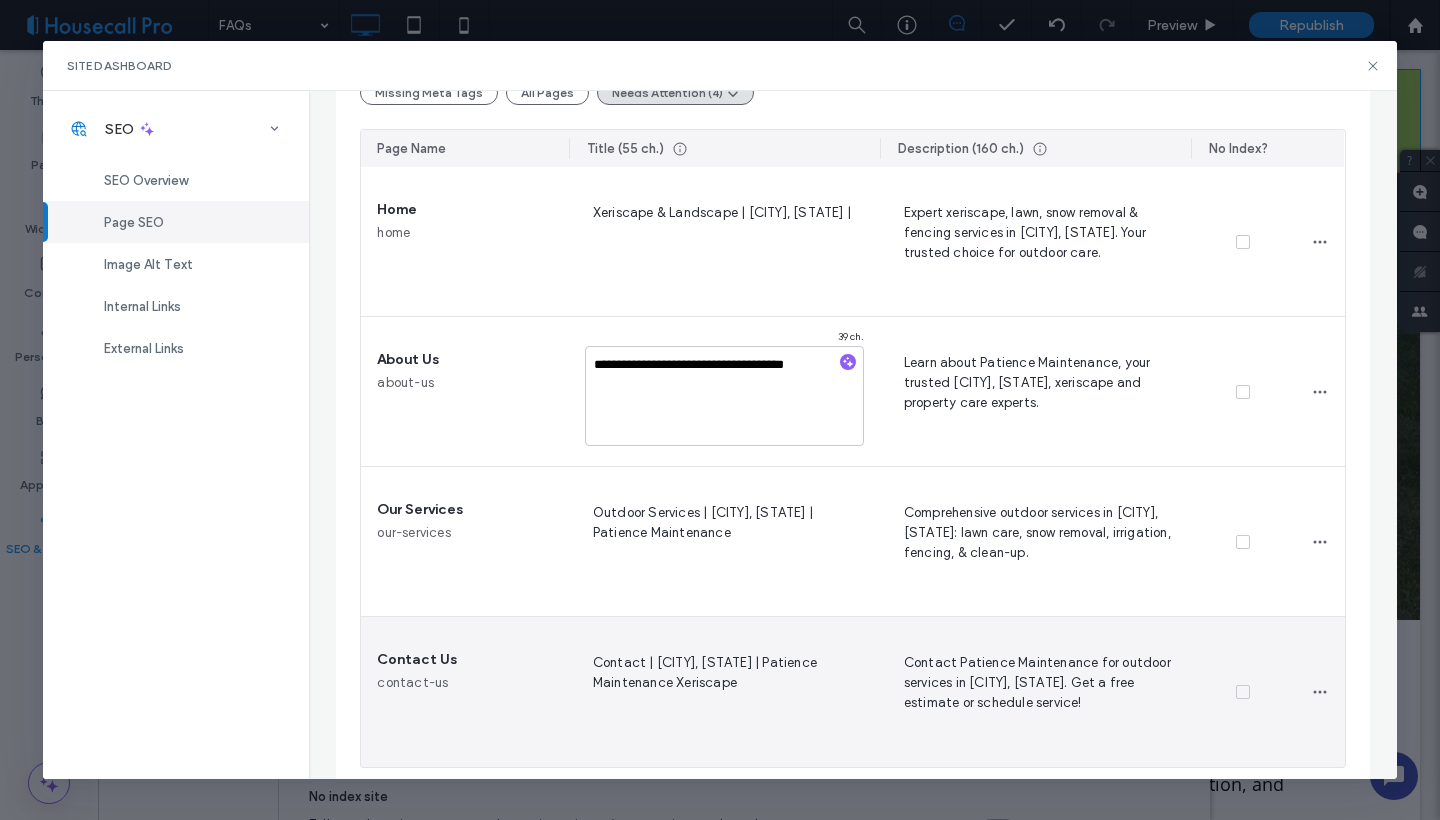 type on "**********" 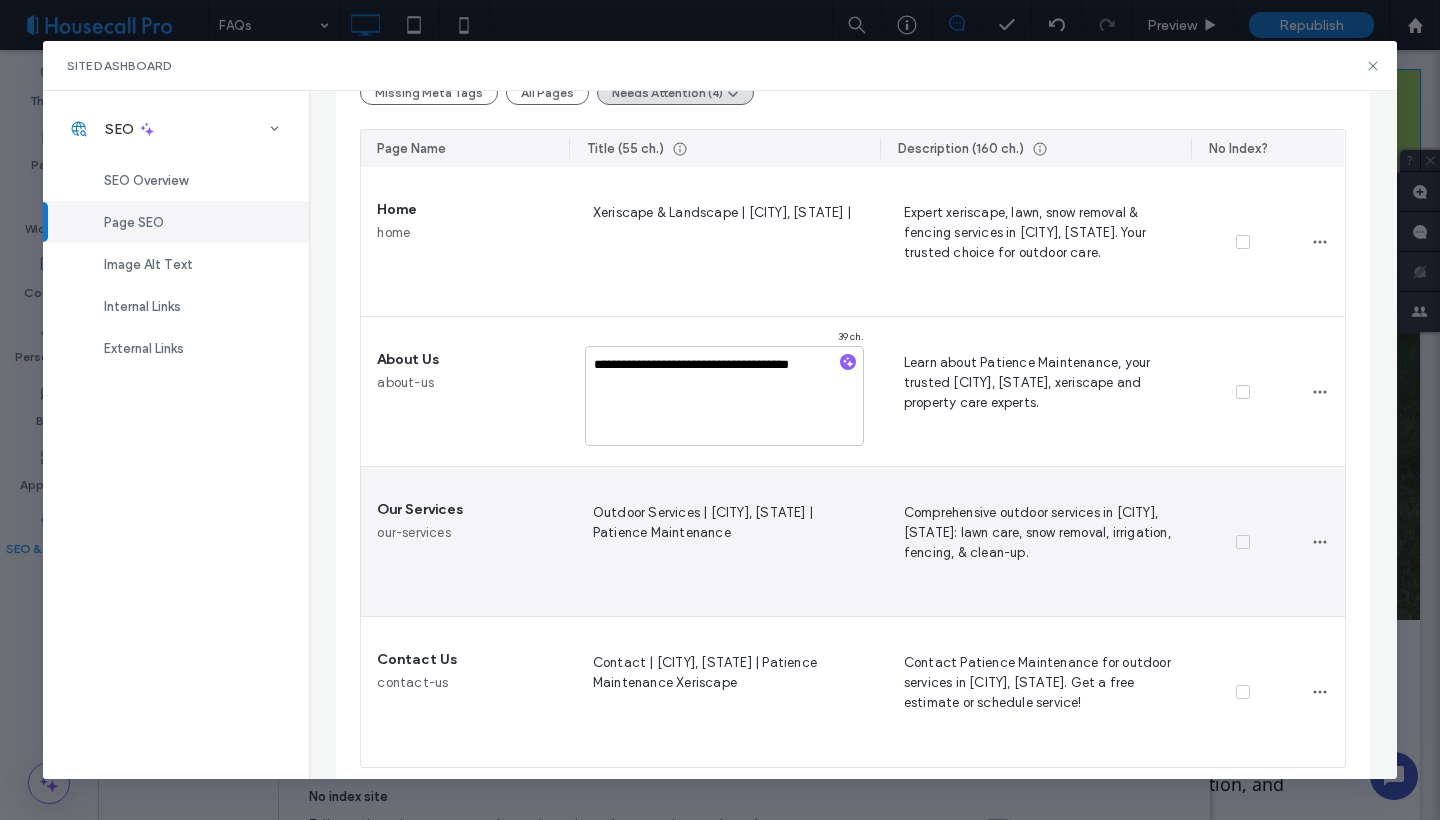 click on "Outdoor Services | [CITY], [STATE] | Patience Maintenance" at bounding box center (724, 542) 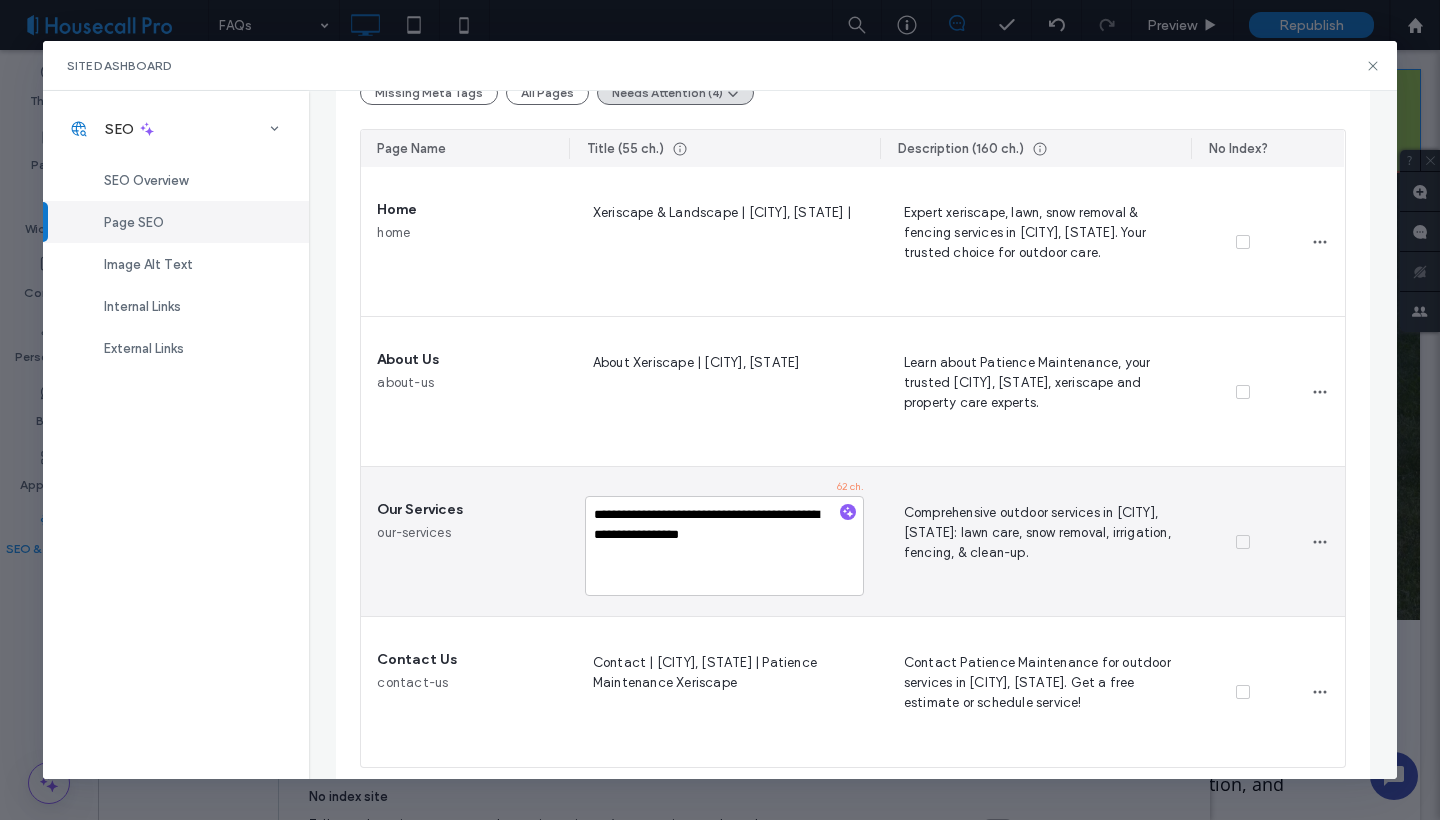 click on "**********" at bounding box center [724, 546] 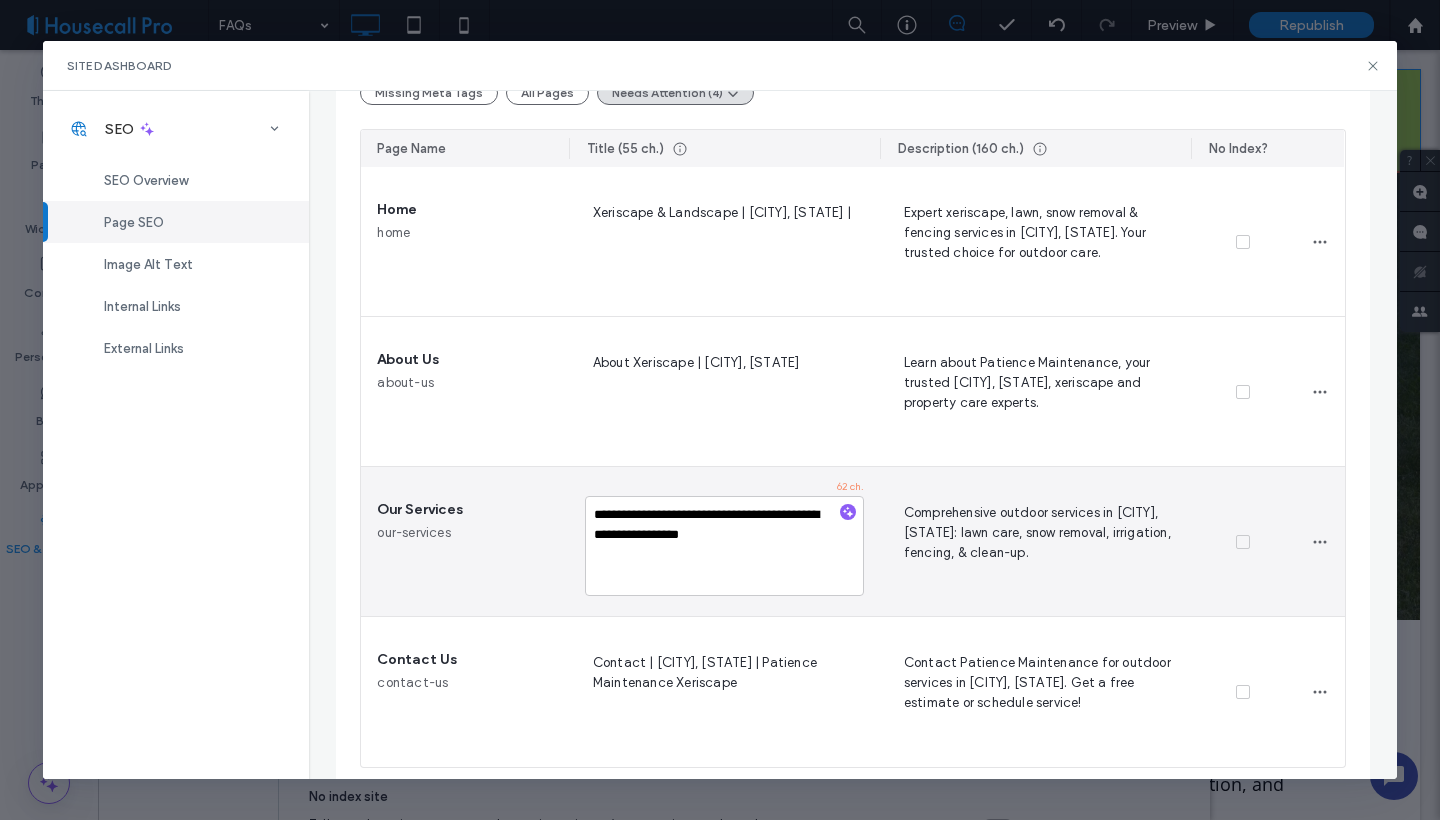 click on "**********" at bounding box center [724, 546] 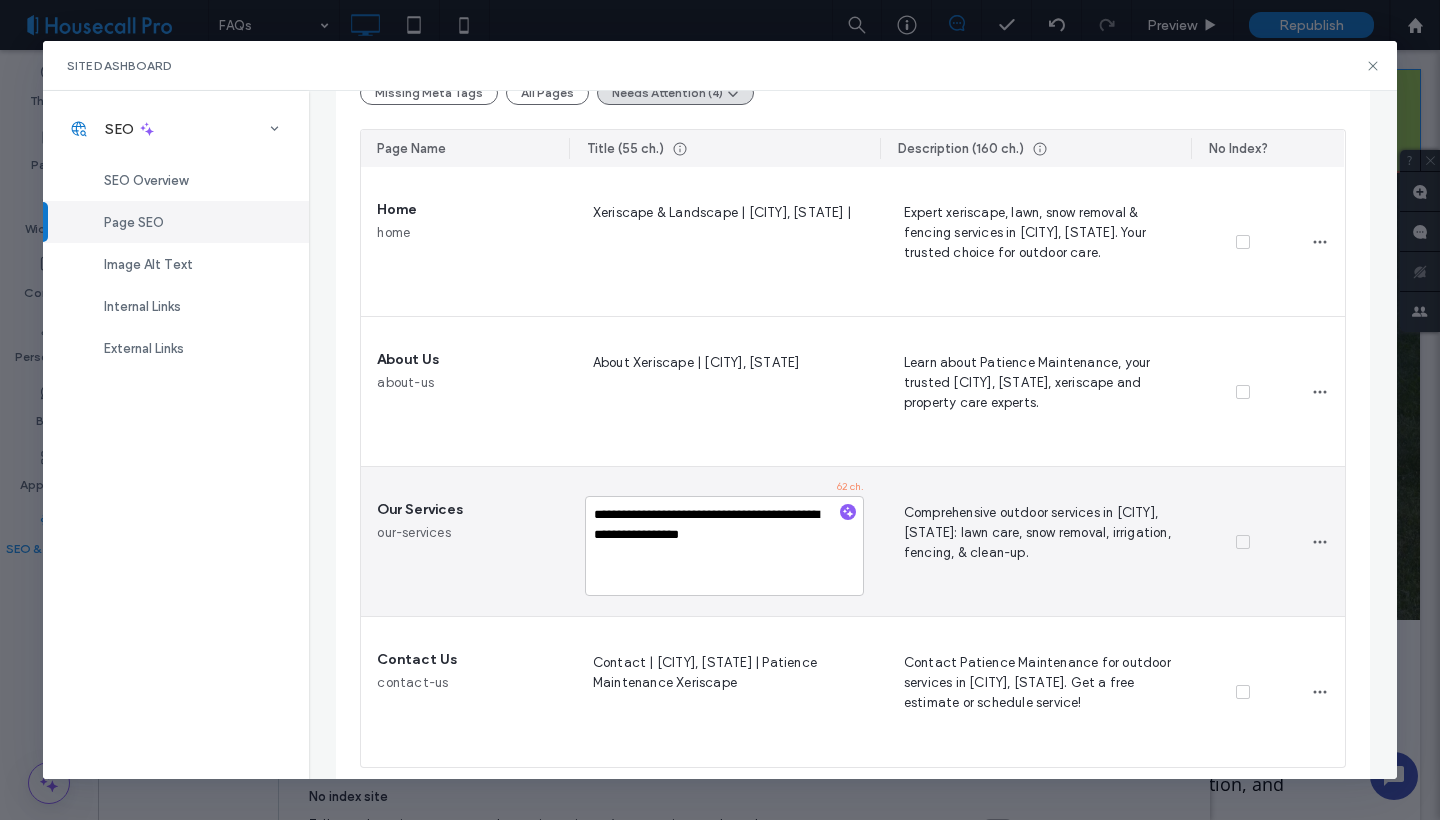 drag, startPoint x: 781, startPoint y: 536, endPoint x: 640, endPoint y: 535, distance: 141.00354 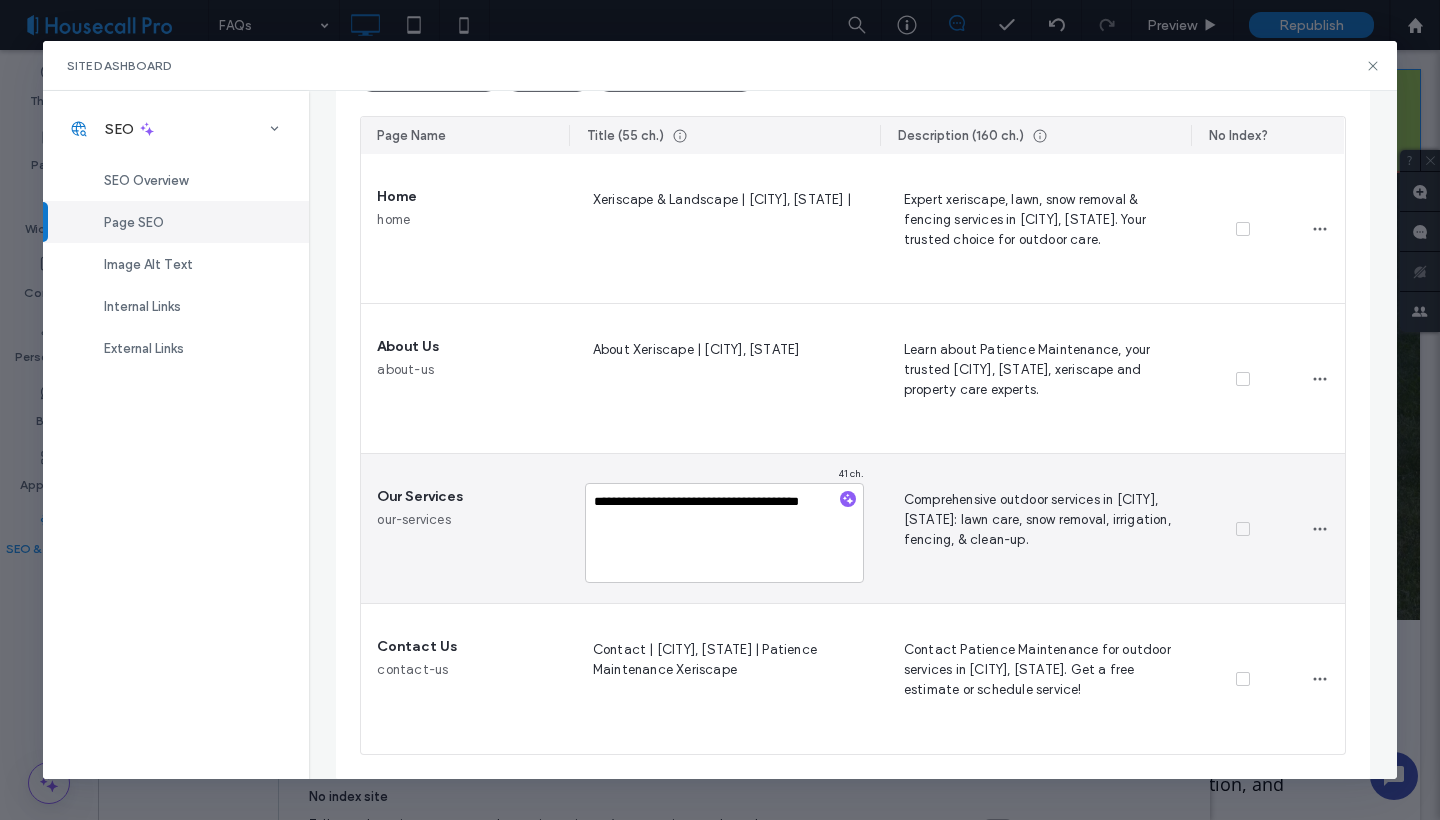scroll, scrollTop: 272, scrollLeft: 0, axis: vertical 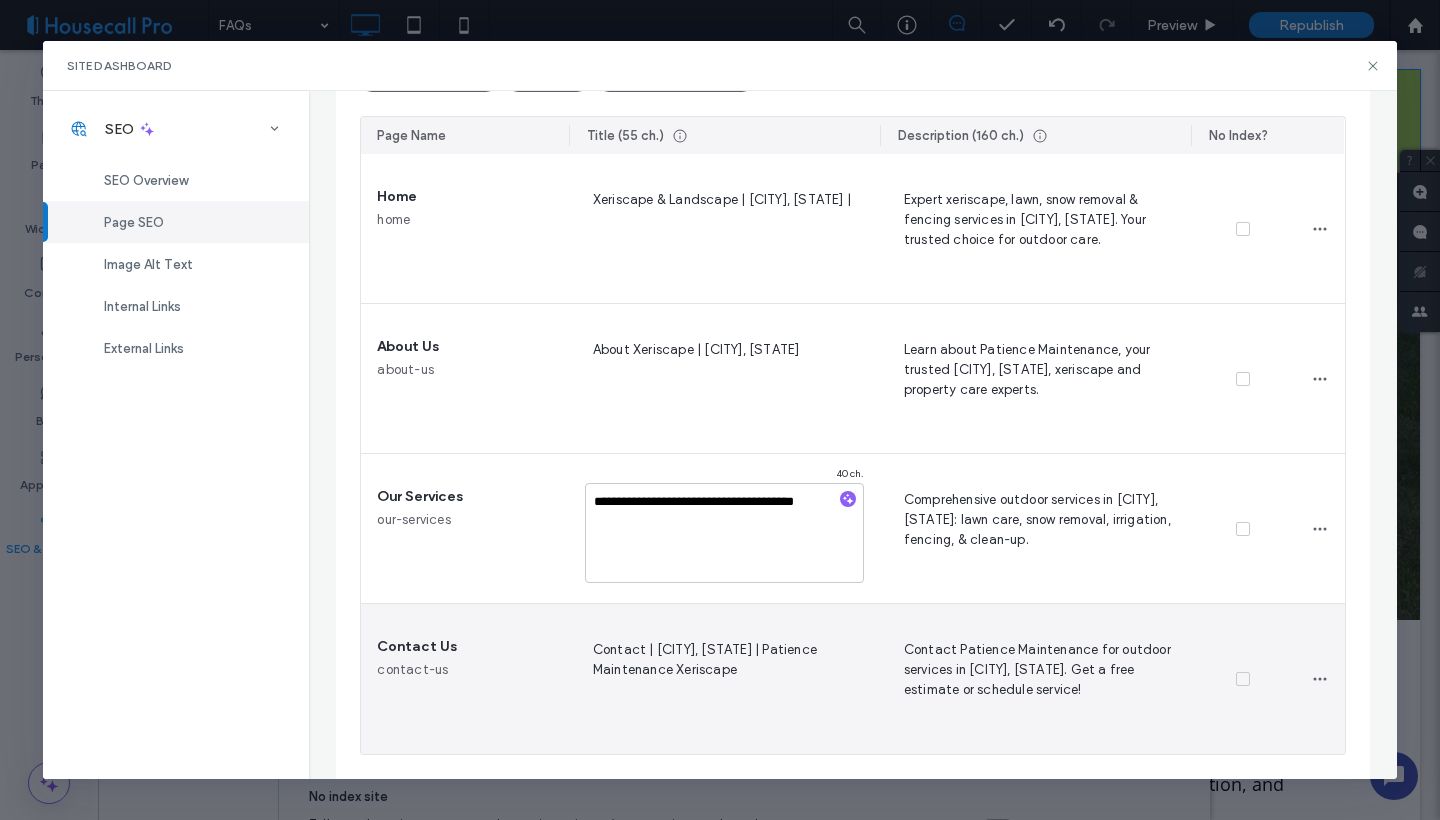 click on "Contact | [CITY], [STATE] | Patience Maintenance Xeriscape" at bounding box center [724, 679] 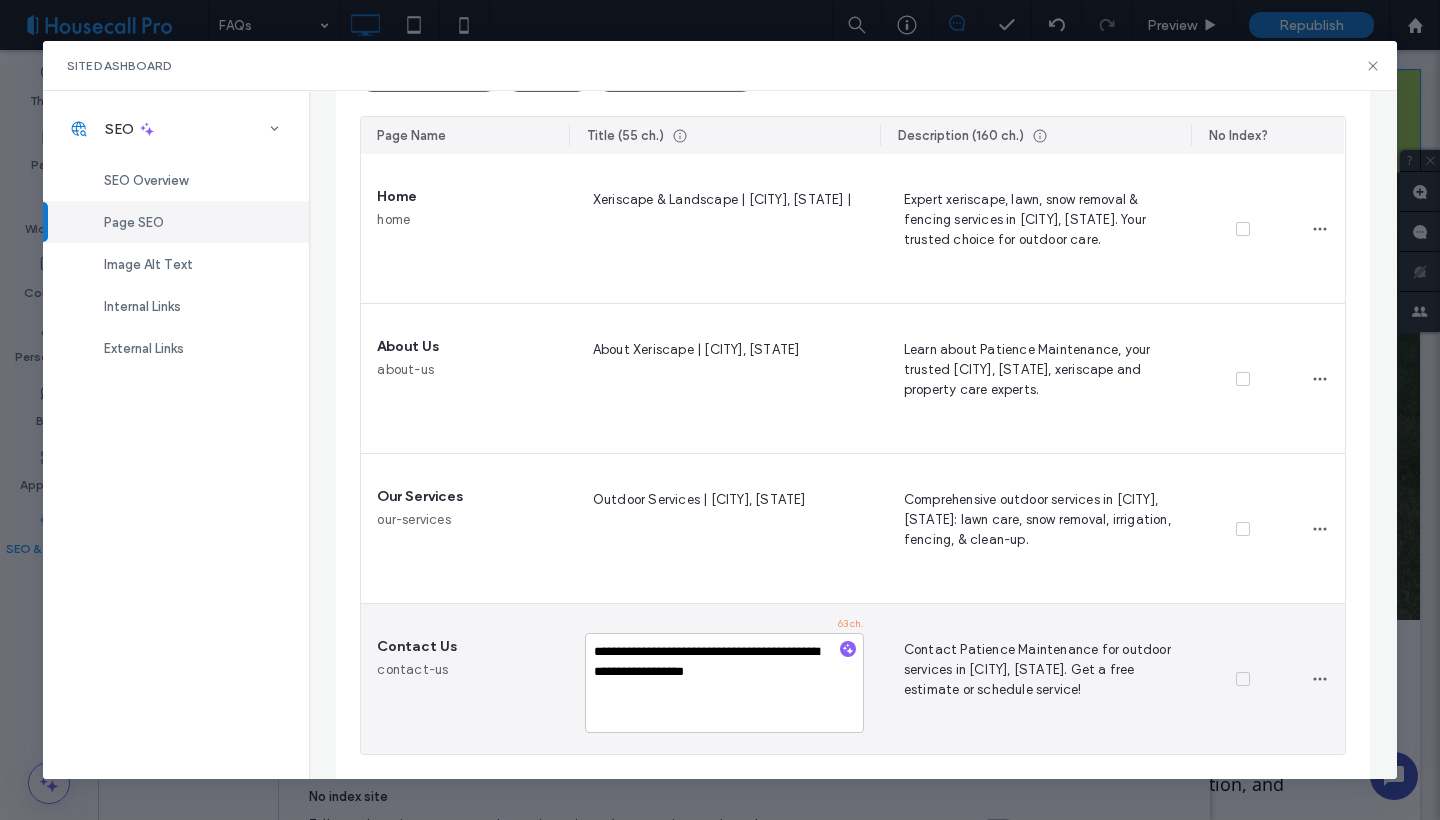 click on "**********" at bounding box center [724, 683] 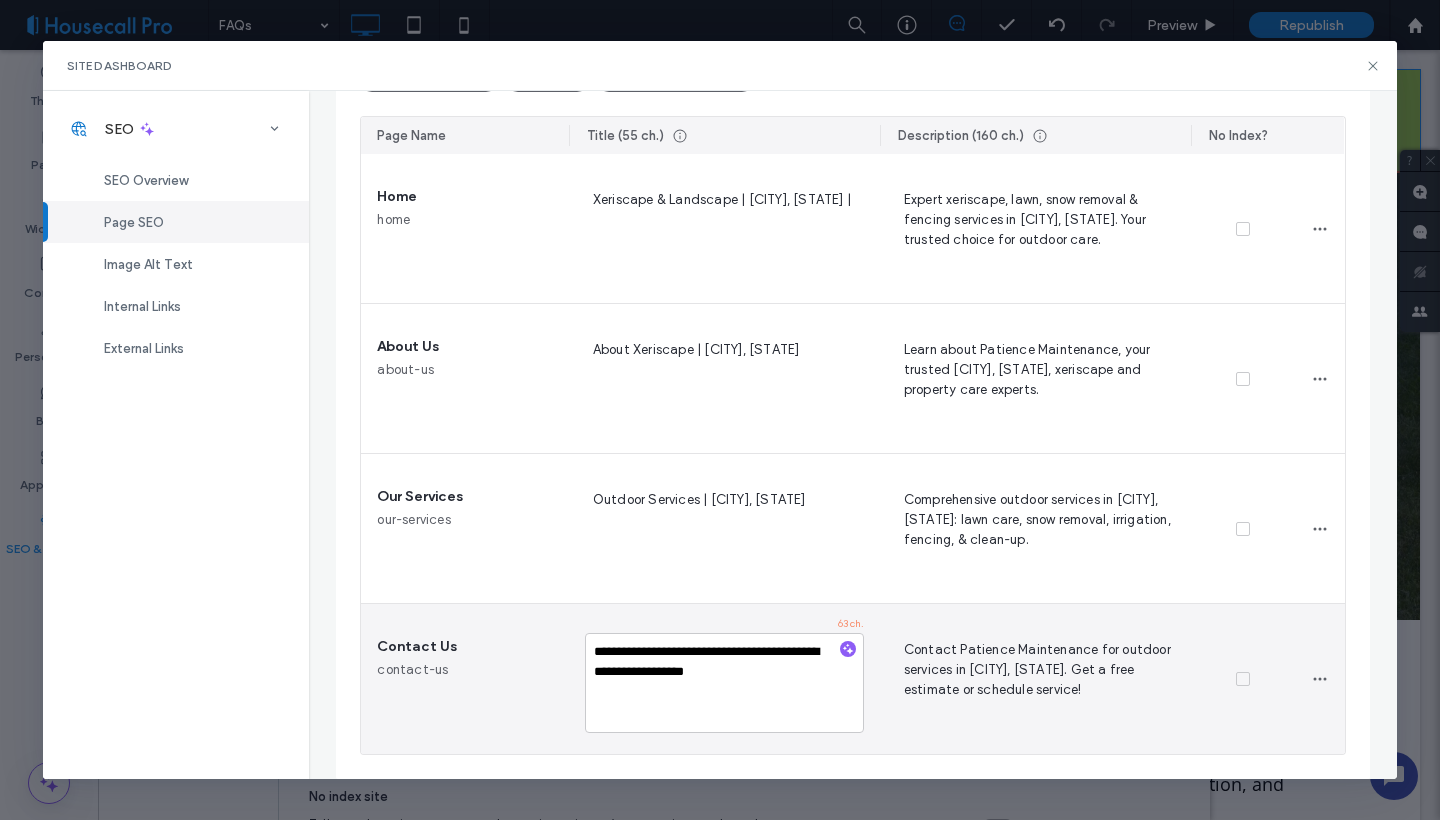 click on "**********" at bounding box center (724, 683) 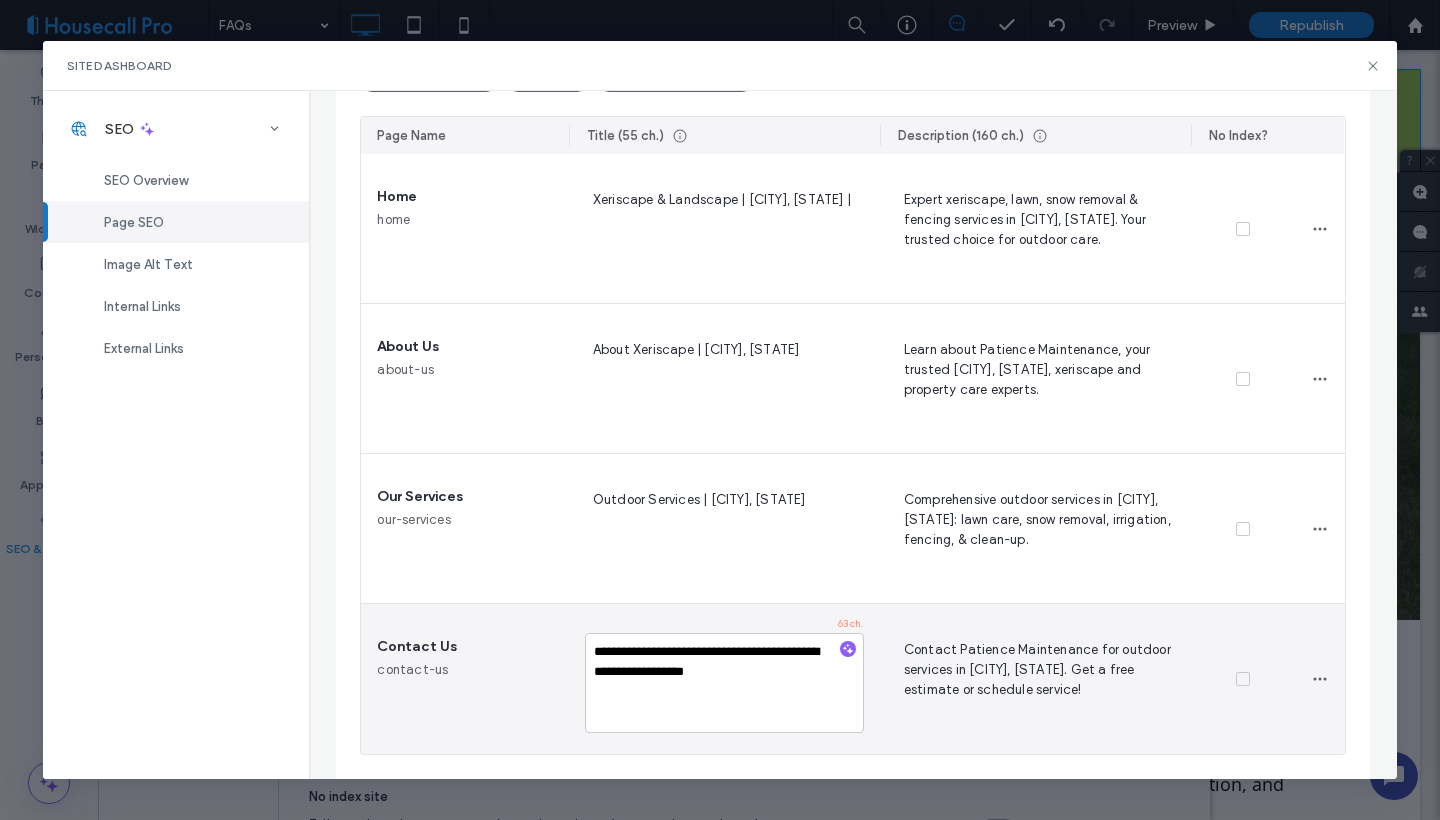 drag, startPoint x: 654, startPoint y: 654, endPoint x: 496, endPoint y: 653, distance: 158.00316 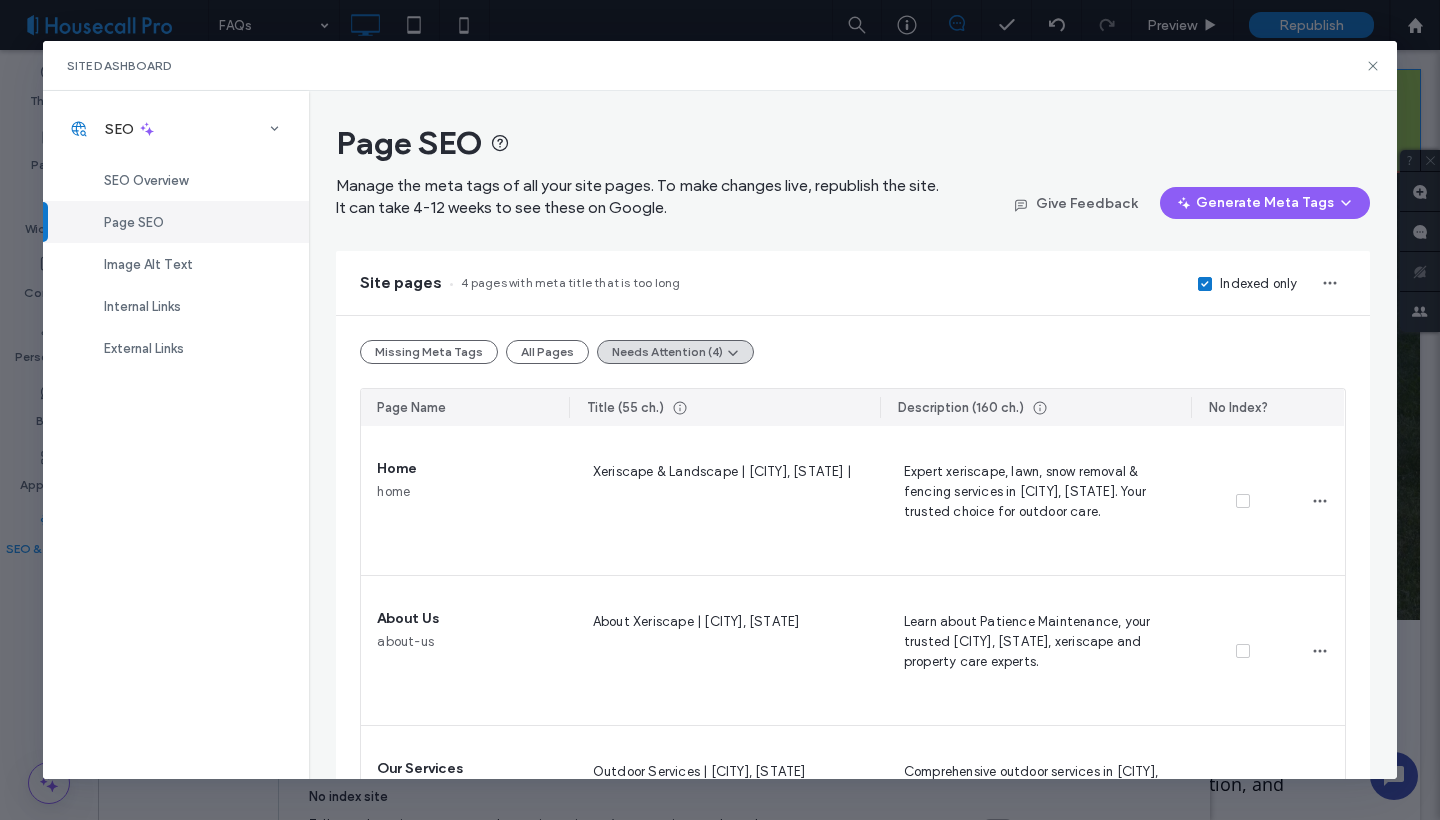 scroll, scrollTop: 0, scrollLeft: 0, axis: both 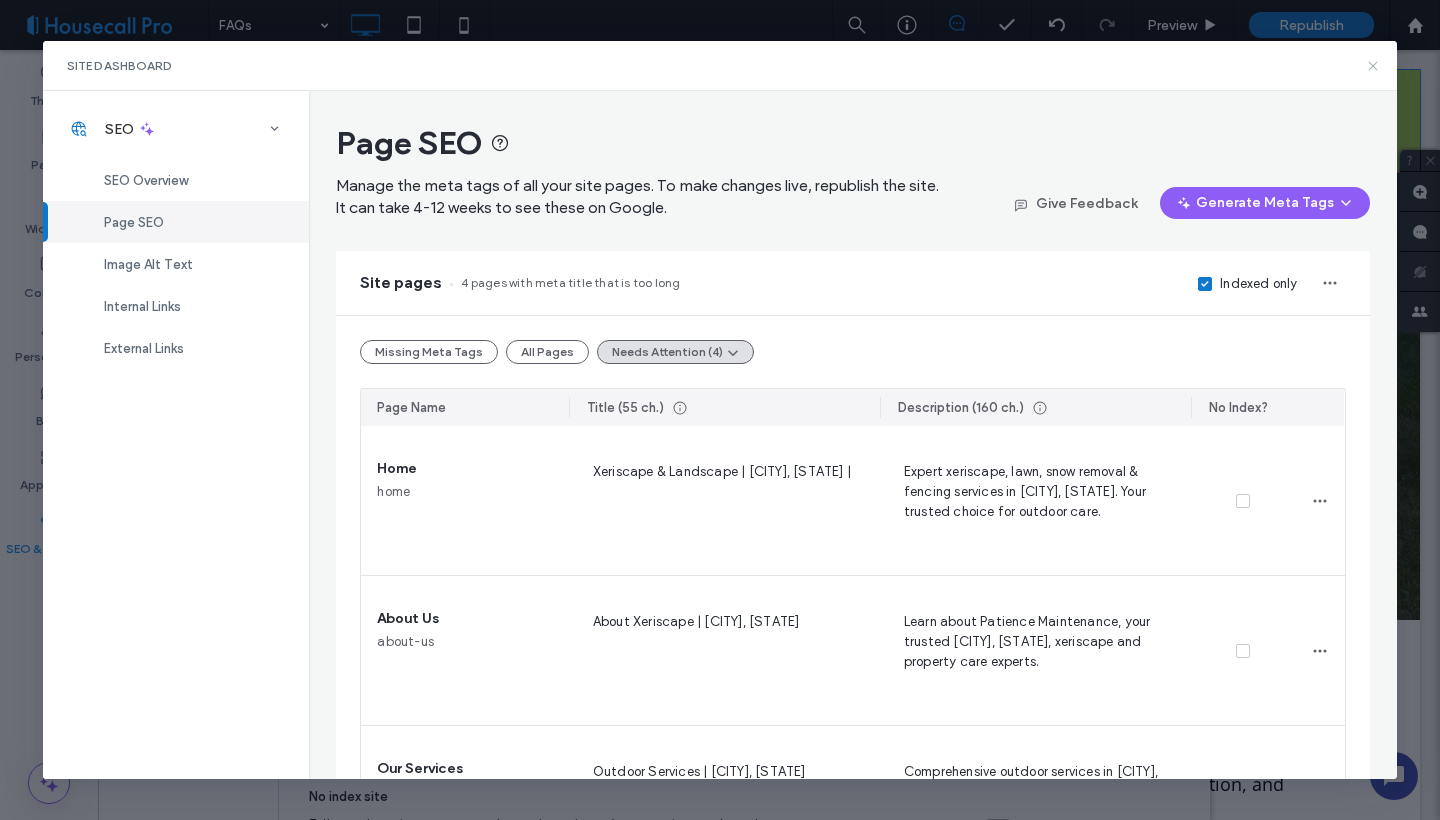 click 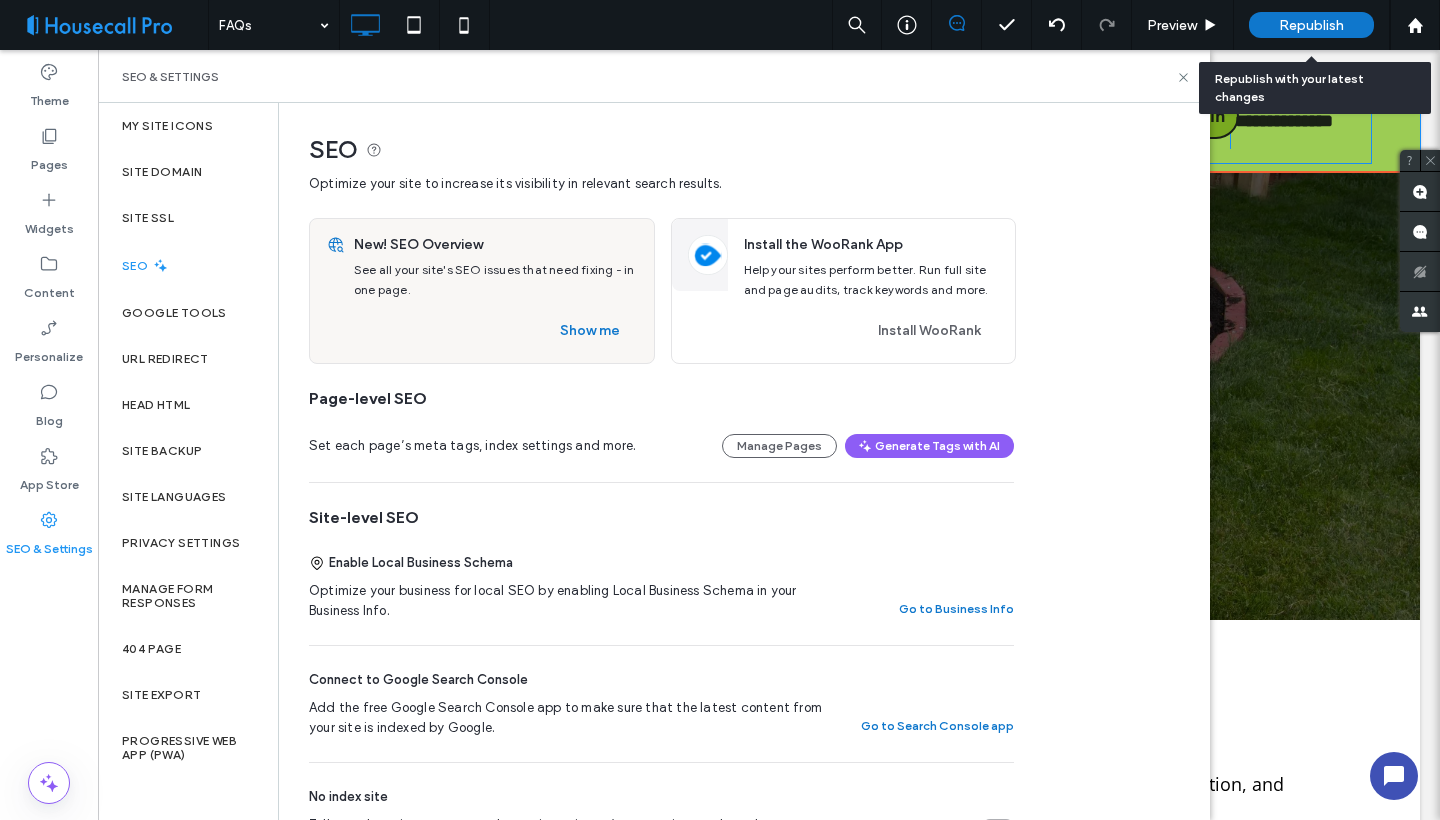click on "Republish" at bounding box center [1311, 25] 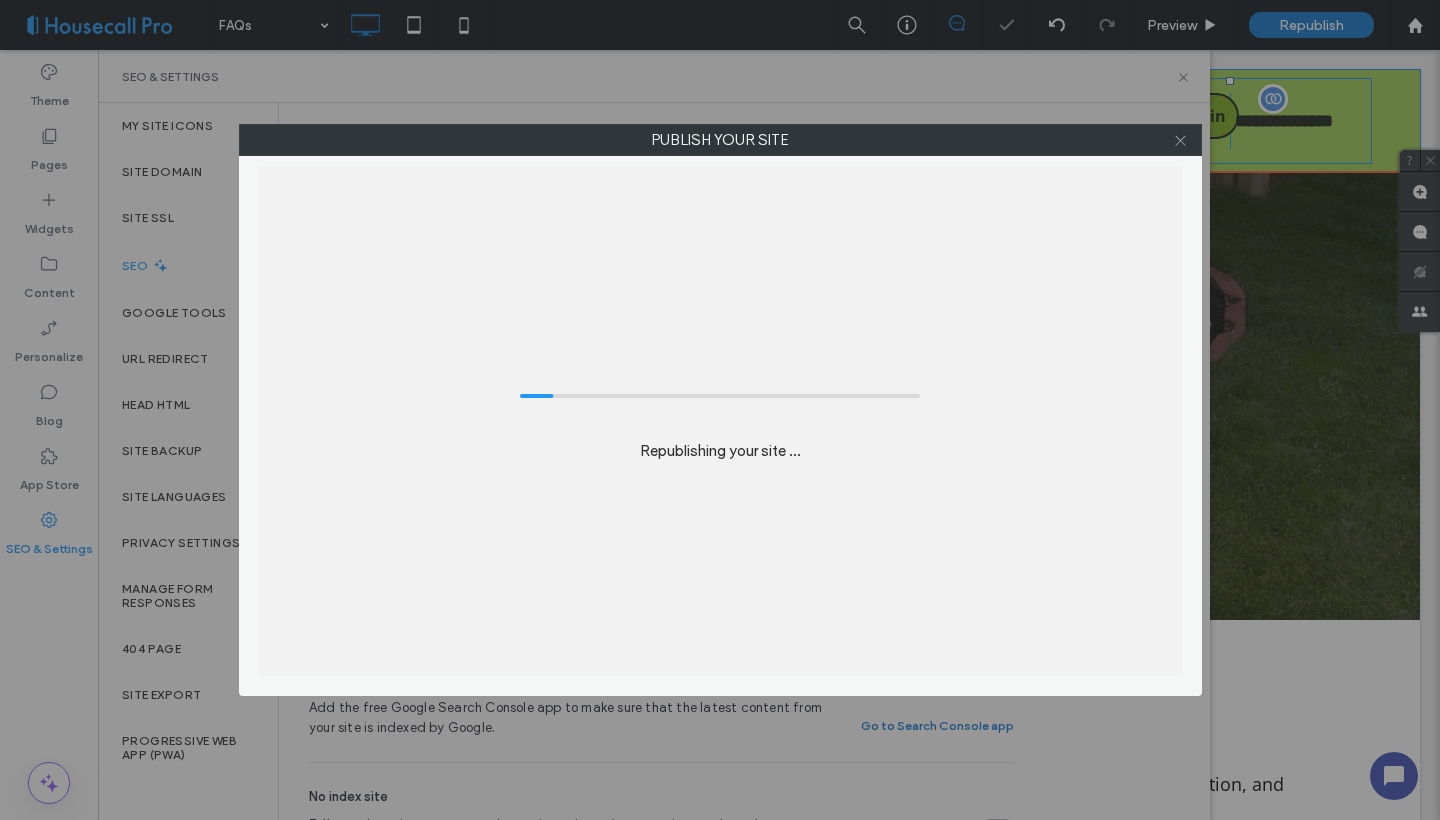 click 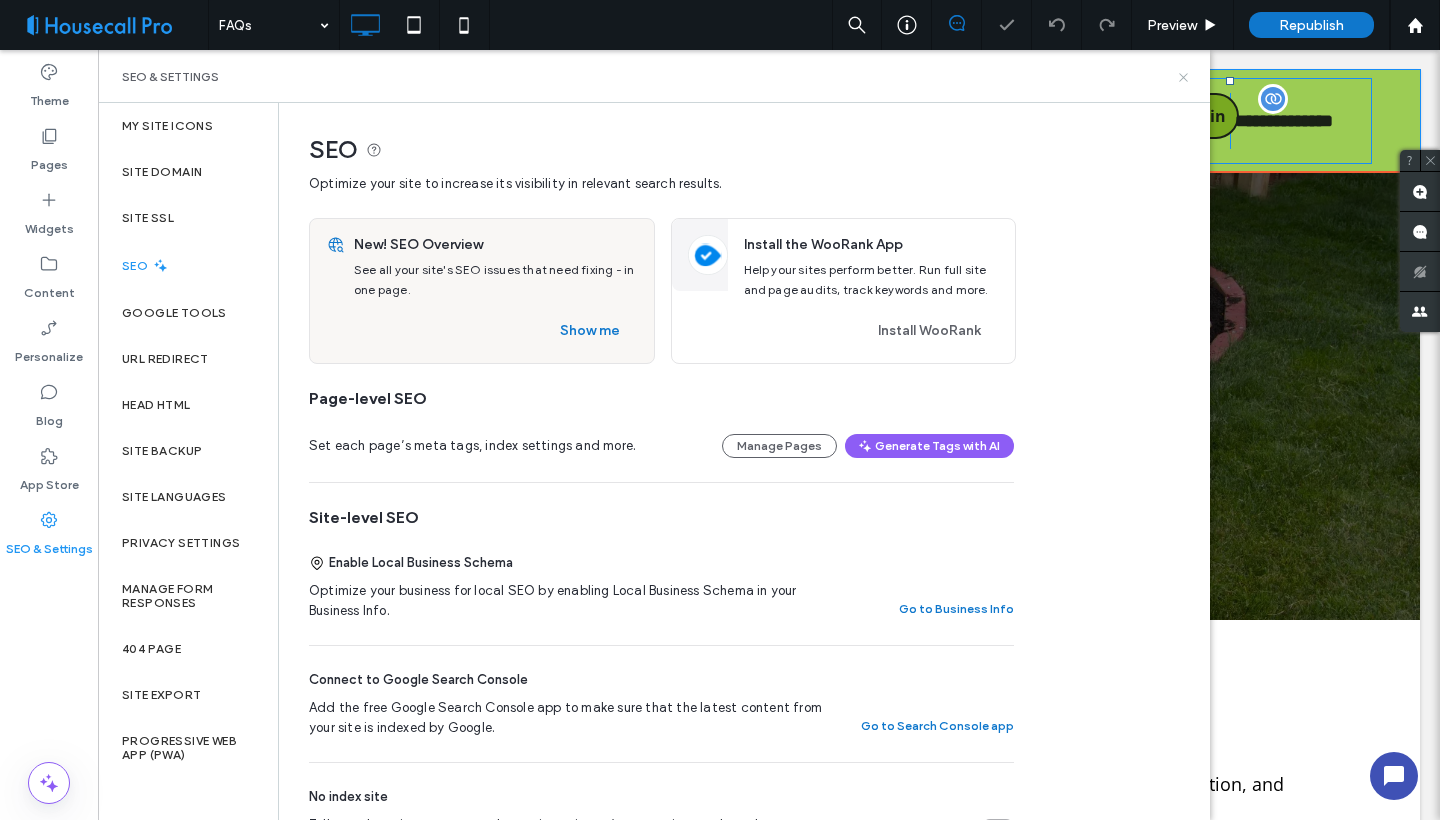 click 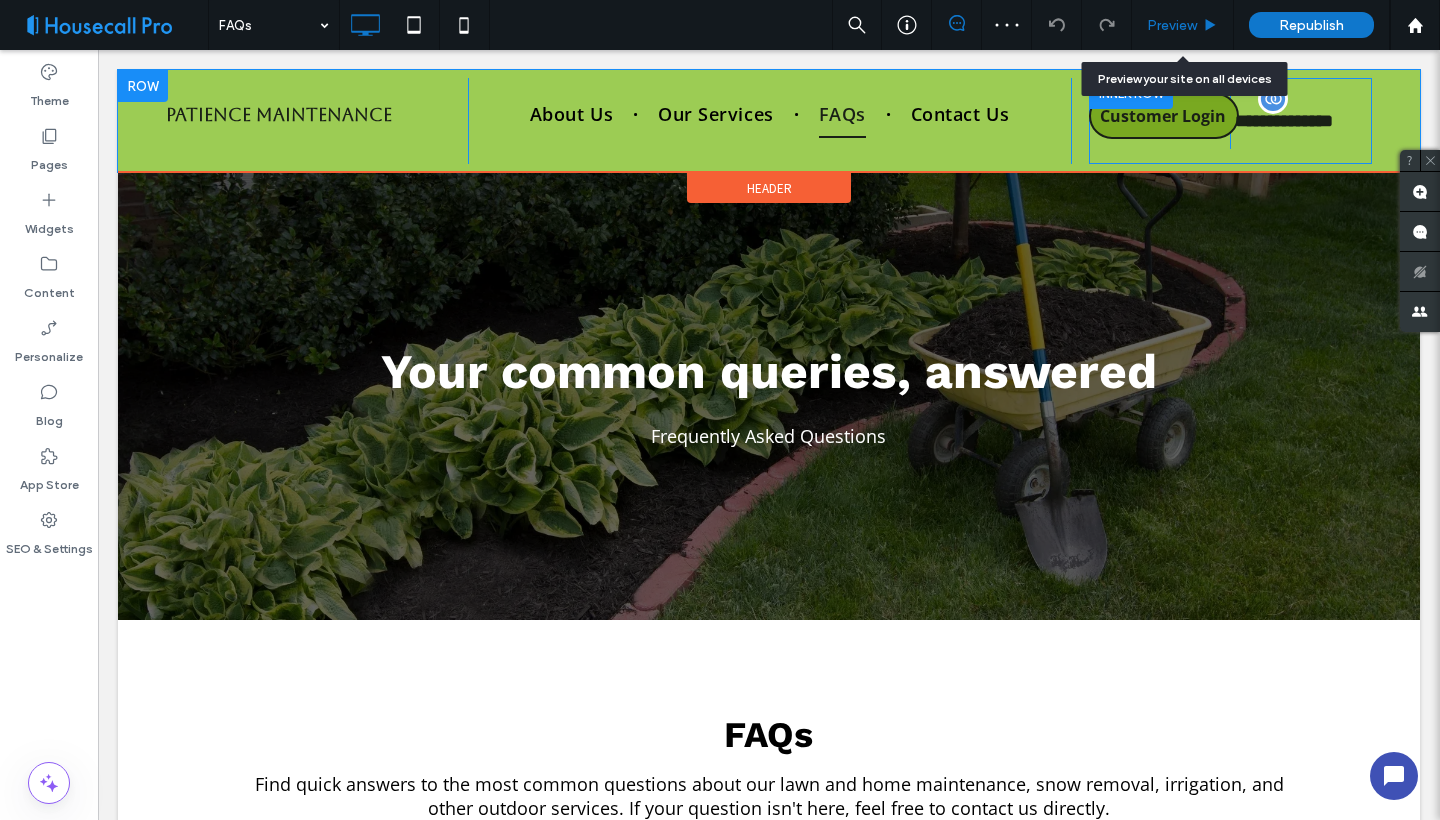 click on "Preview" at bounding box center [1172, 25] 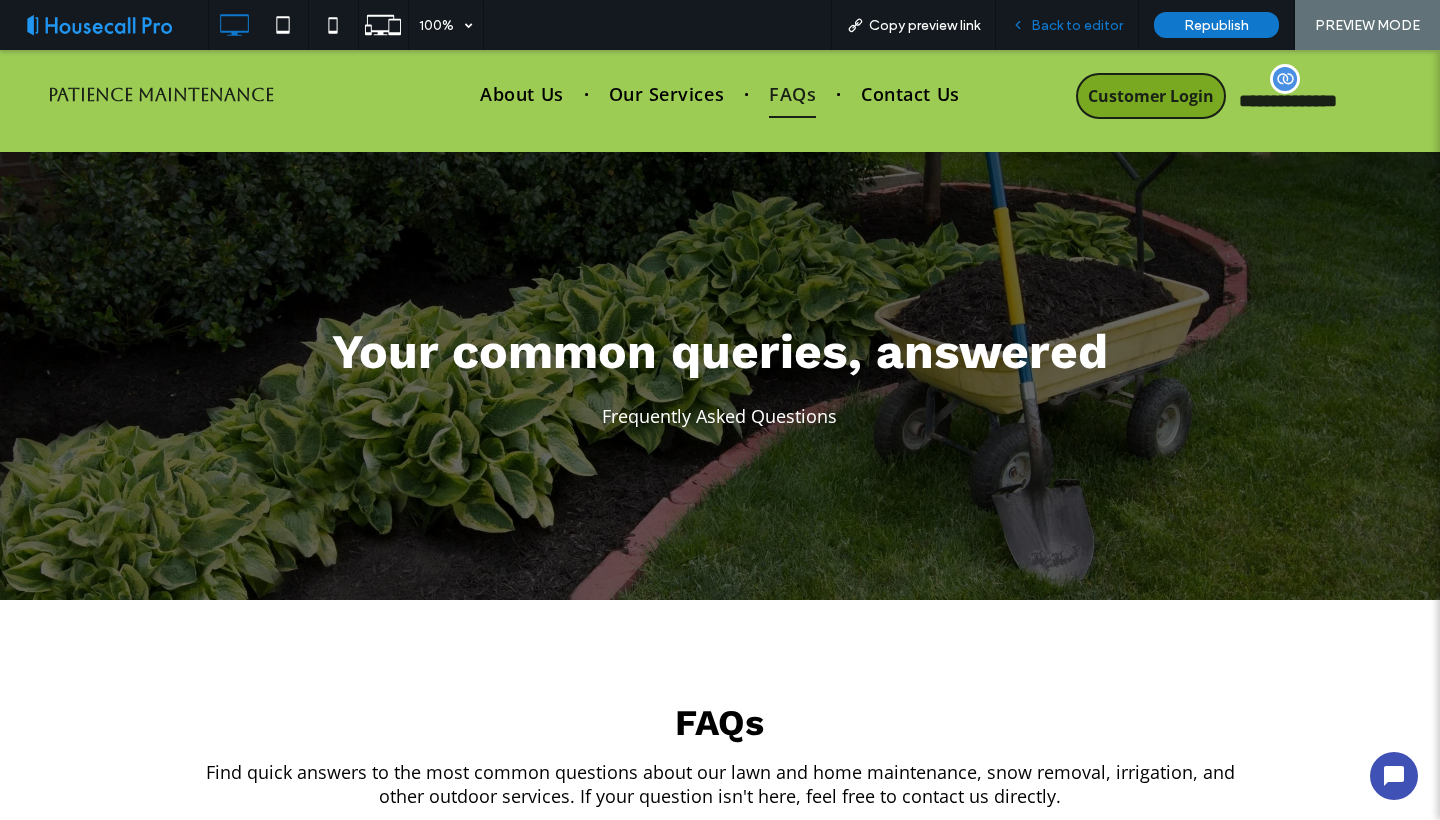 click on "Back to editor" at bounding box center [1077, 25] 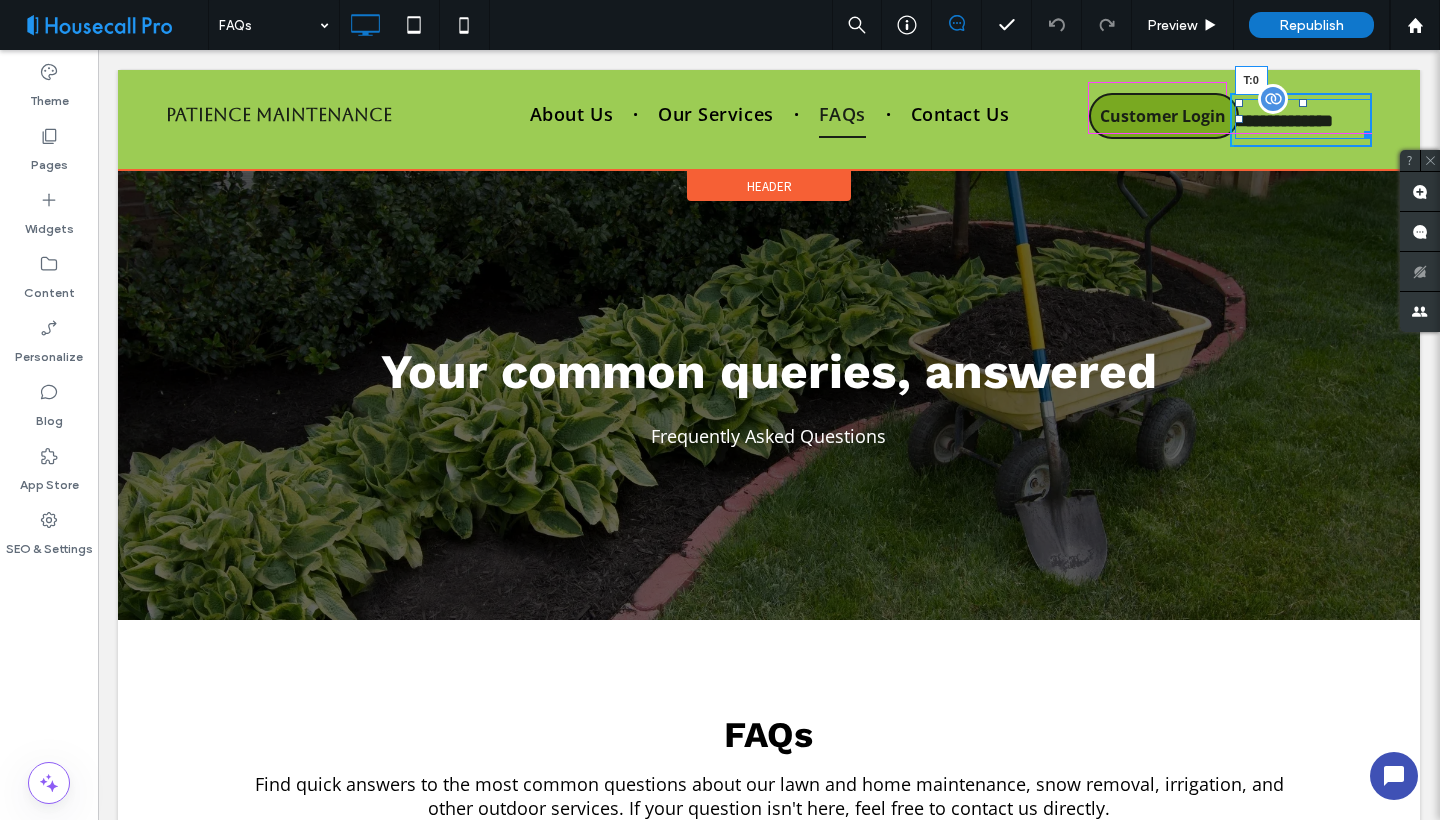 click at bounding box center (1303, 103) 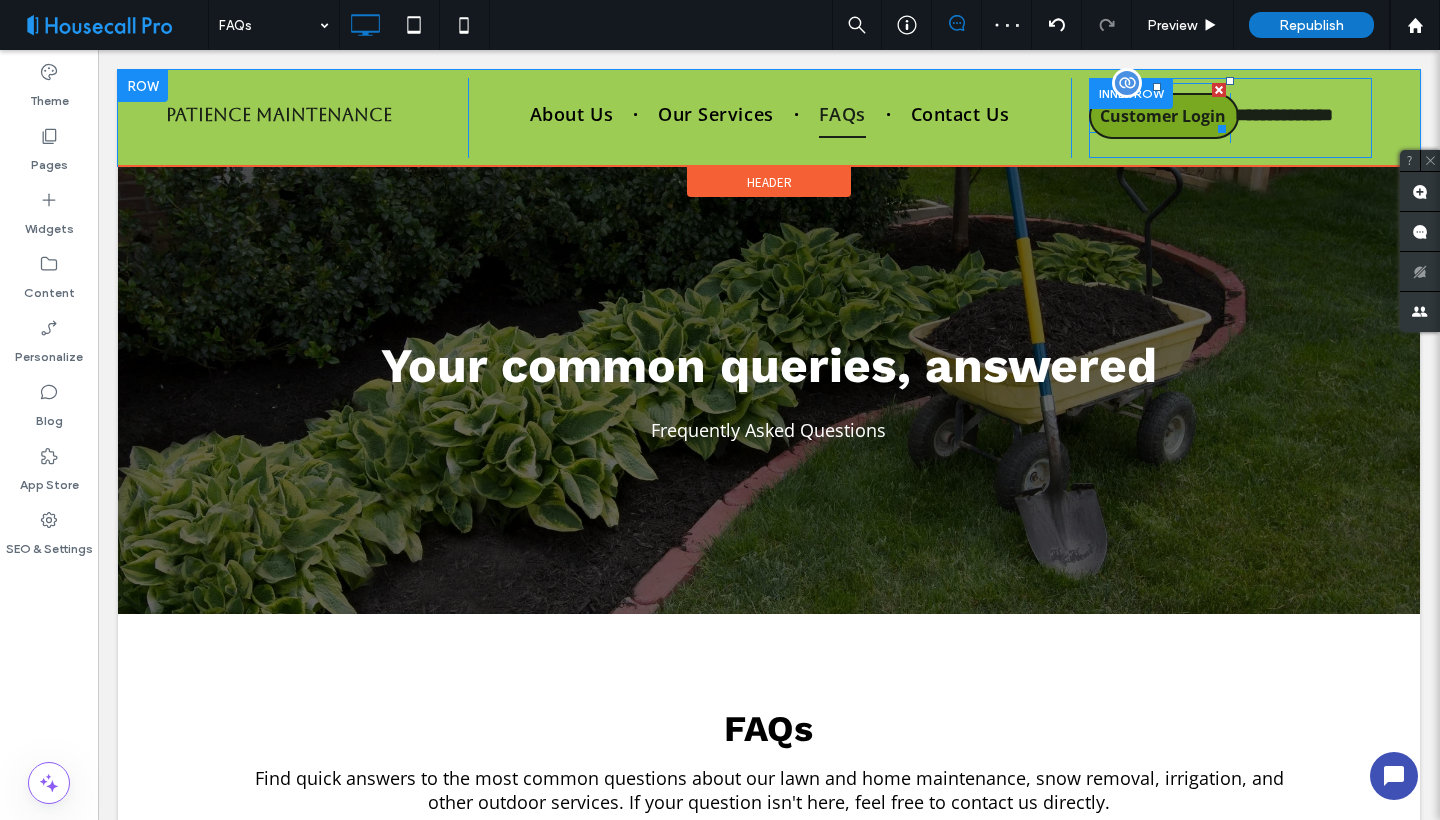 click at bounding box center [1157, 108] 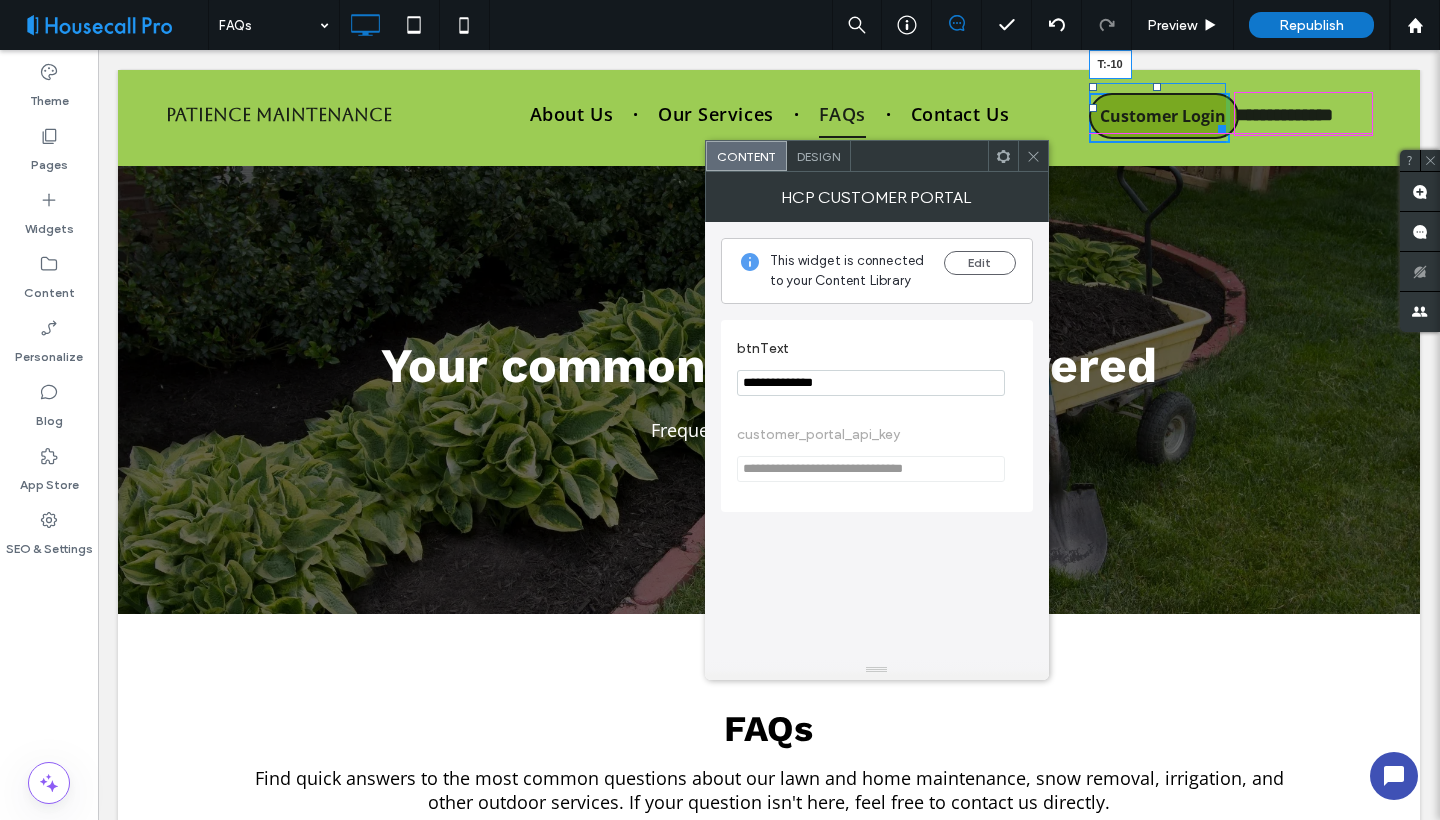 click at bounding box center (1157, 87) 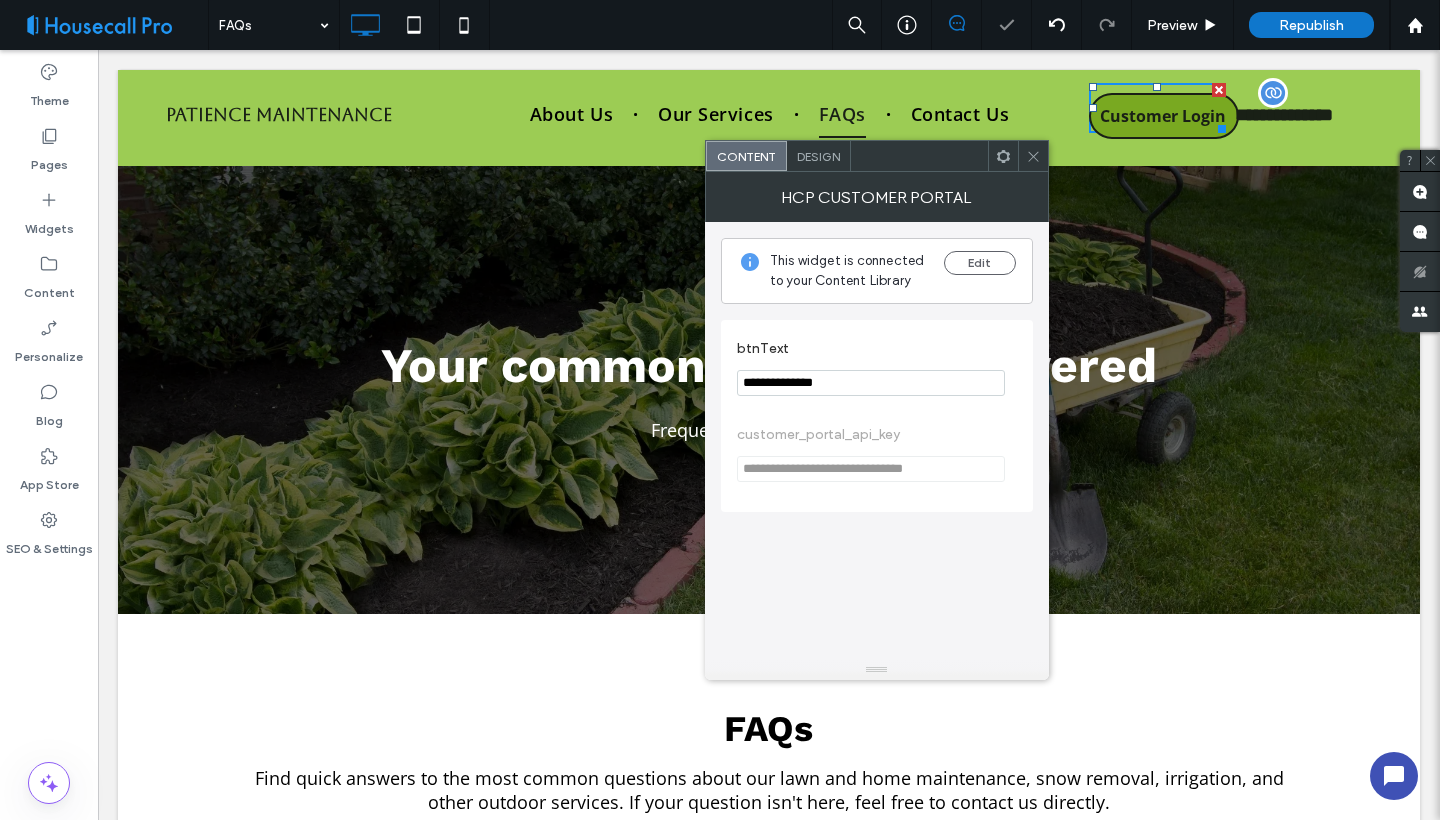 click on "**********" at bounding box center [1284, 115] 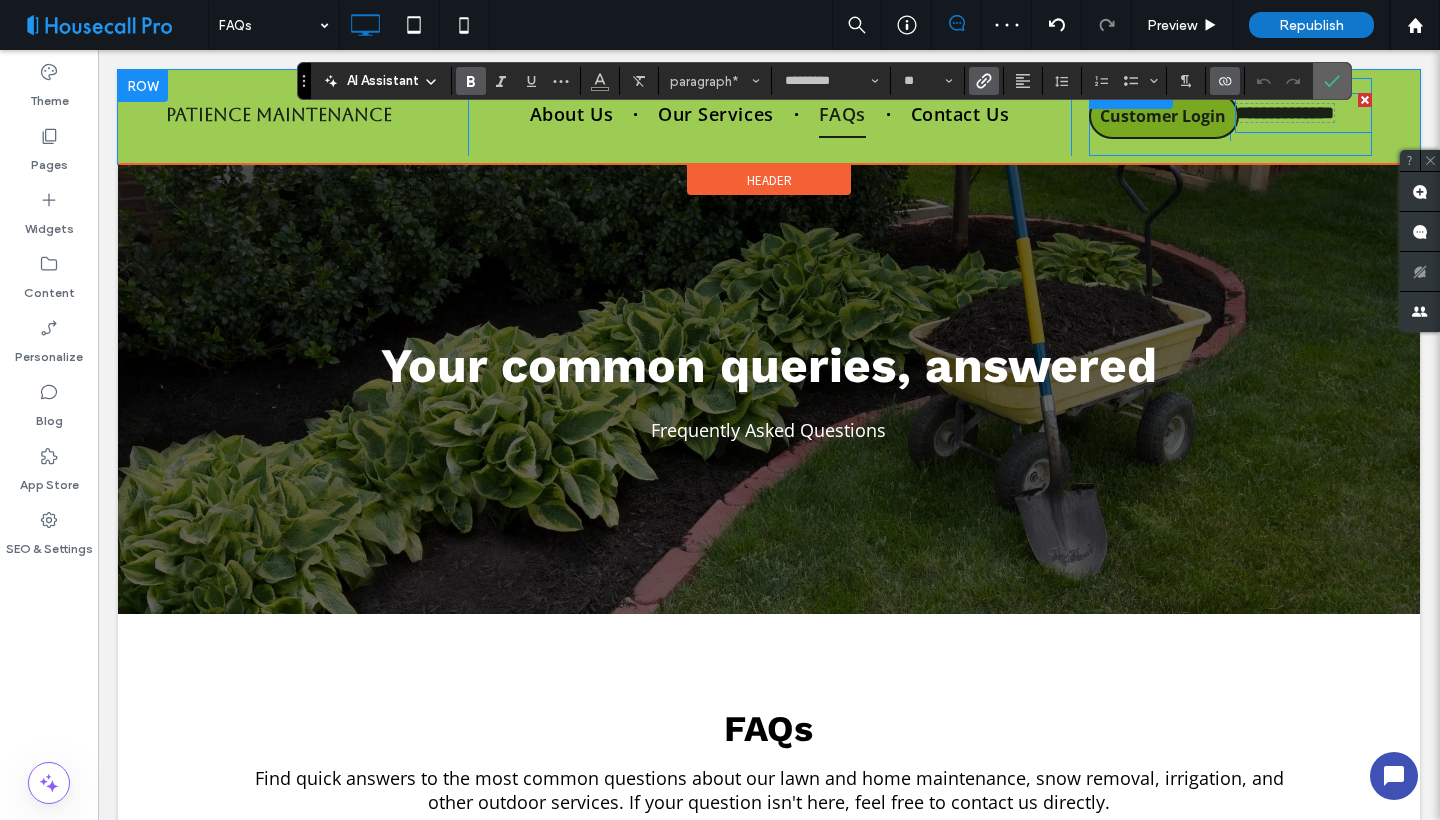 click 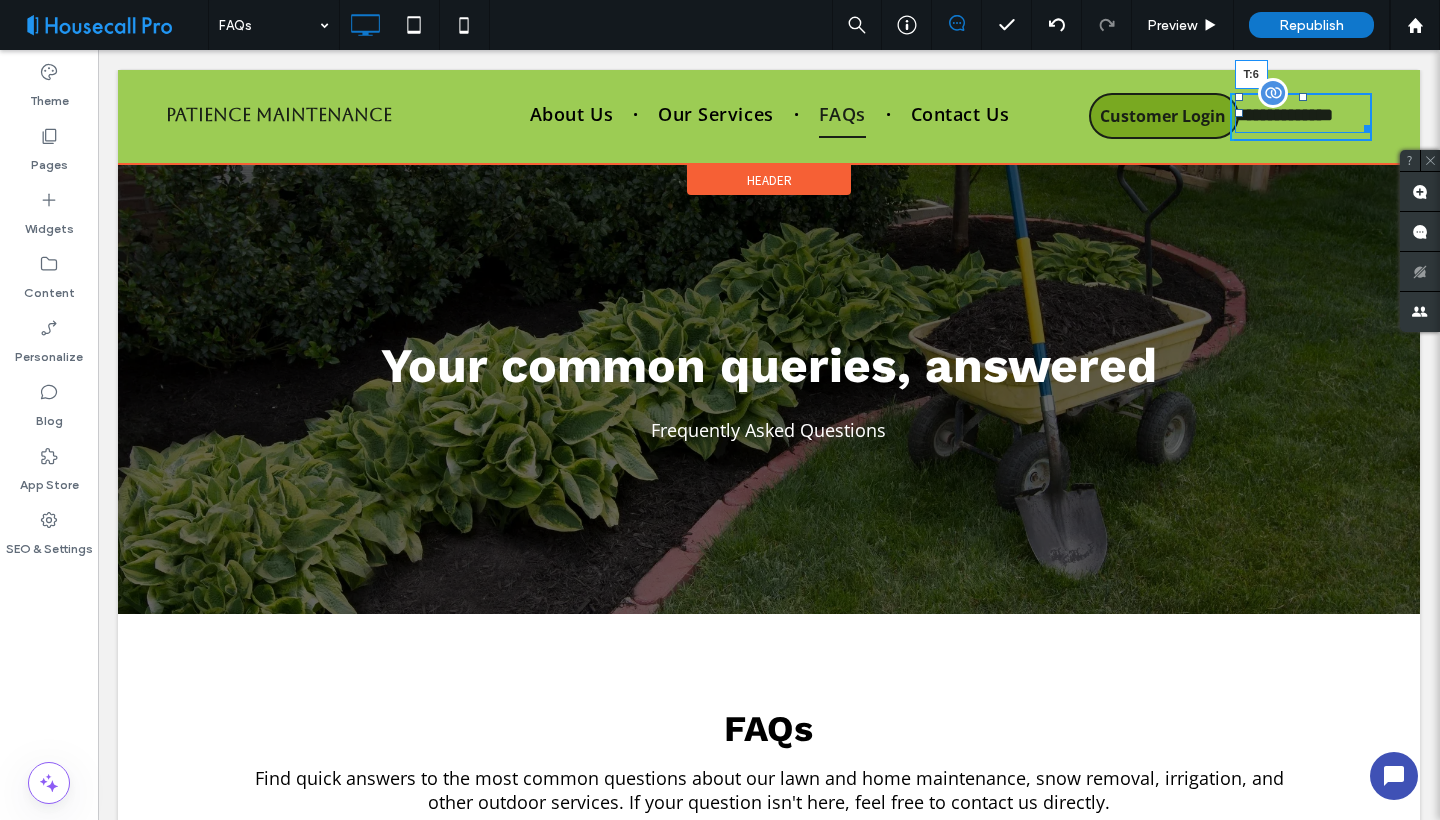 click at bounding box center (1303, 97) 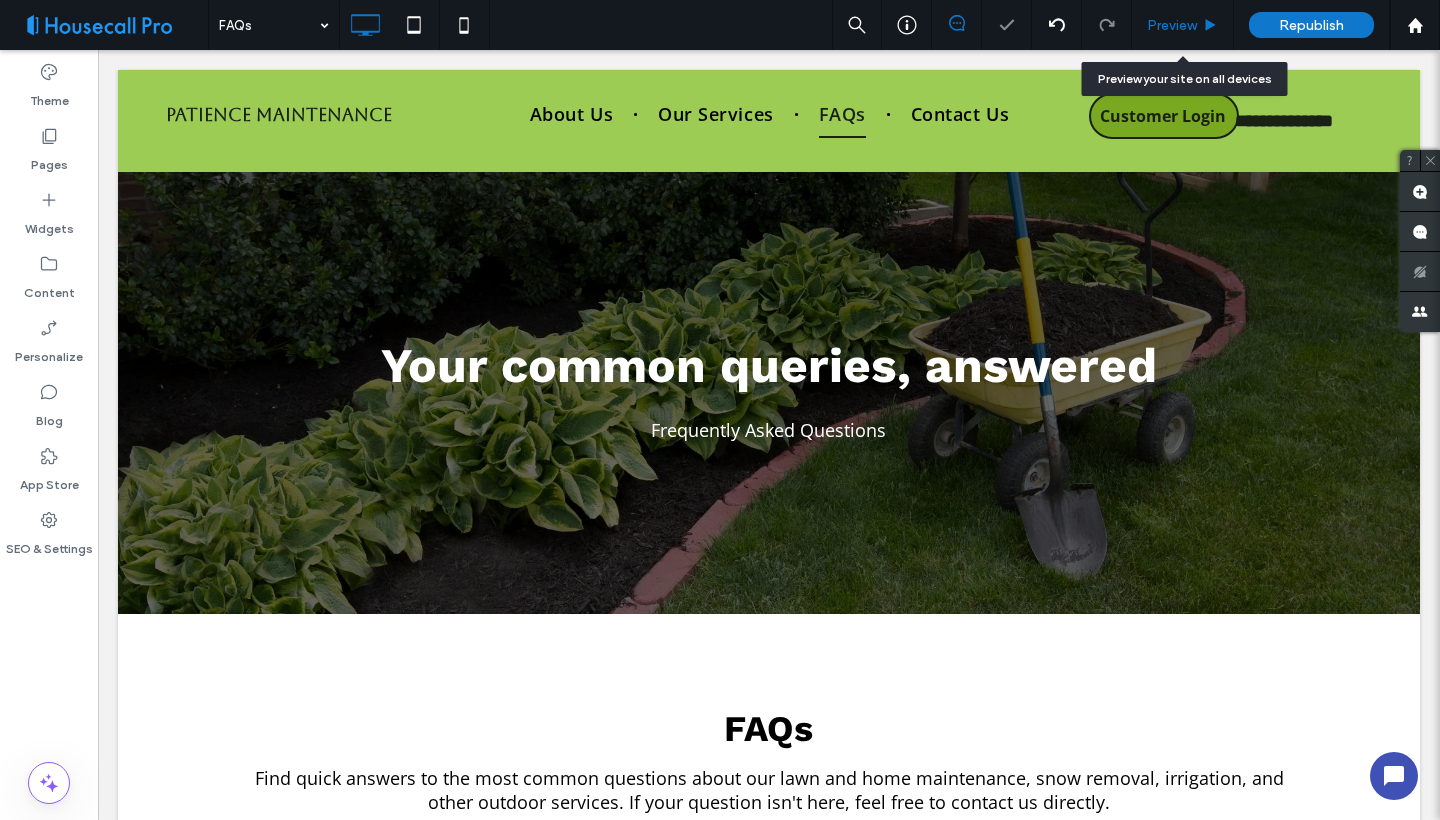 click on "Preview" at bounding box center [1182, 25] 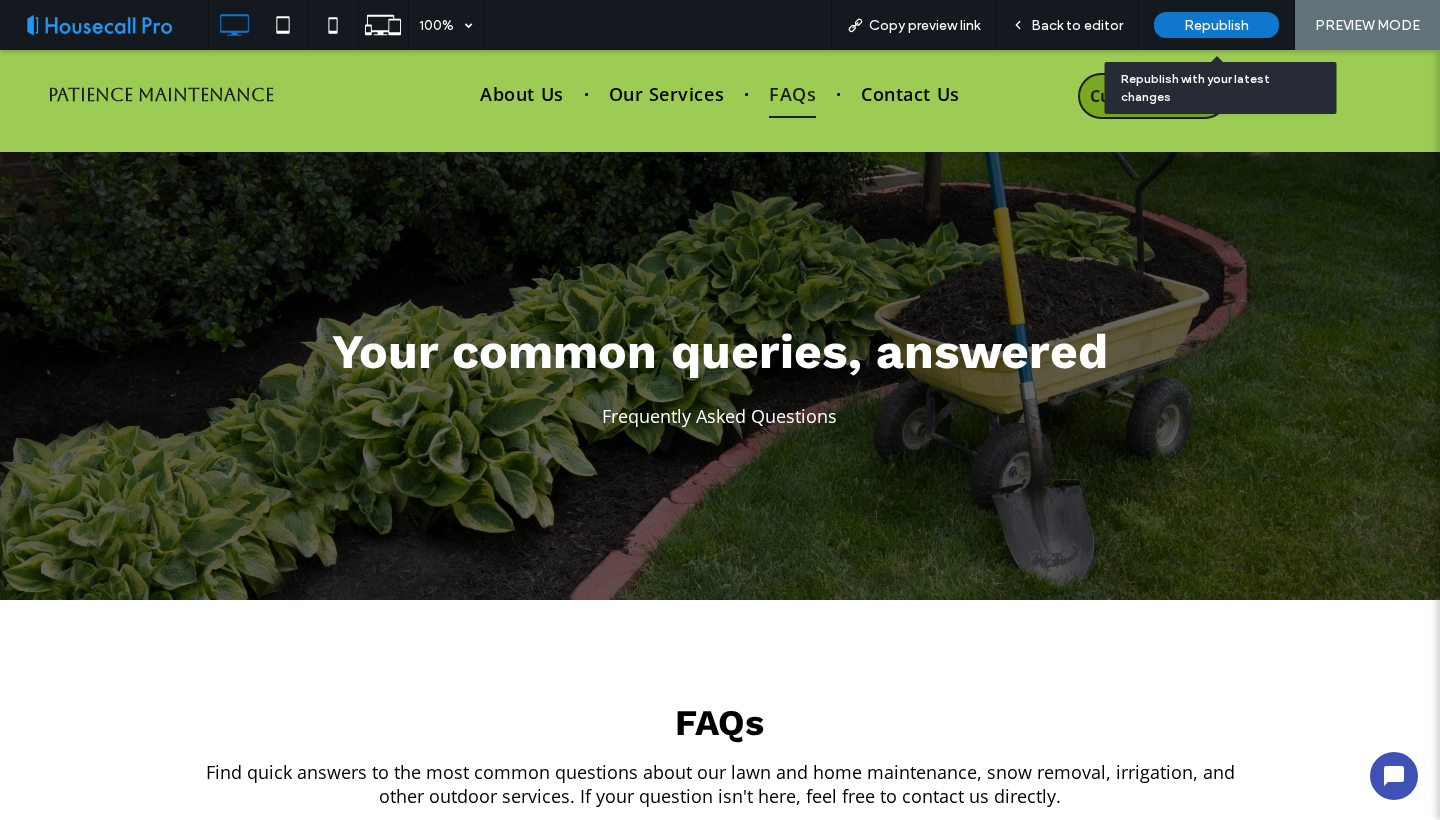 click on "Republish" at bounding box center [1216, 25] 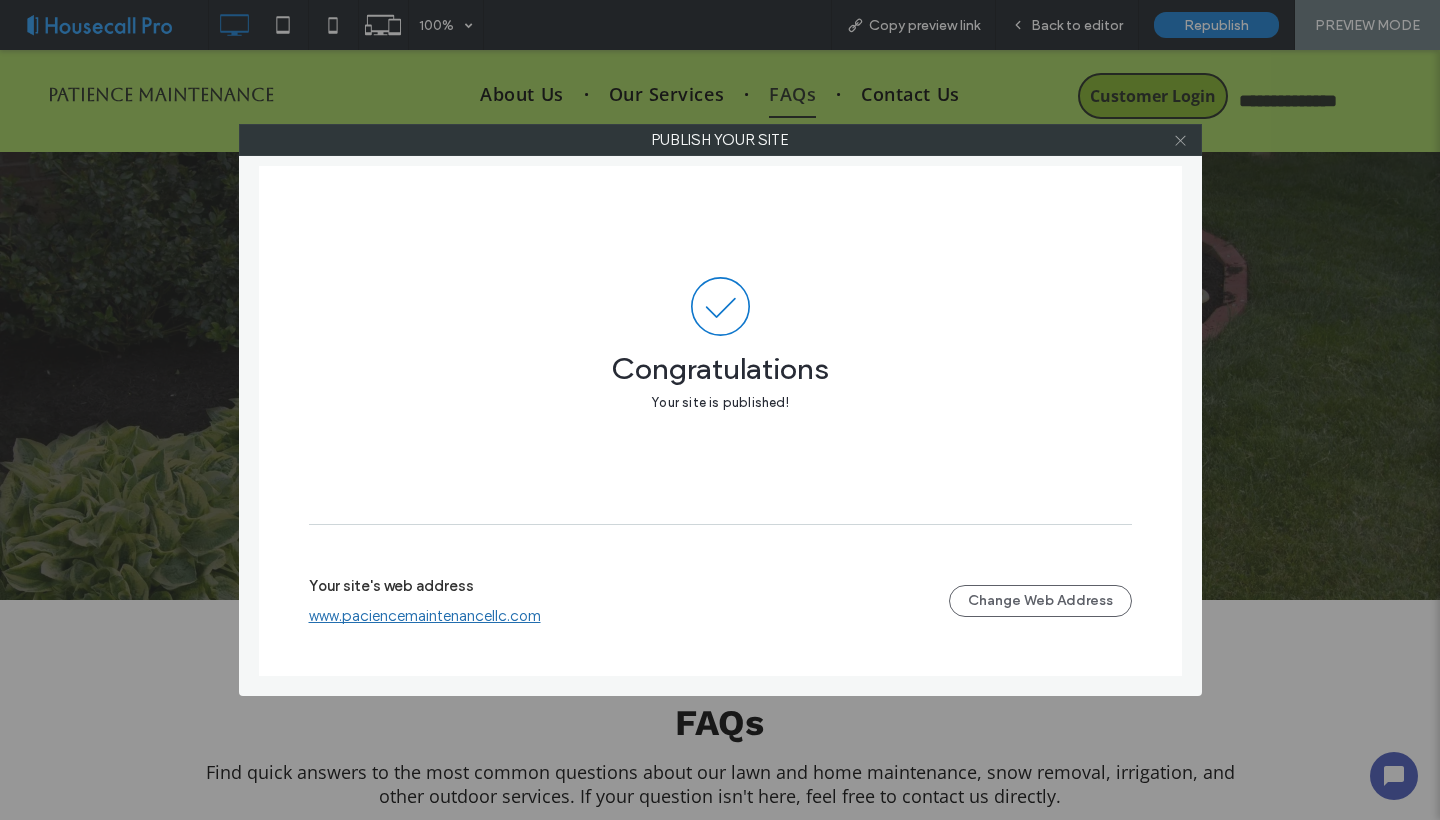 click 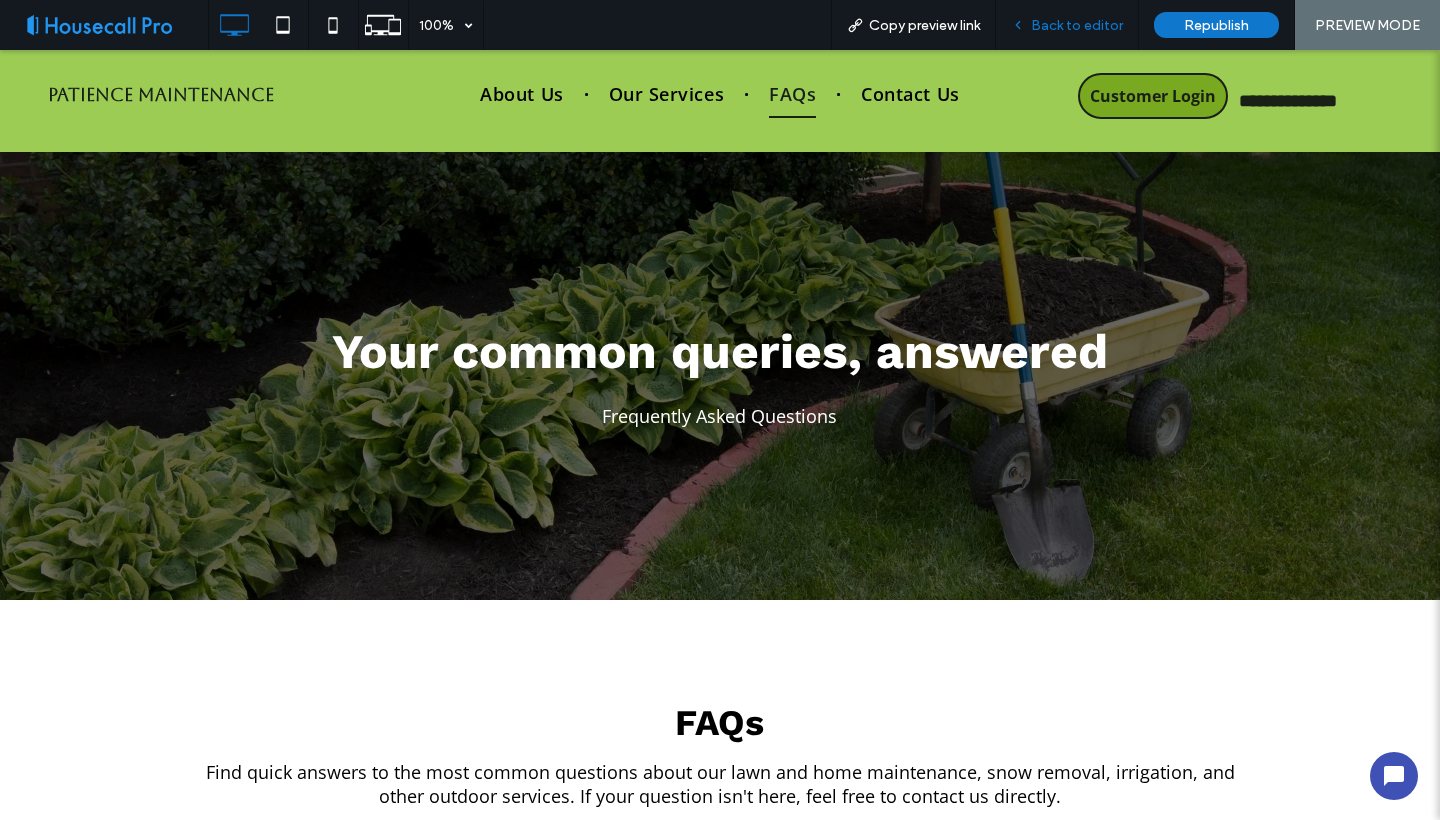 click on "Back to editor" at bounding box center [1077, 25] 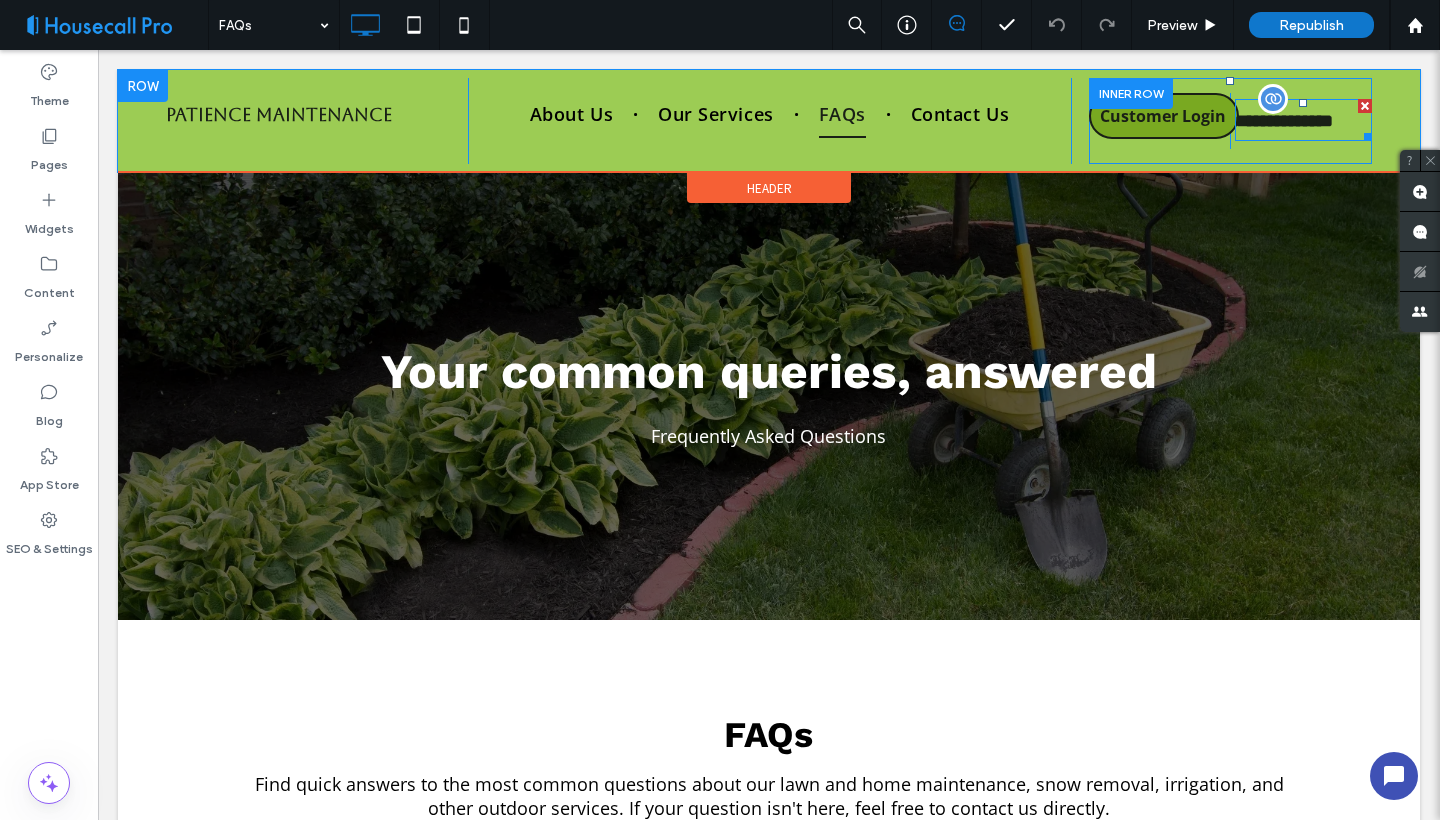 click at bounding box center [1365, 106] 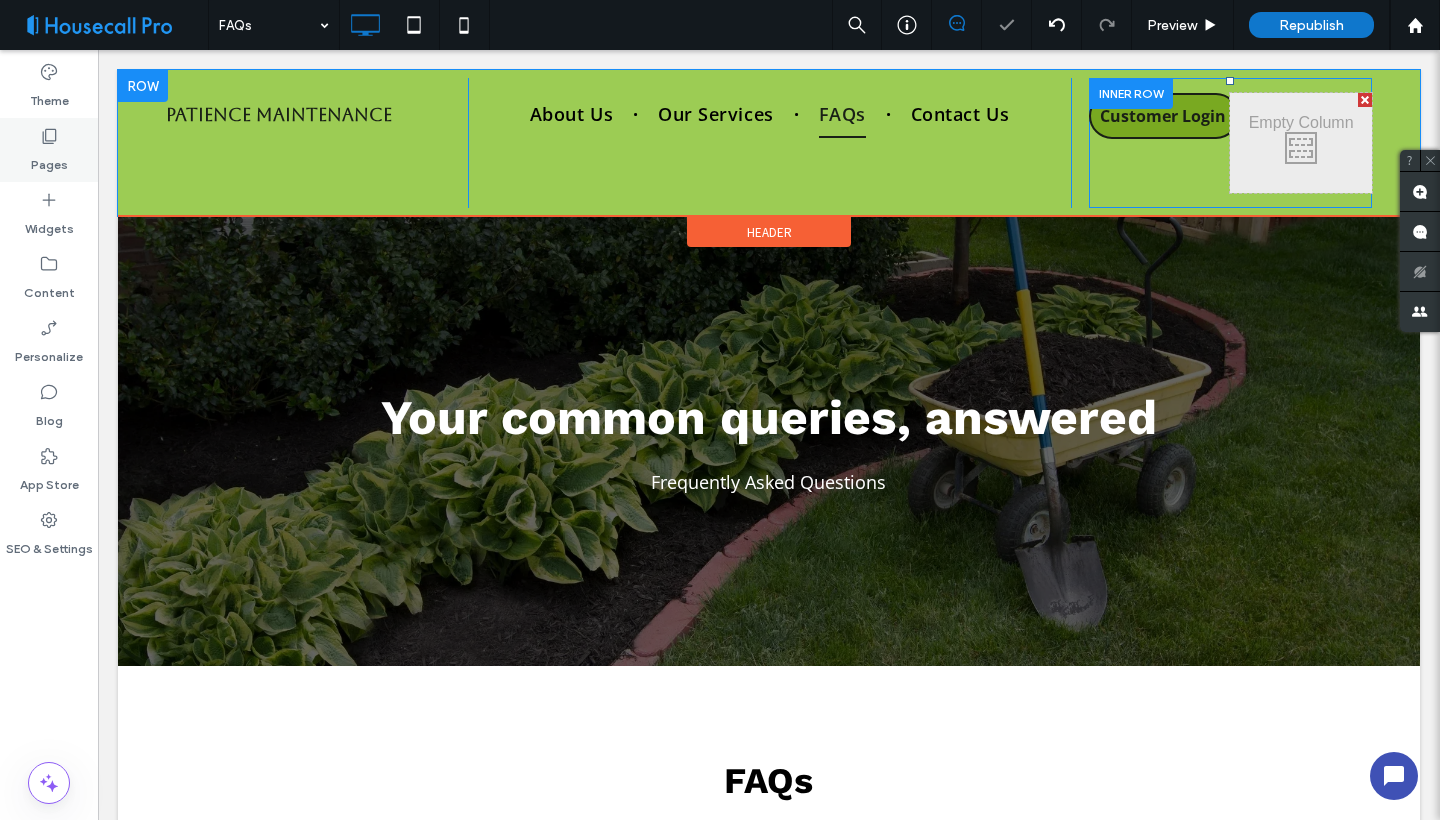 click 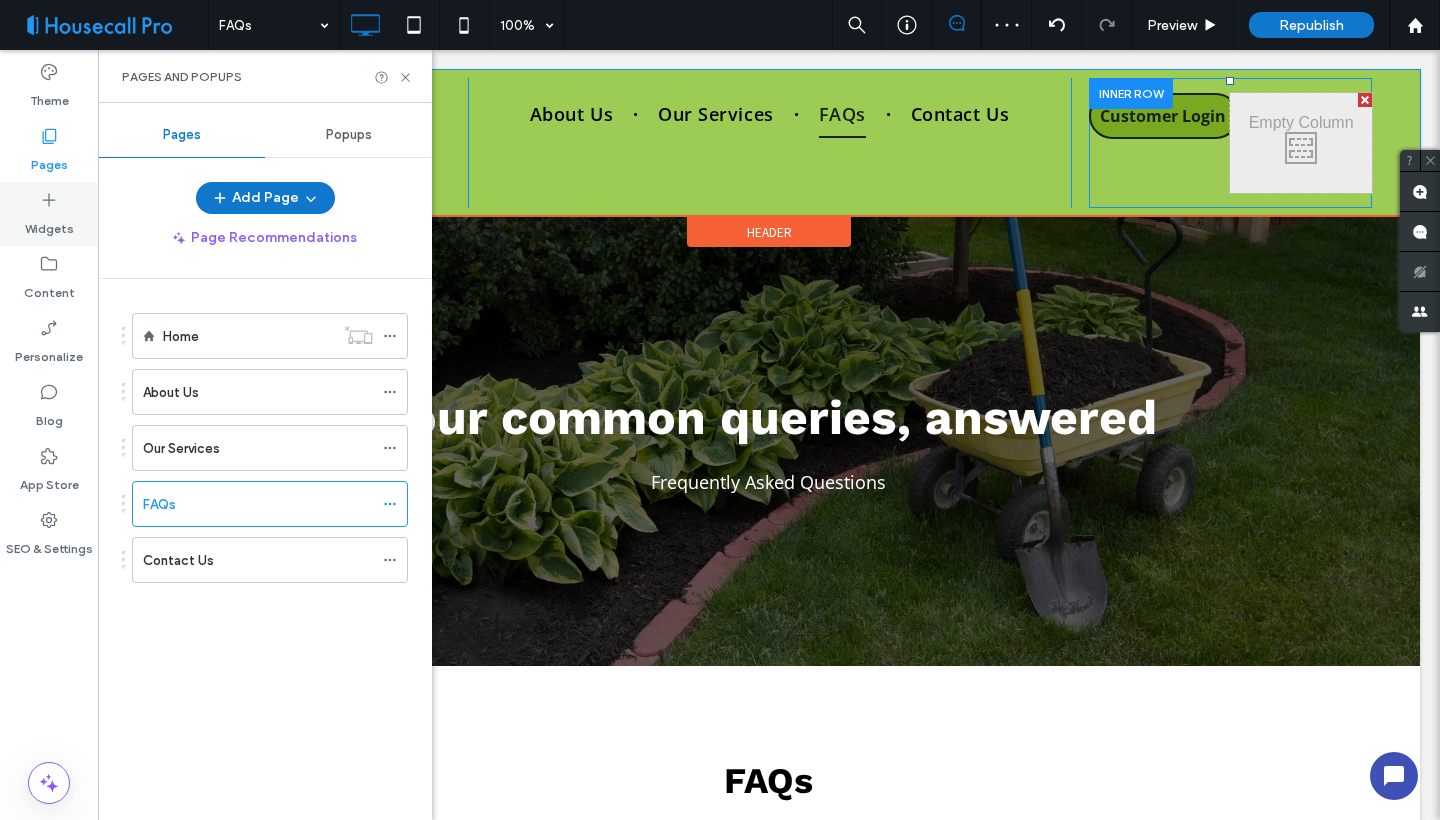 click on "Widgets" at bounding box center (49, 224) 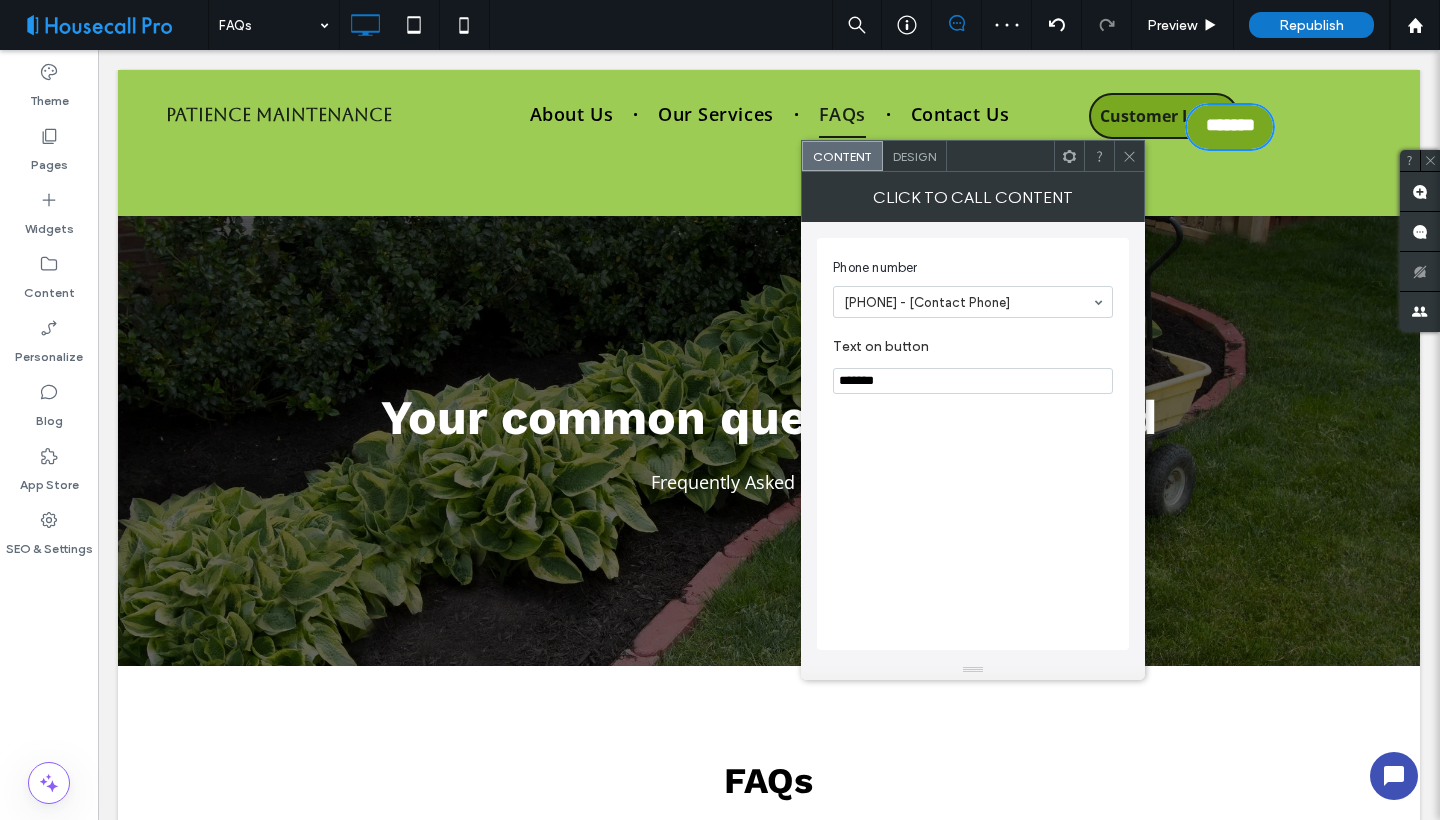 click 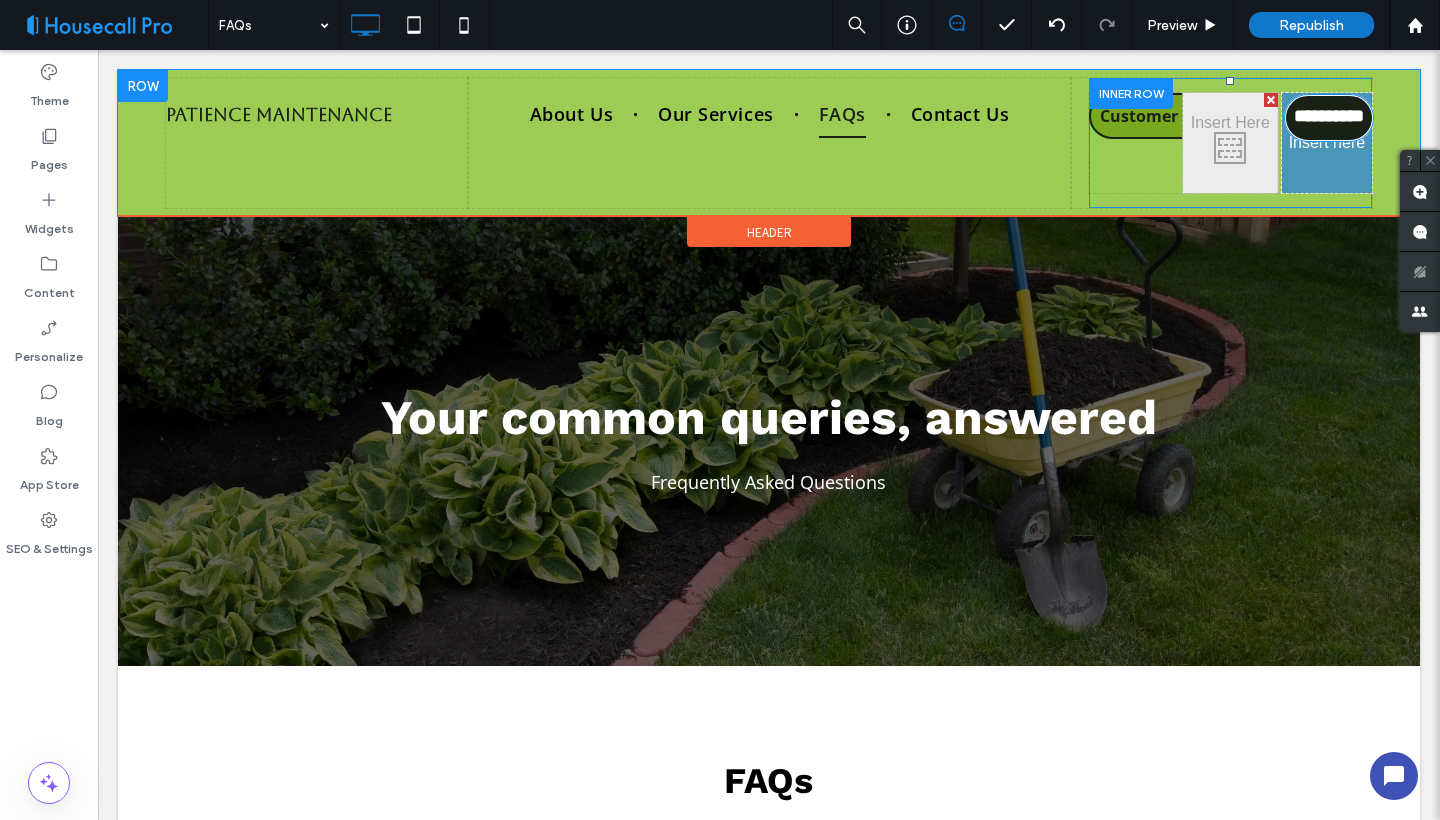 drag, startPoint x: 1227, startPoint y: 128, endPoint x: 1303, endPoint y: 117, distance: 76.79192 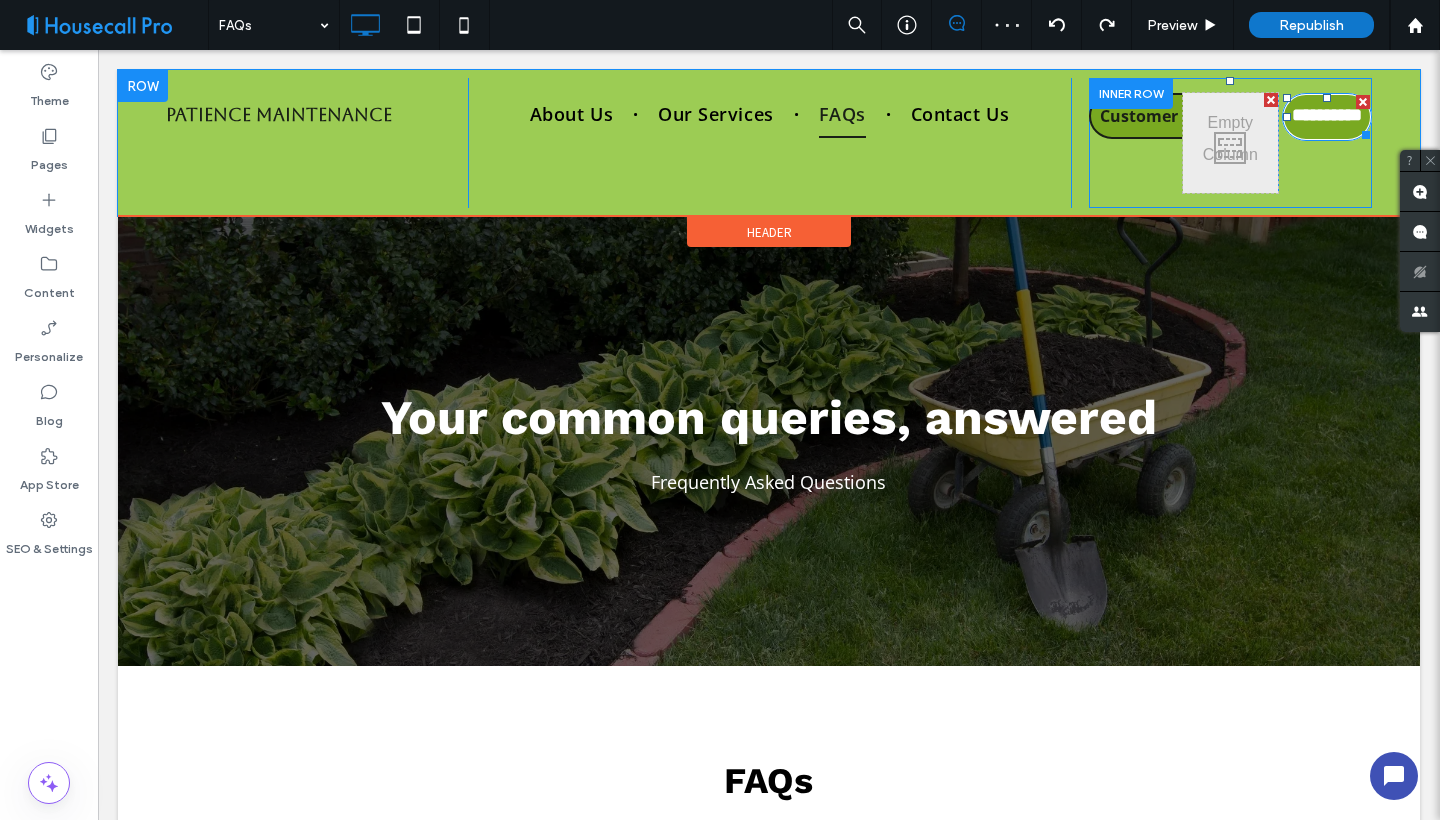 click 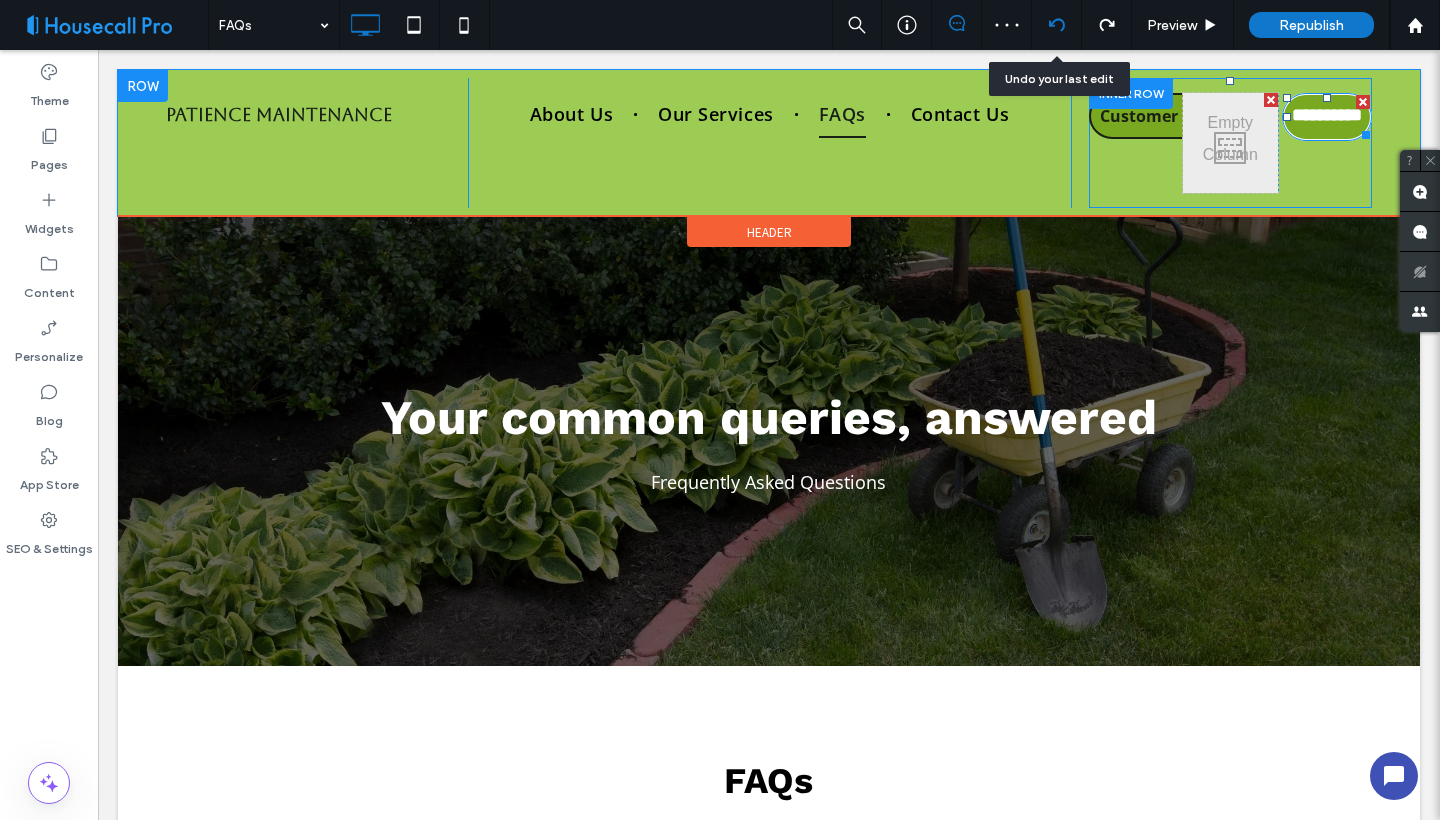 click 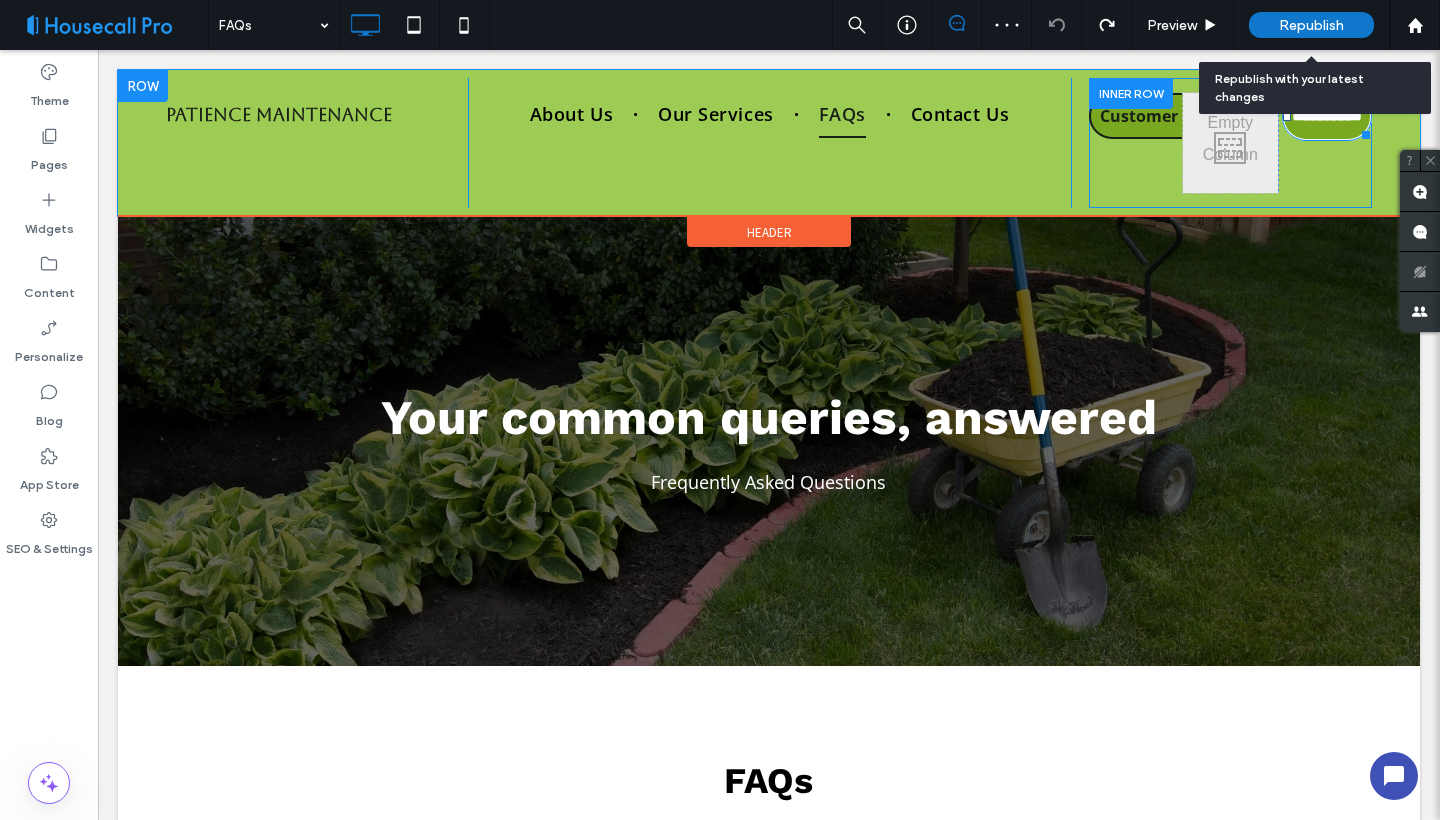 click on "Republish" at bounding box center [1311, 25] 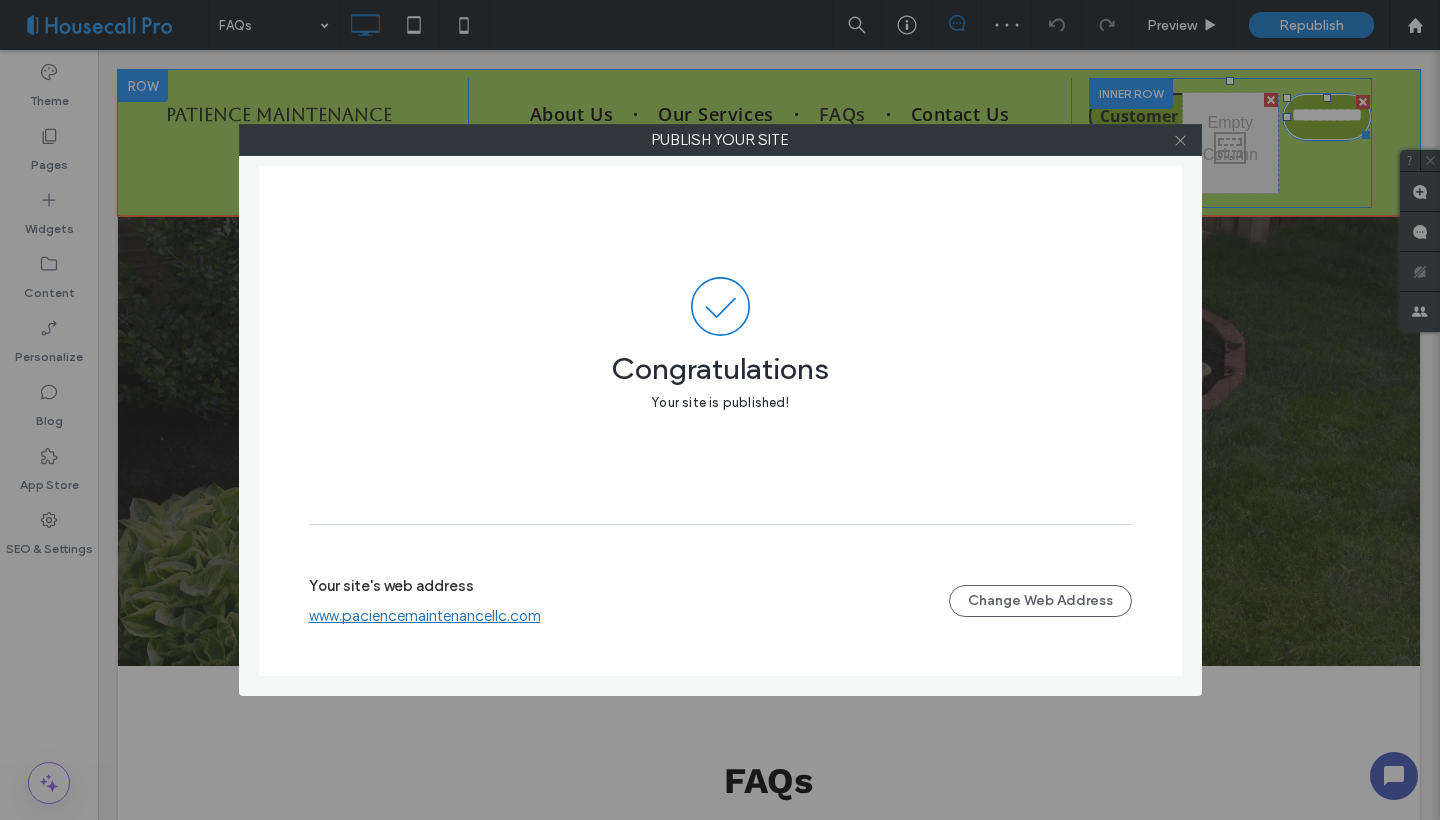 click 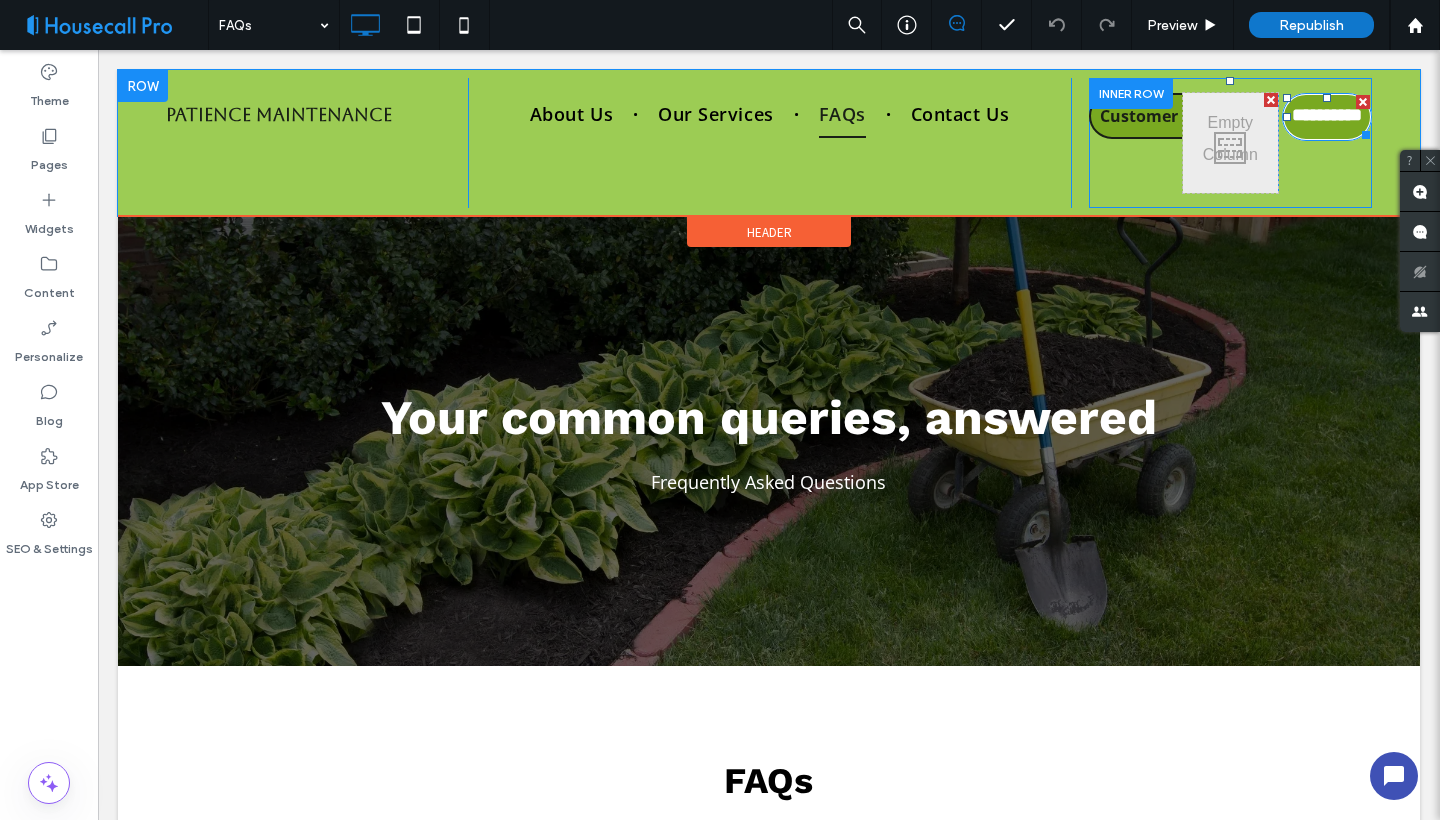 click on "Republish" at bounding box center [1311, 25] 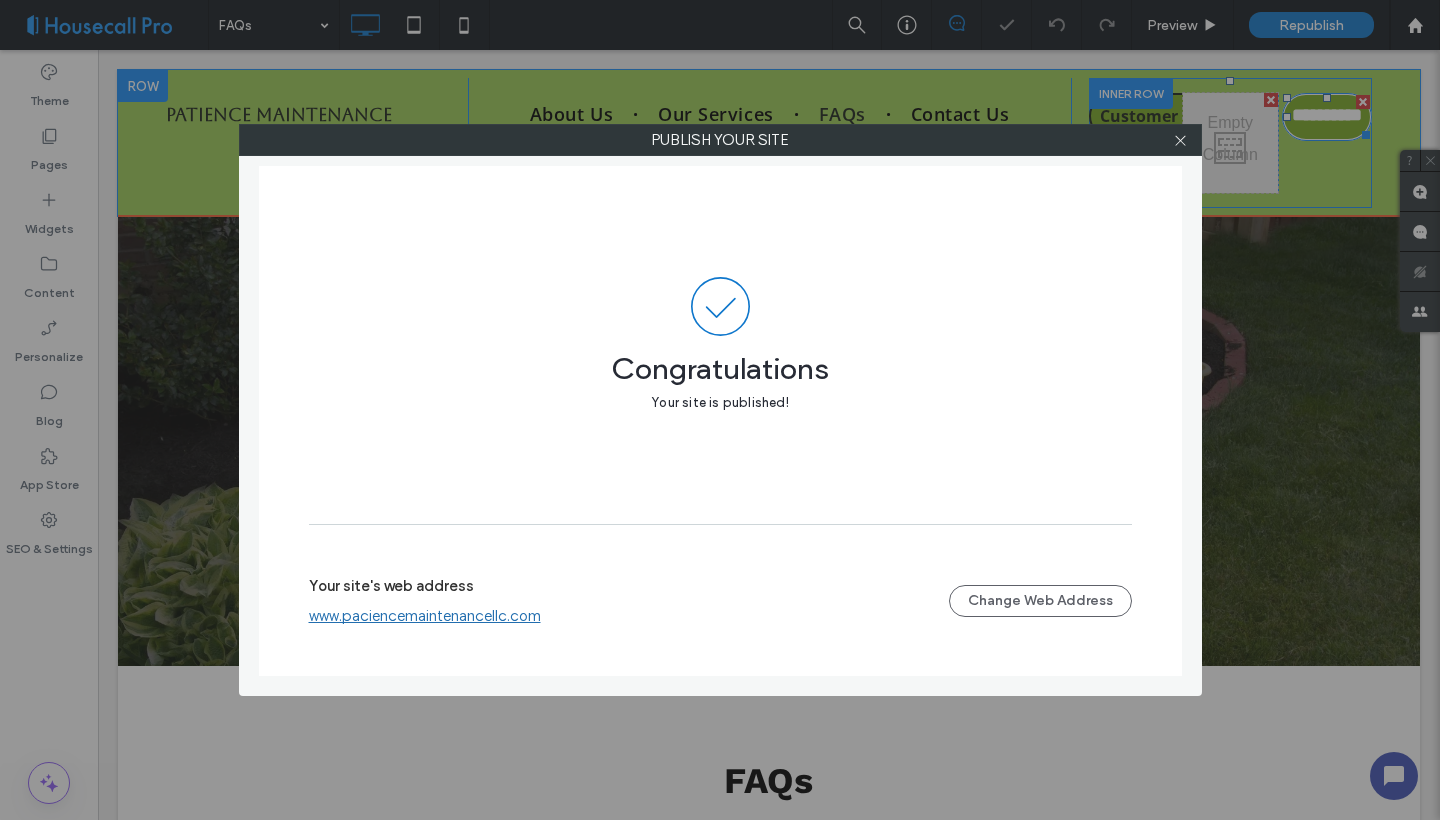 click on "www.paciencemaintenancellc.com" at bounding box center (425, 616) 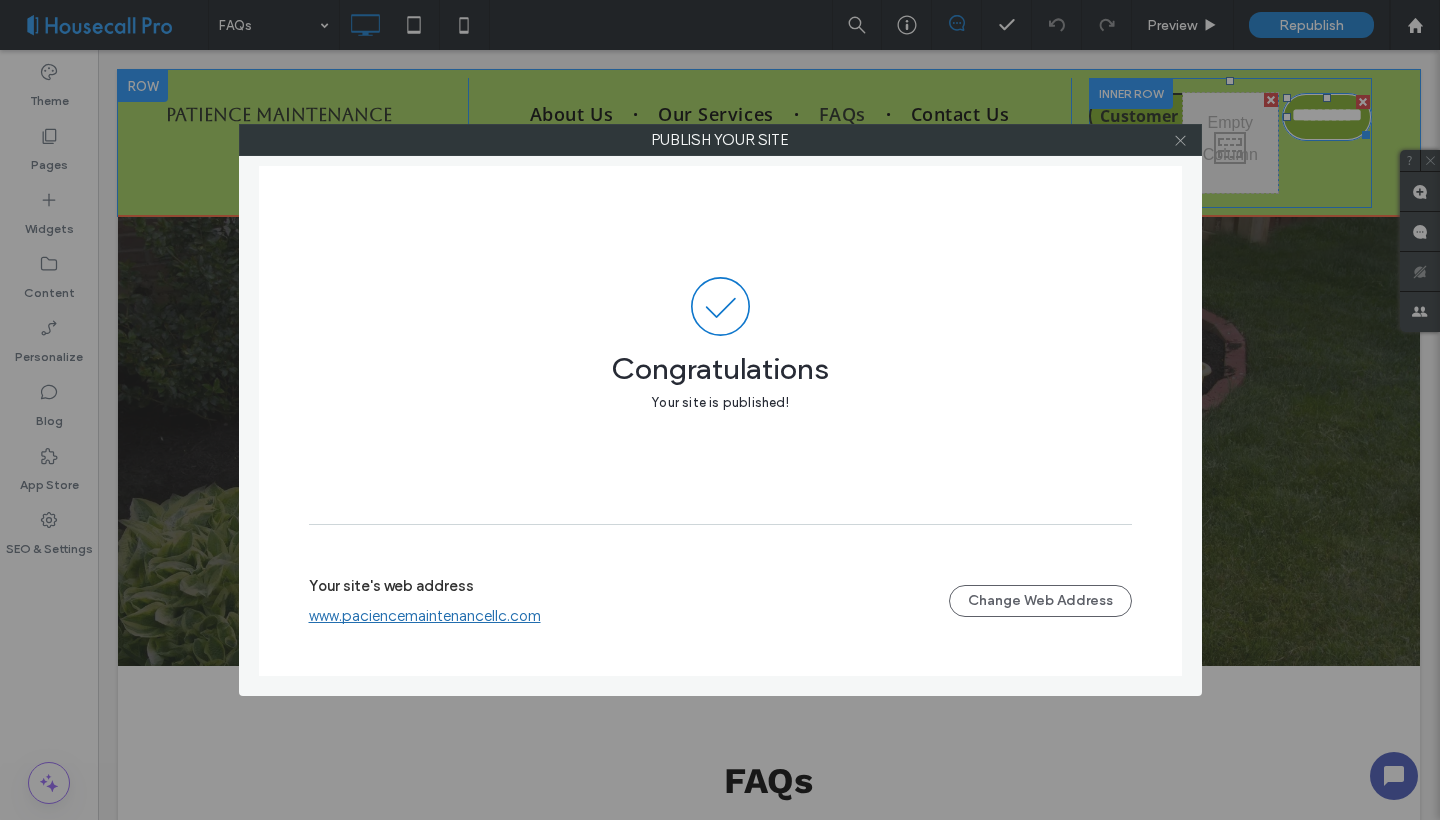 click 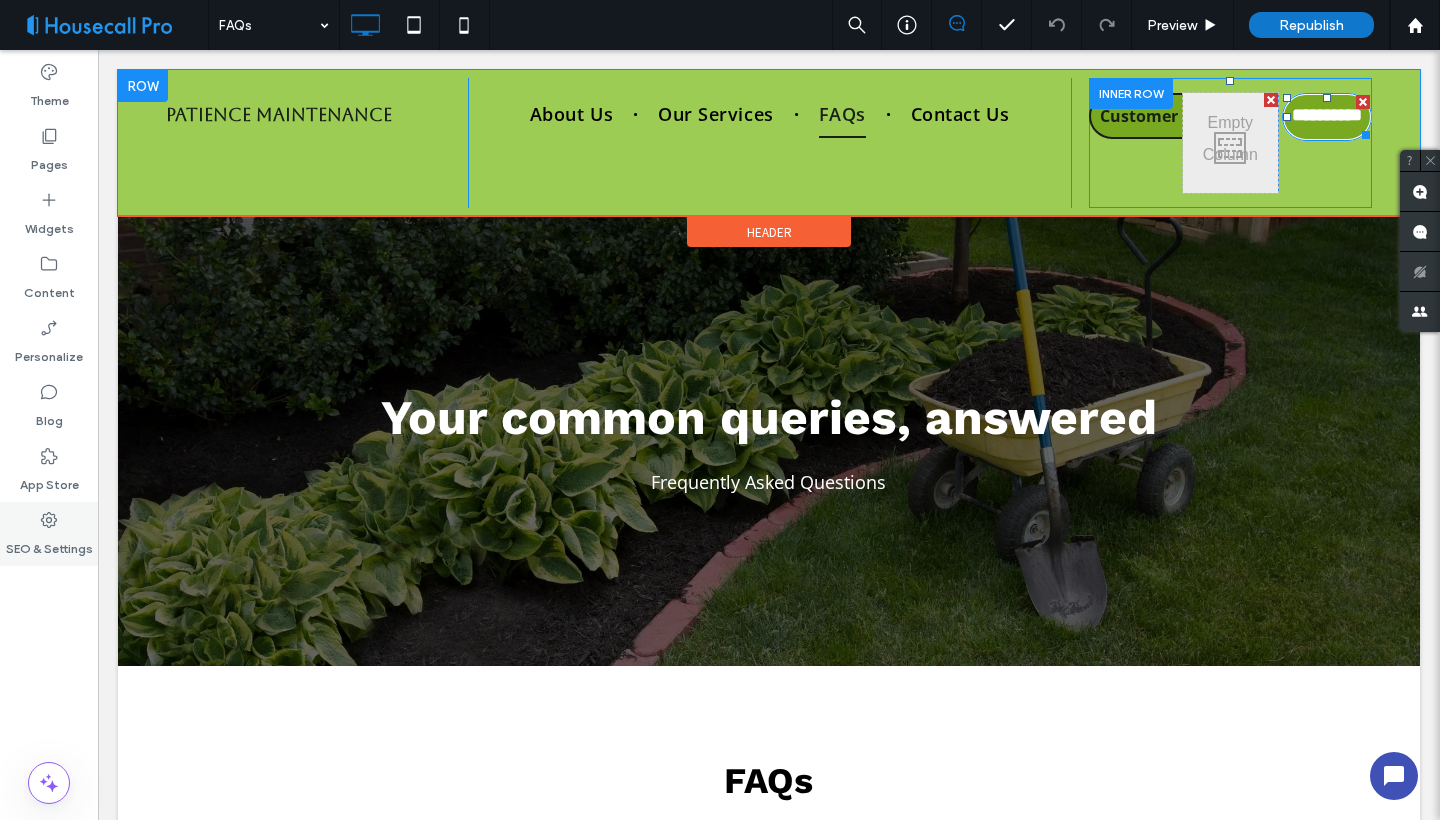 click on "SEO & Settings" at bounding box center (49, 544) 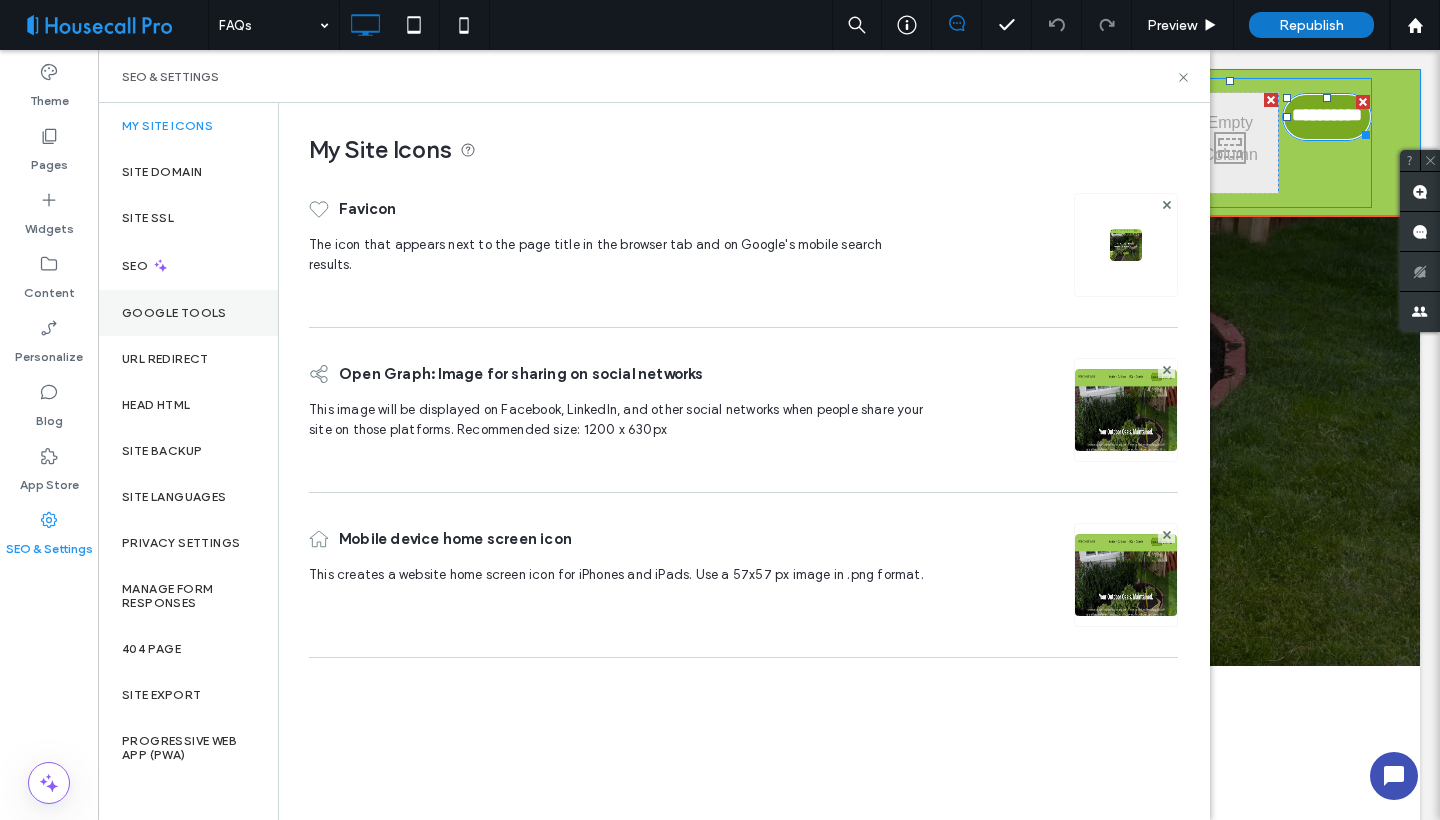 click on "Google Tools" at bounding box center [174, 313] 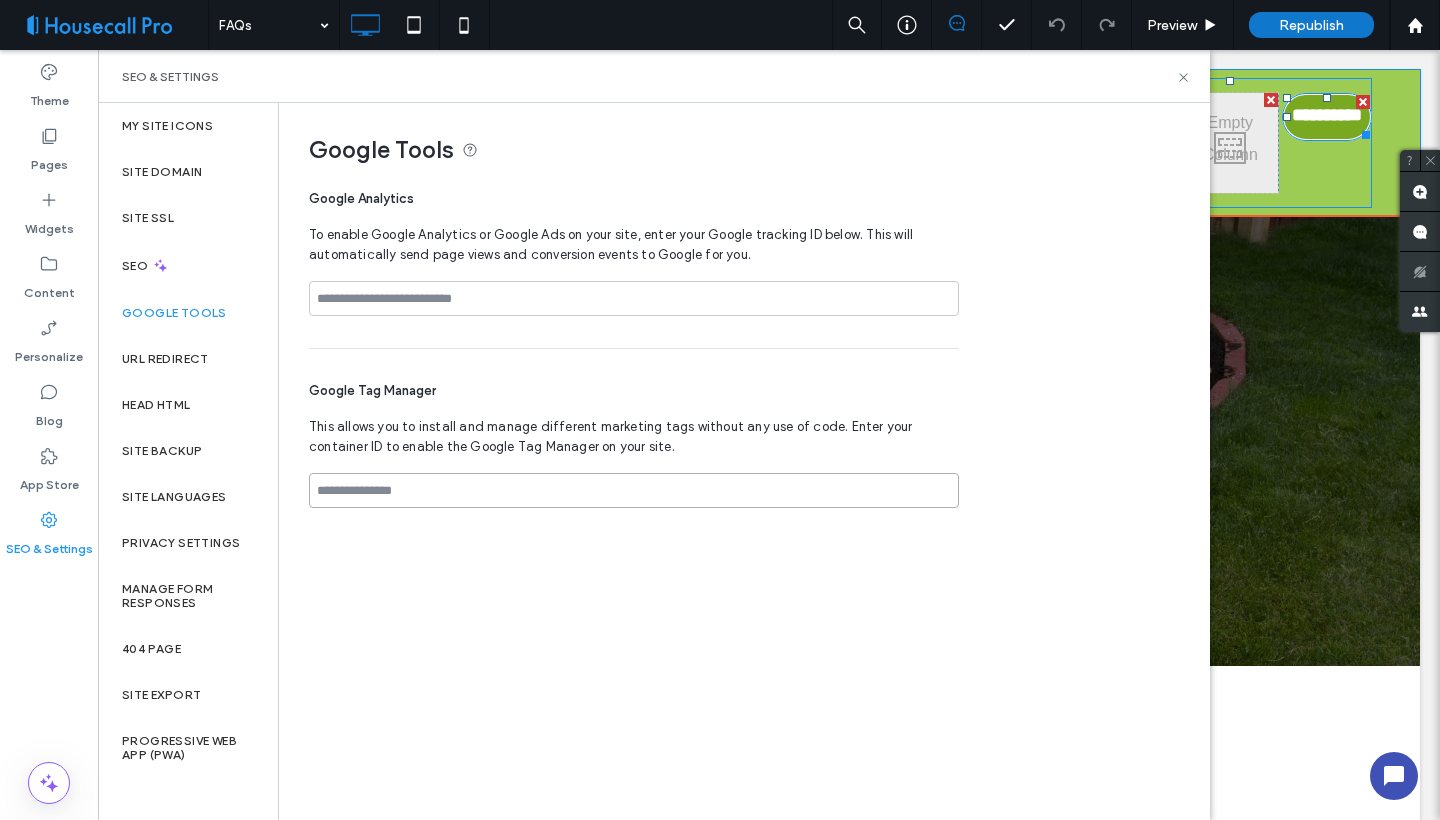 click at bounding box center [634, 490] 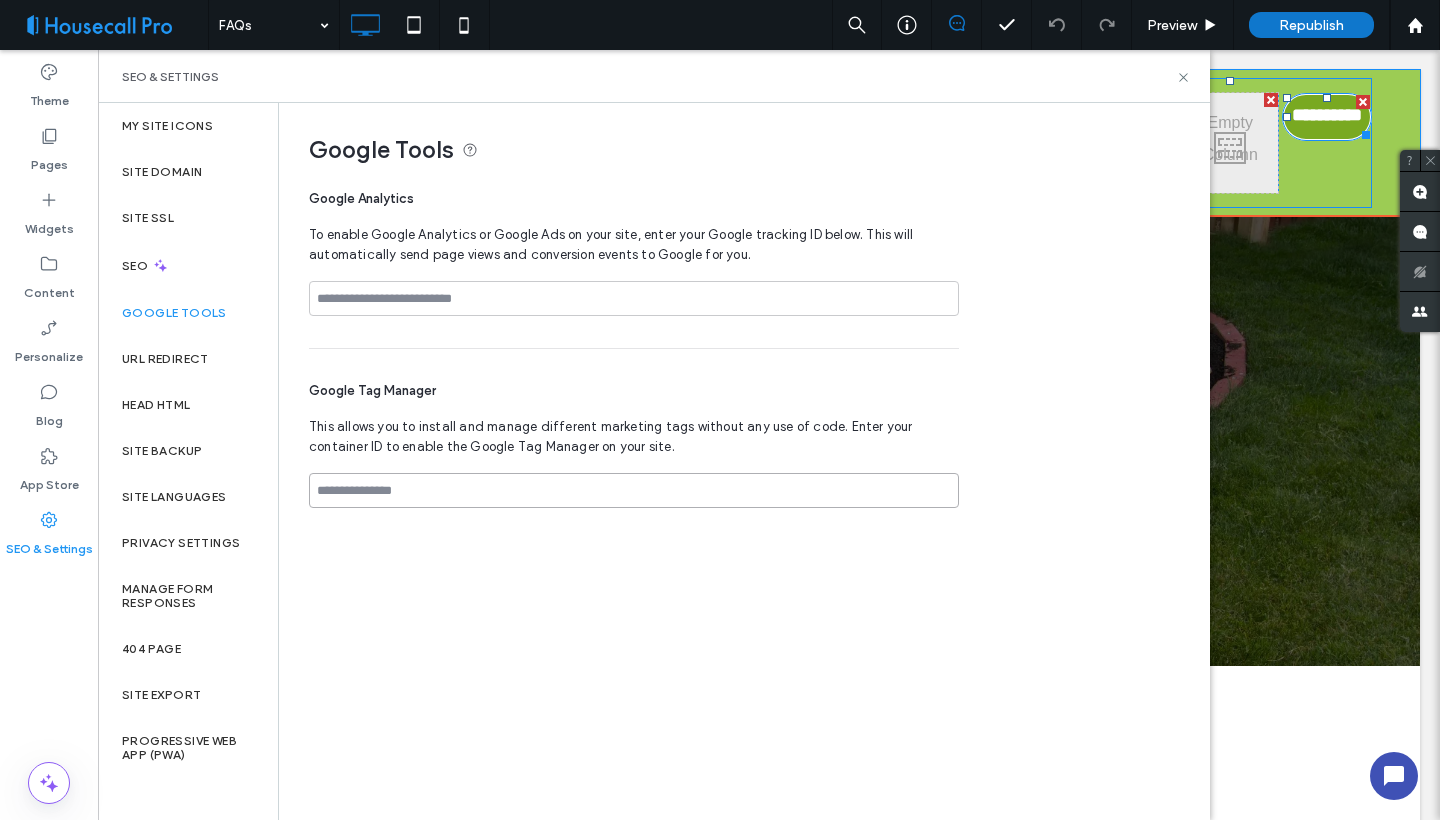 paste on "**********" 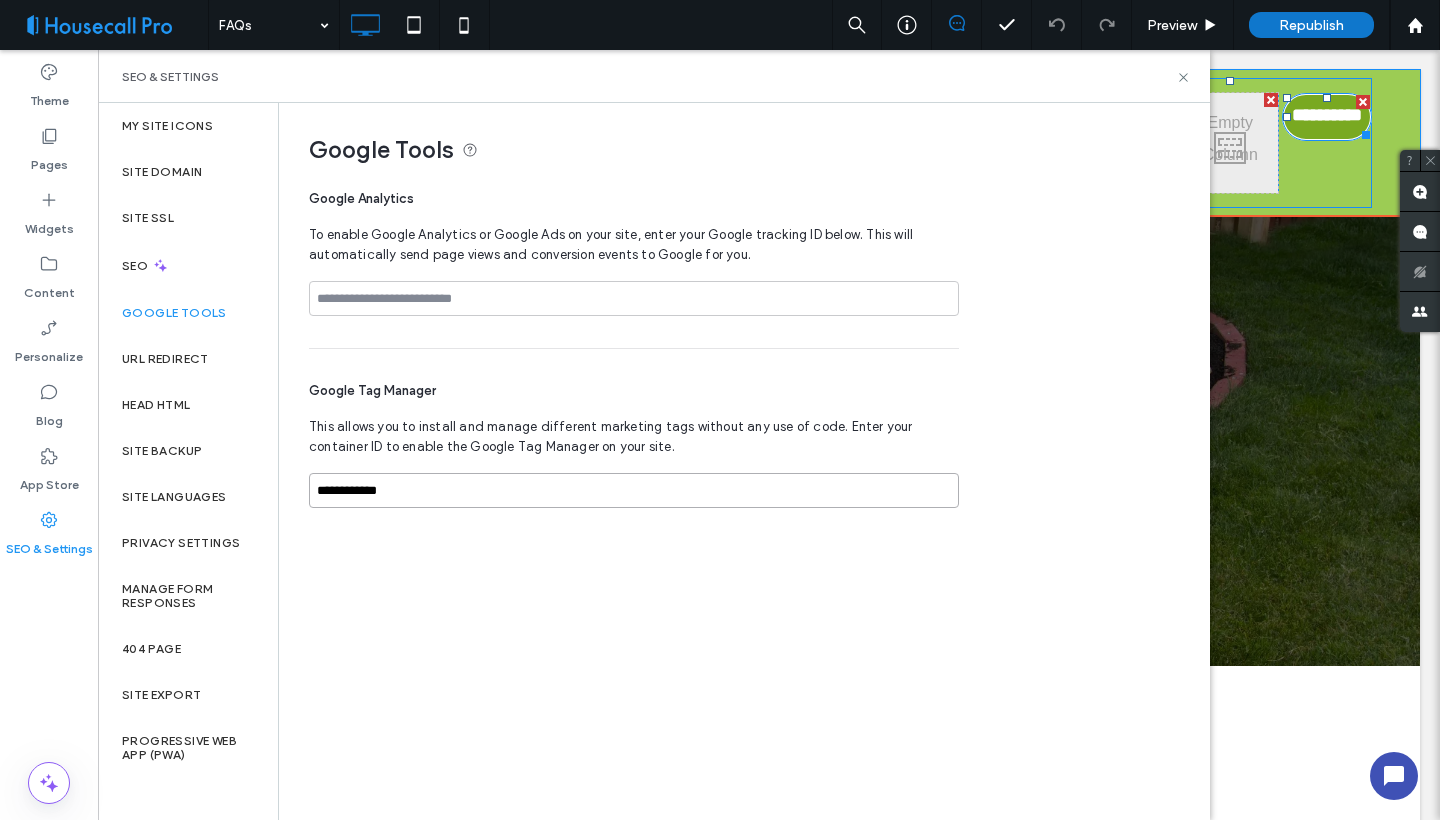 type on "**********" 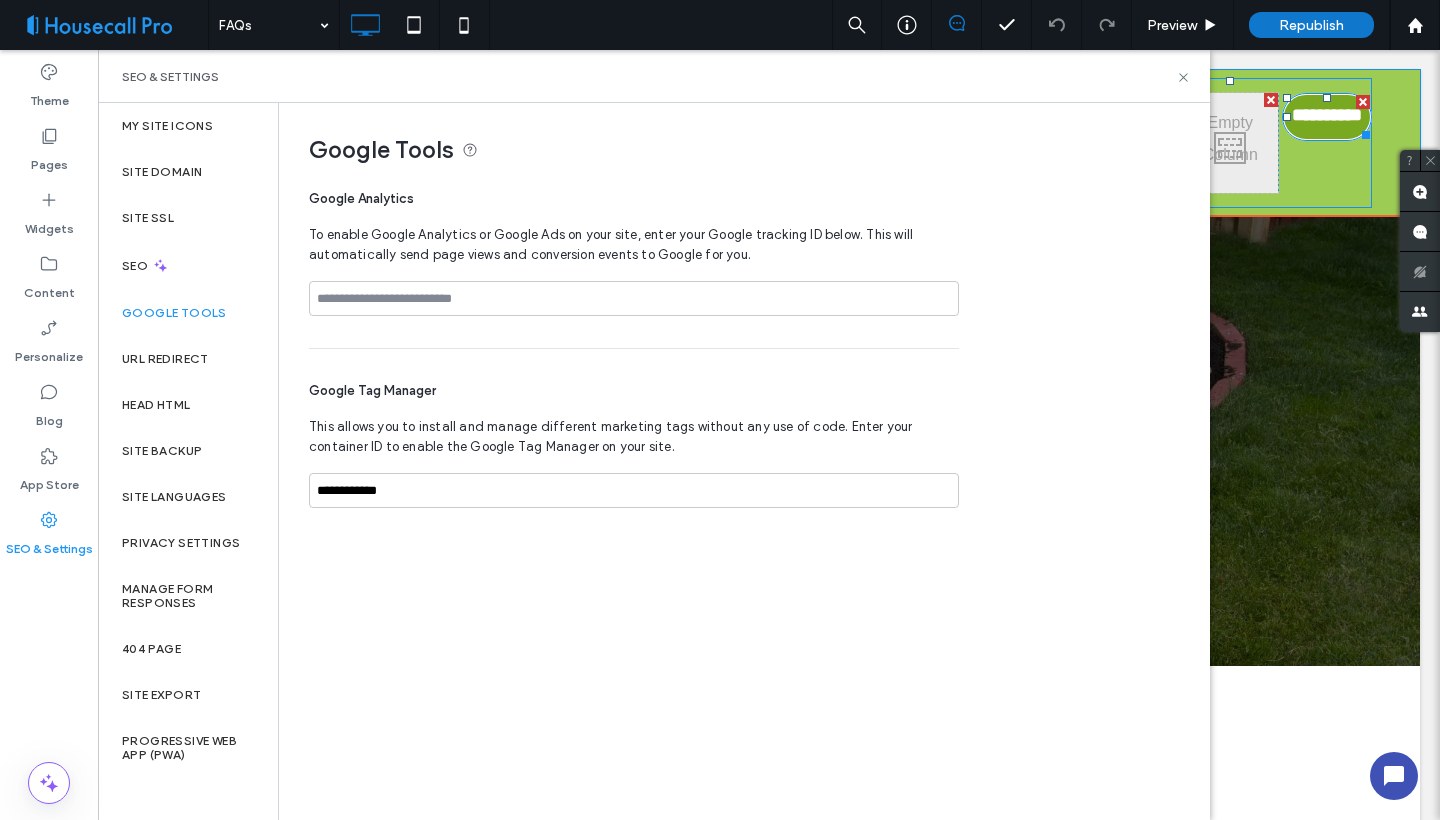 click on "**********" at bounding box center [743, 460] 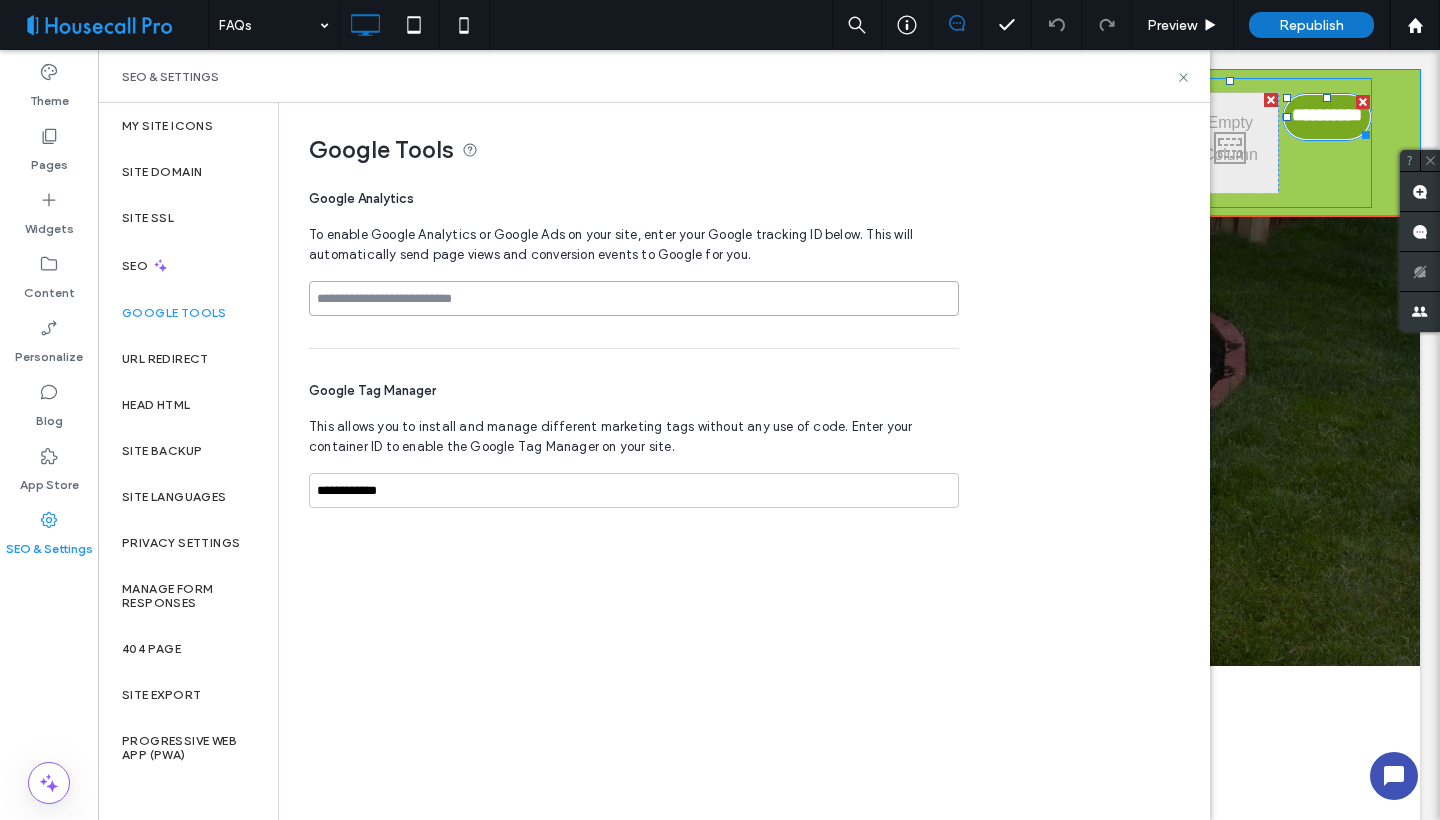 click at bounding box center [634, 298] 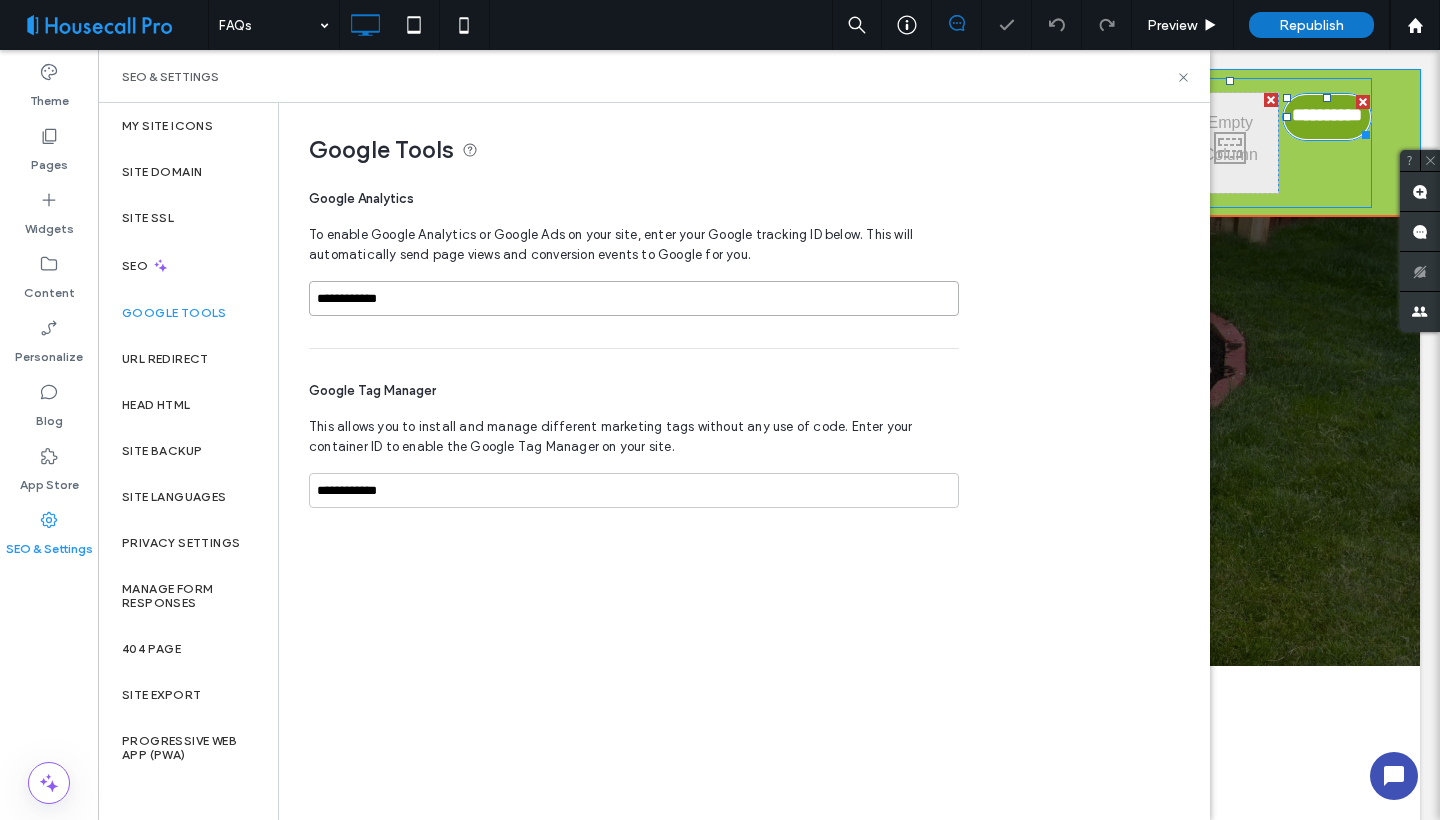 type on "**********" 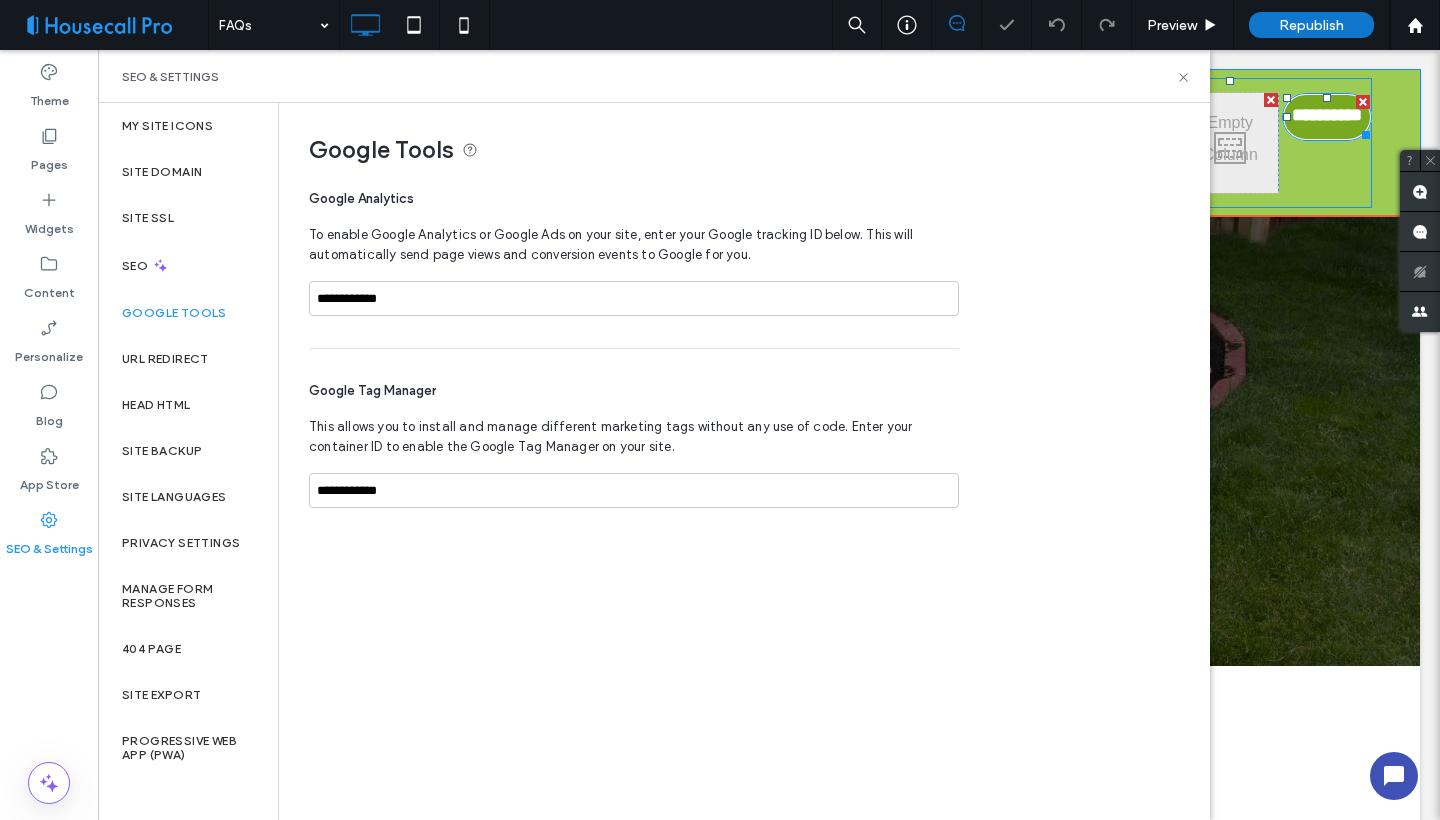 click on "**********" at bounding box center (634, 444) 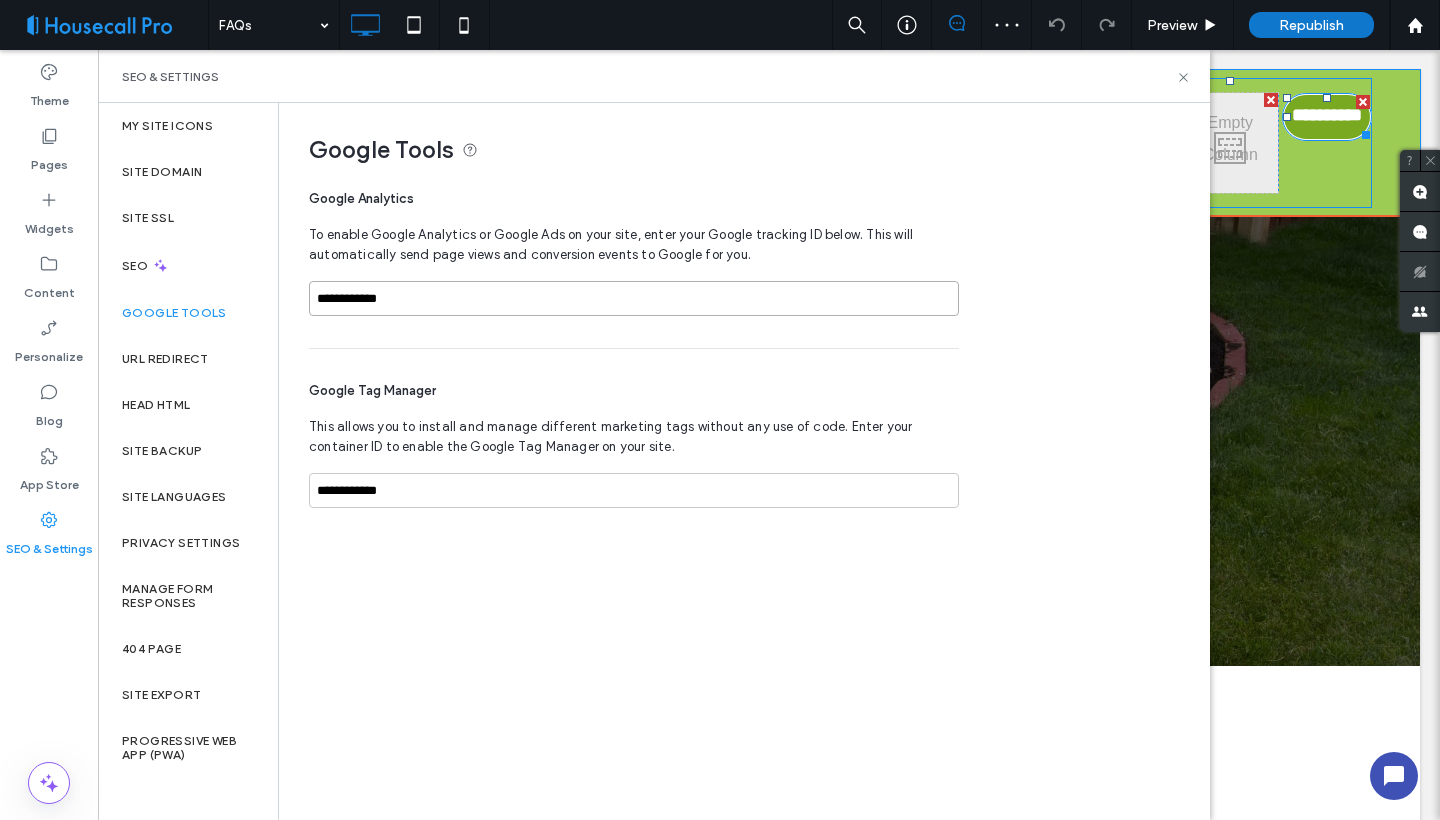 click on "**********" at bounding box center [634, 298] 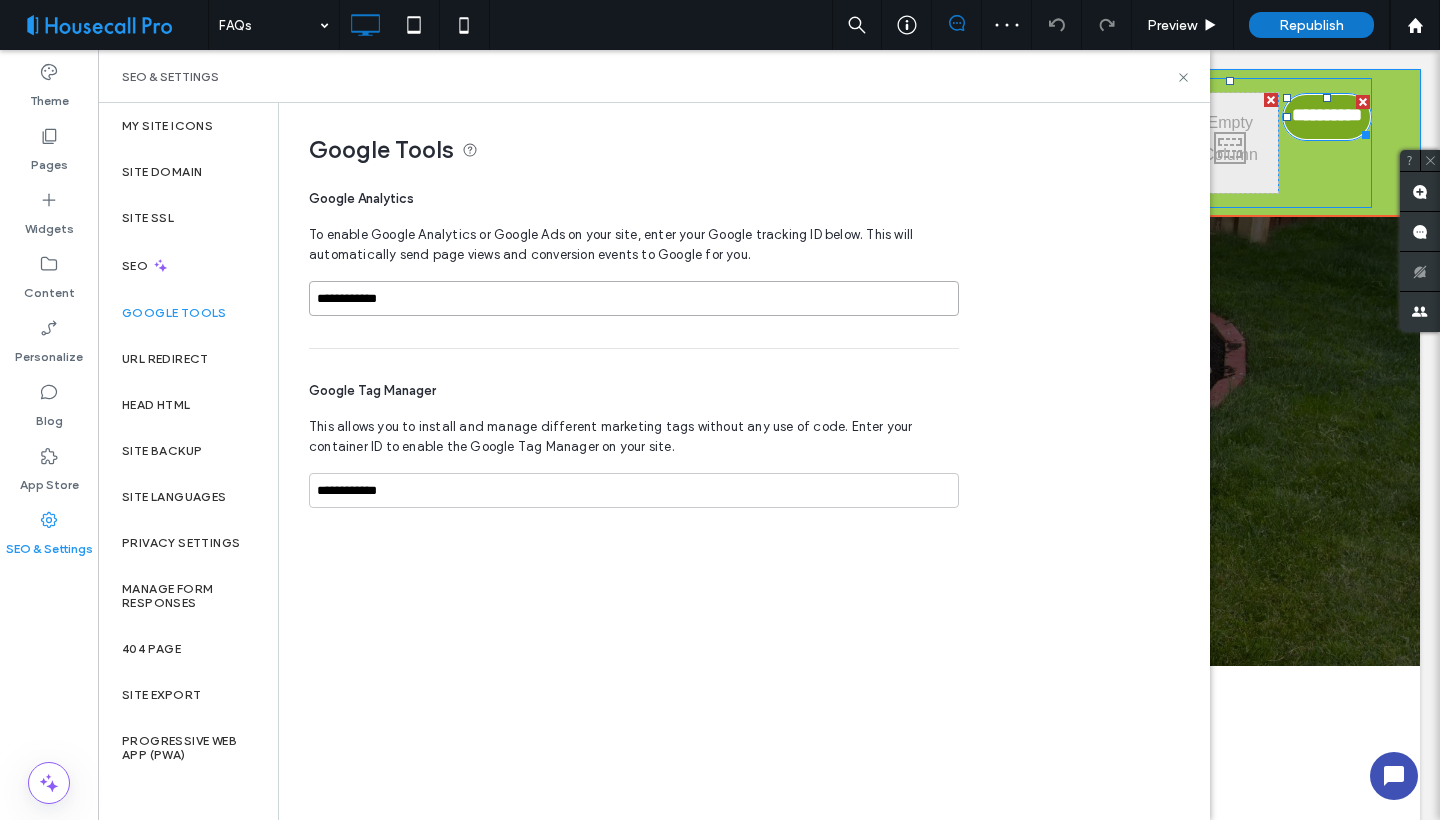 click on "**********" at bounding box center (634, 298) 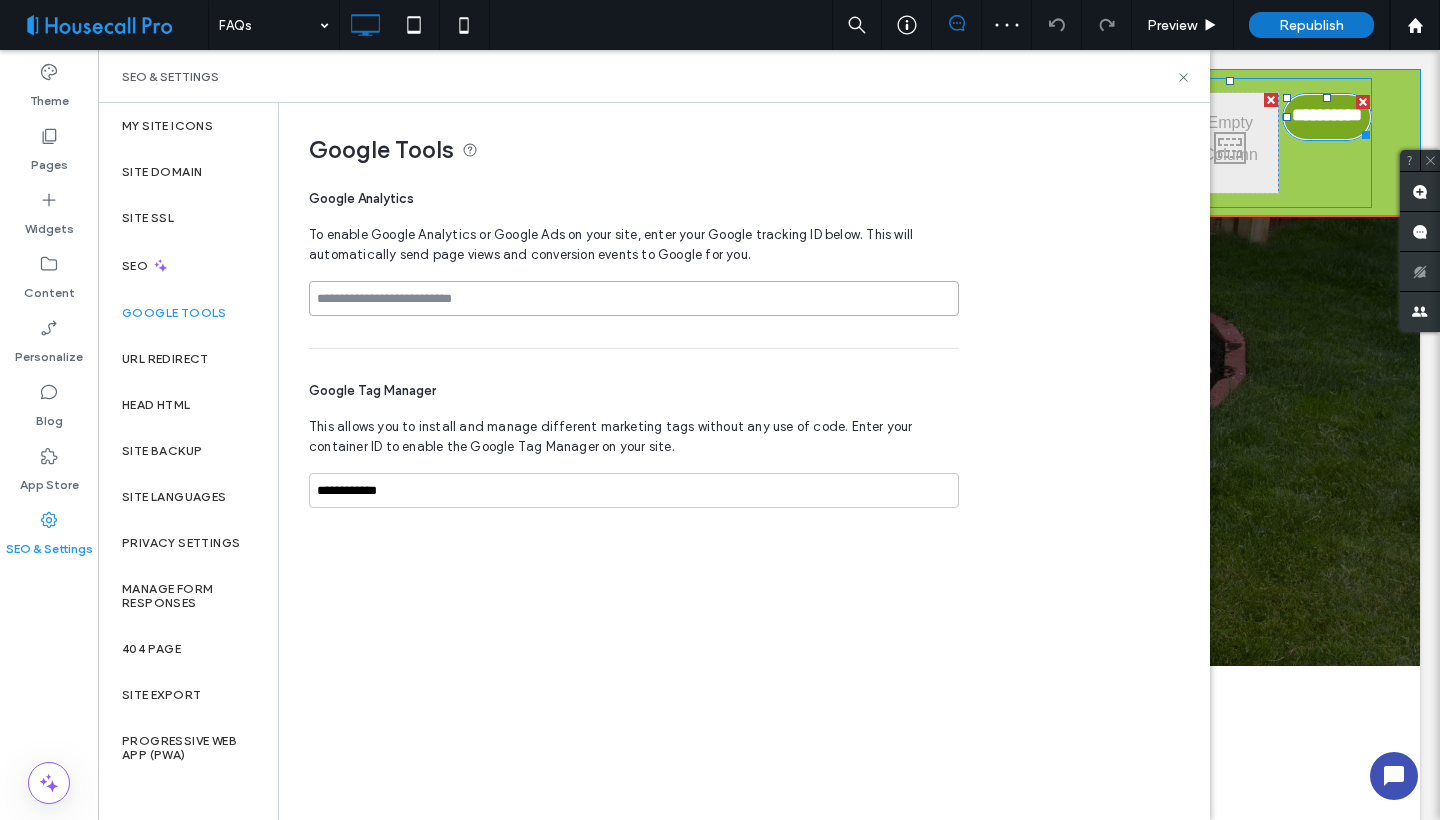 paste on "**********" 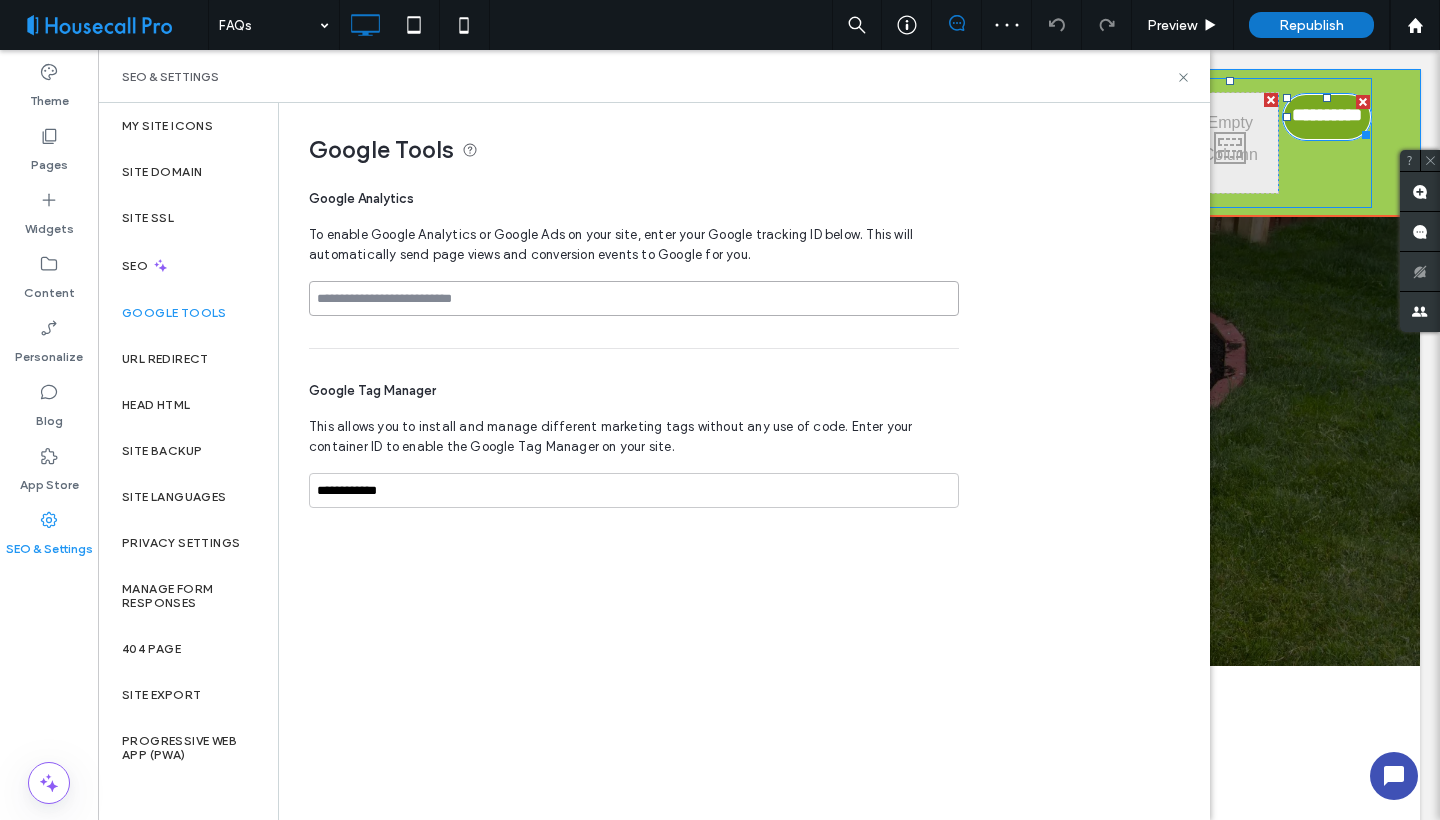 type on "**********" 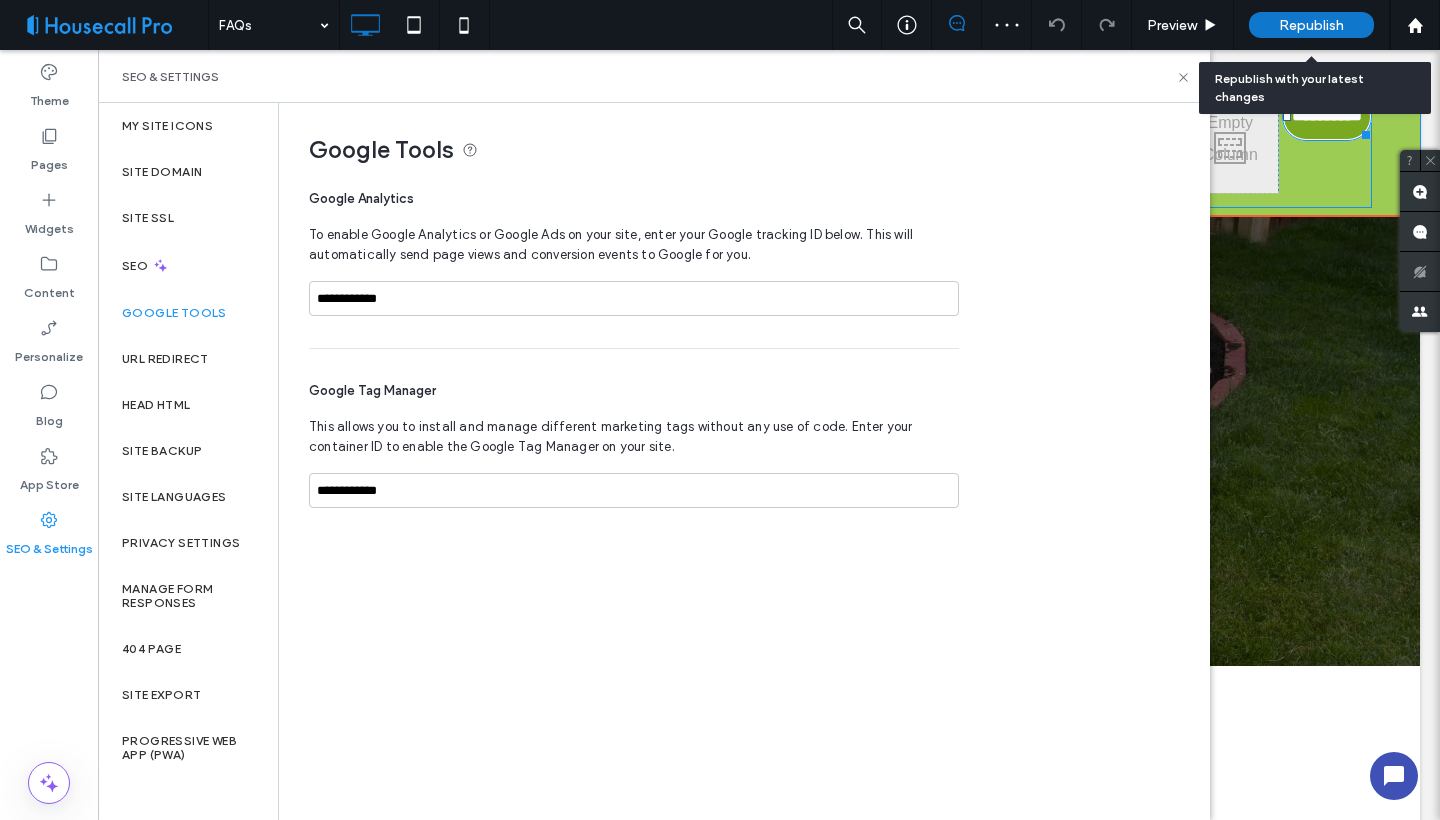 click on "Republish" at bounding box center [1311, 25] 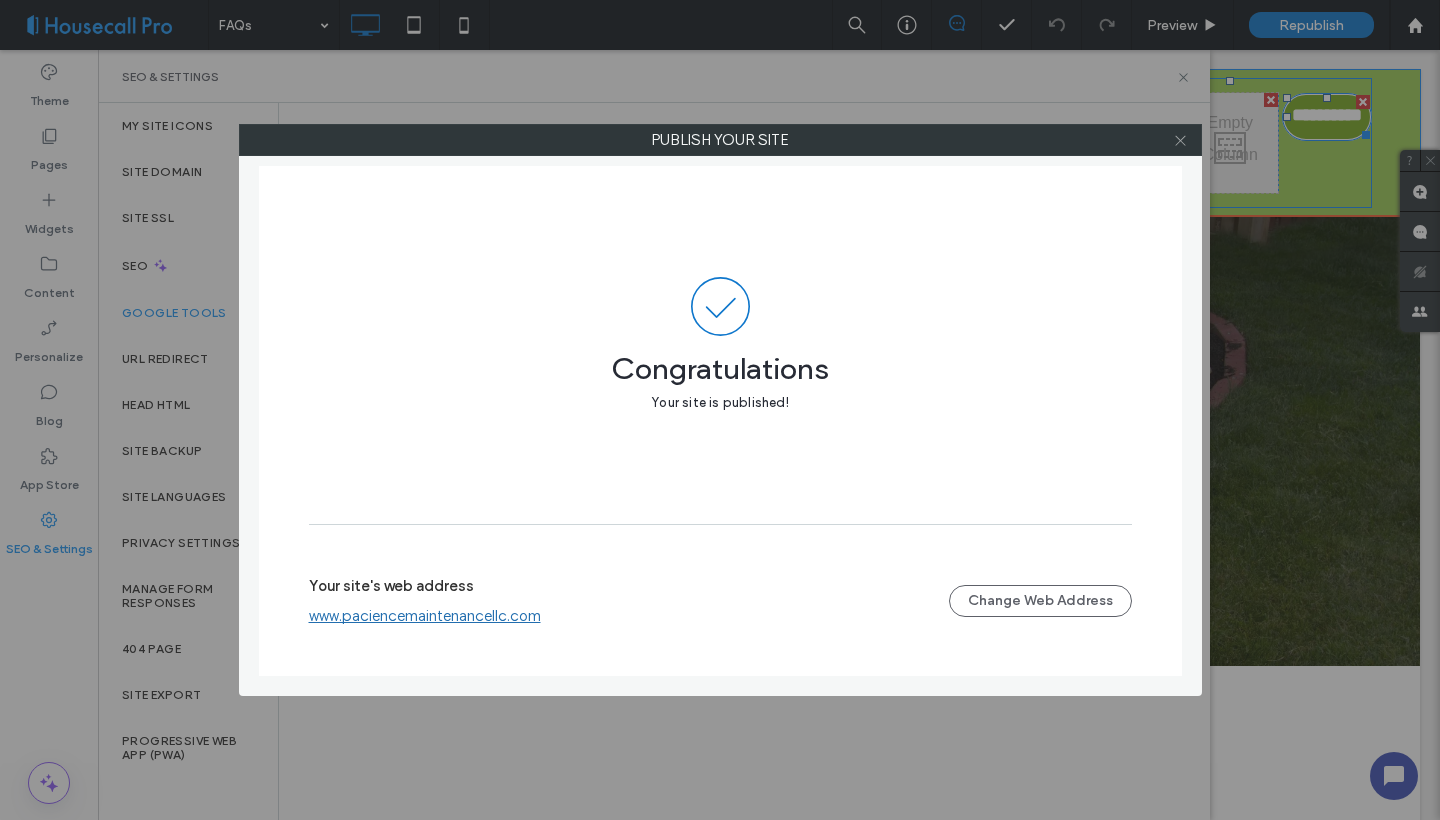 click 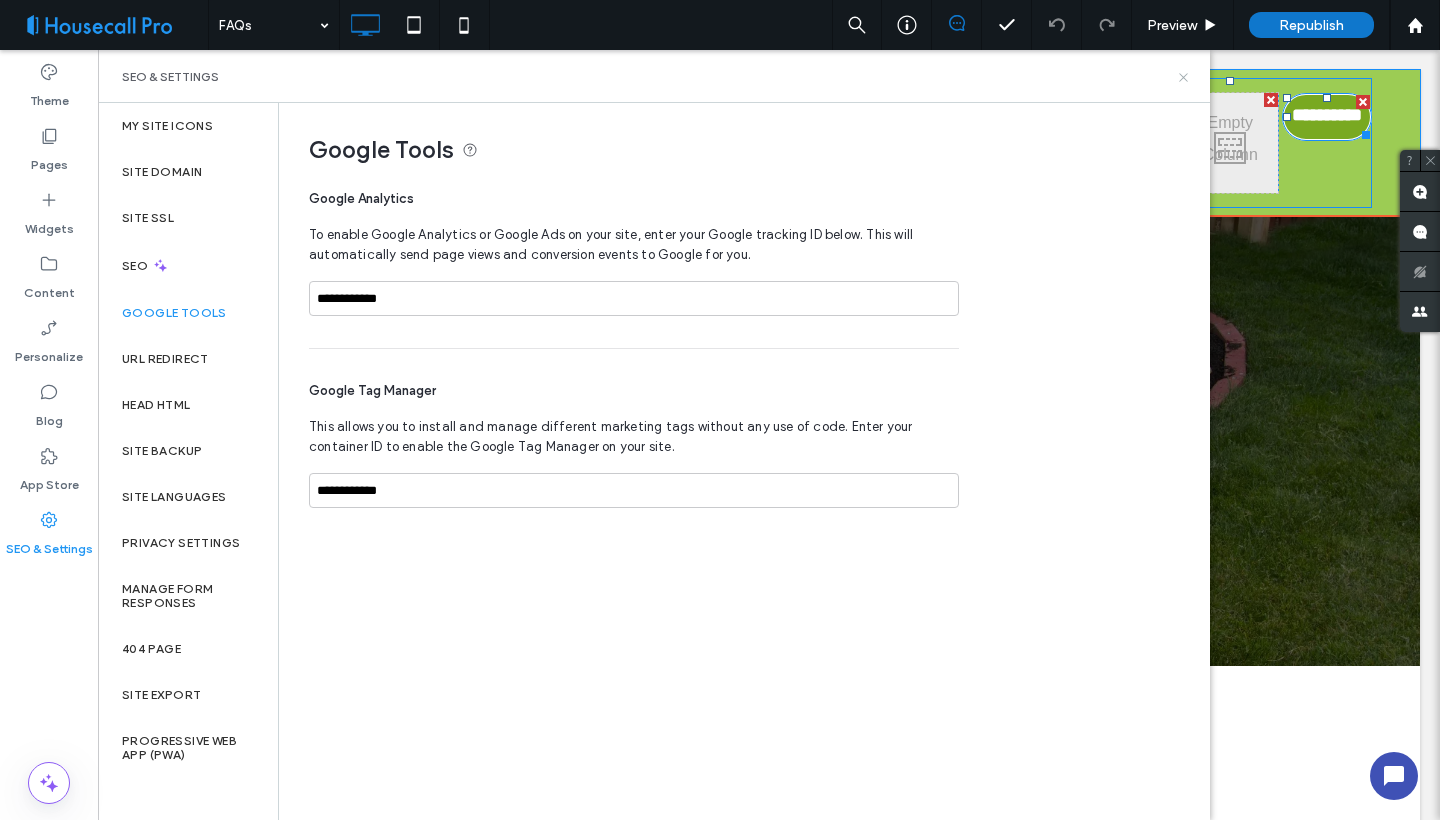 click 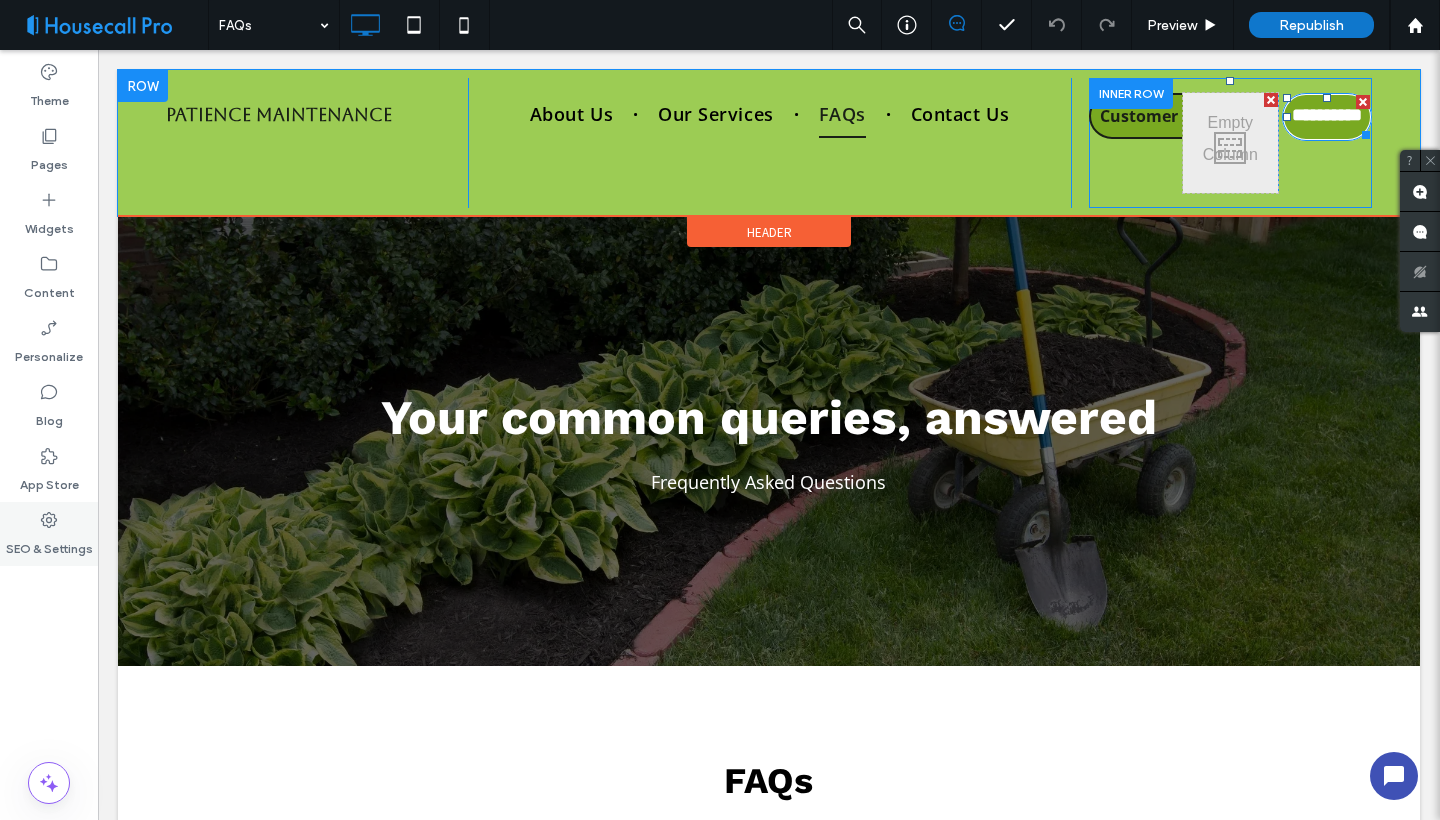 click 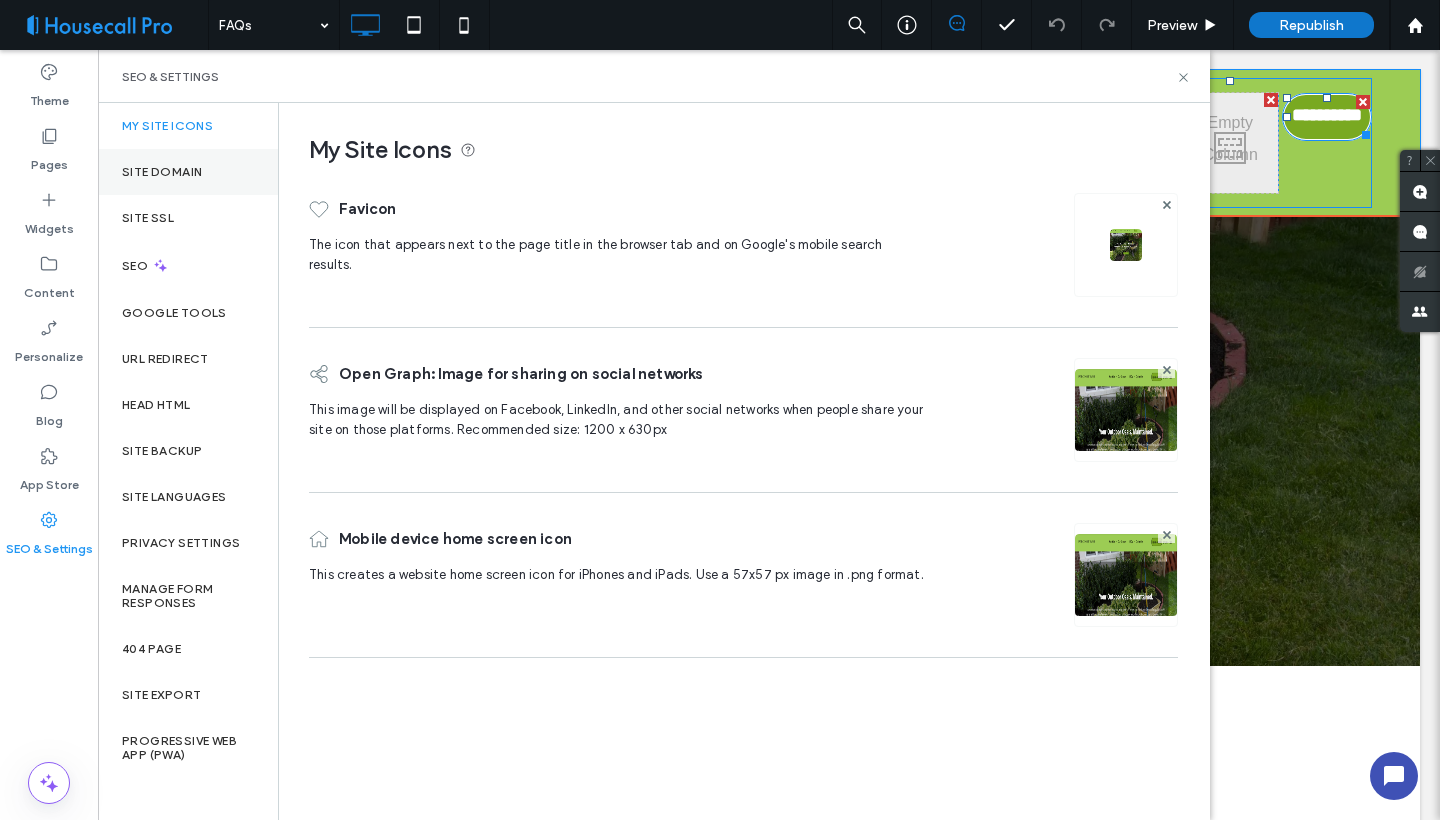 click on "Site Domain" at bounding box center (188, 172) 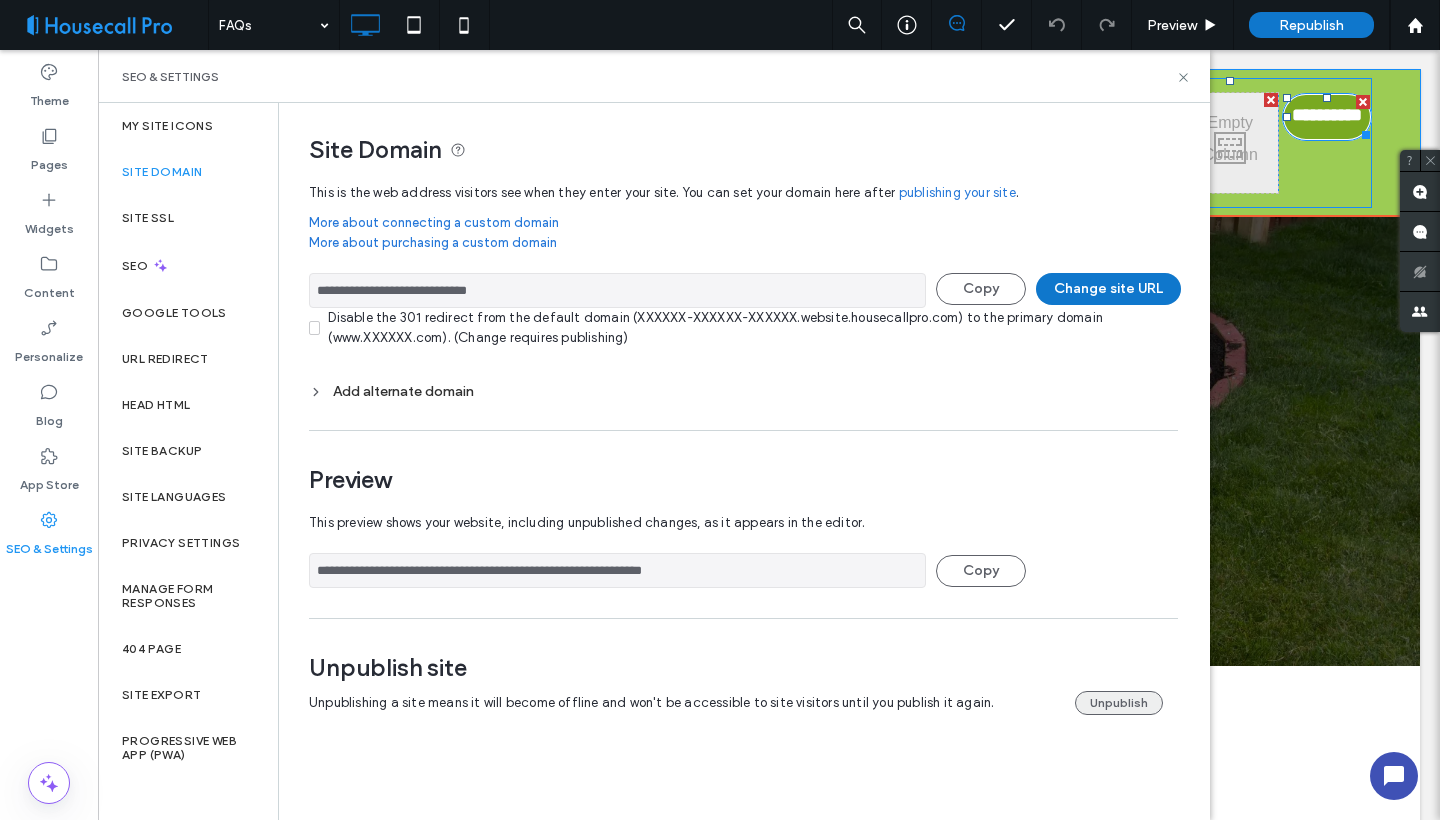 click on "Unpublish" at bounding box center [1119, 703] 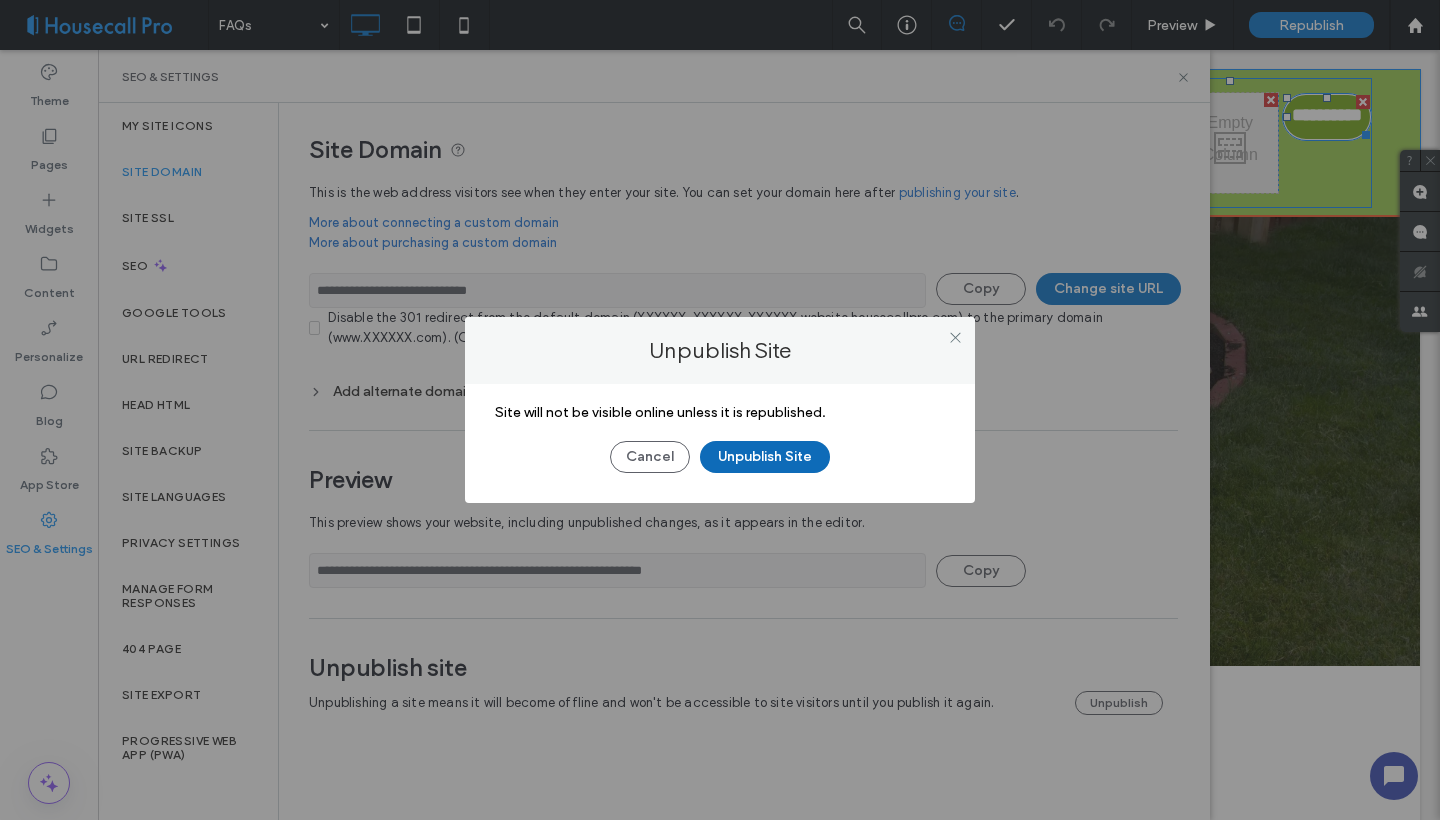 click on "Unpublish Site" at bounding box center [765, 457] 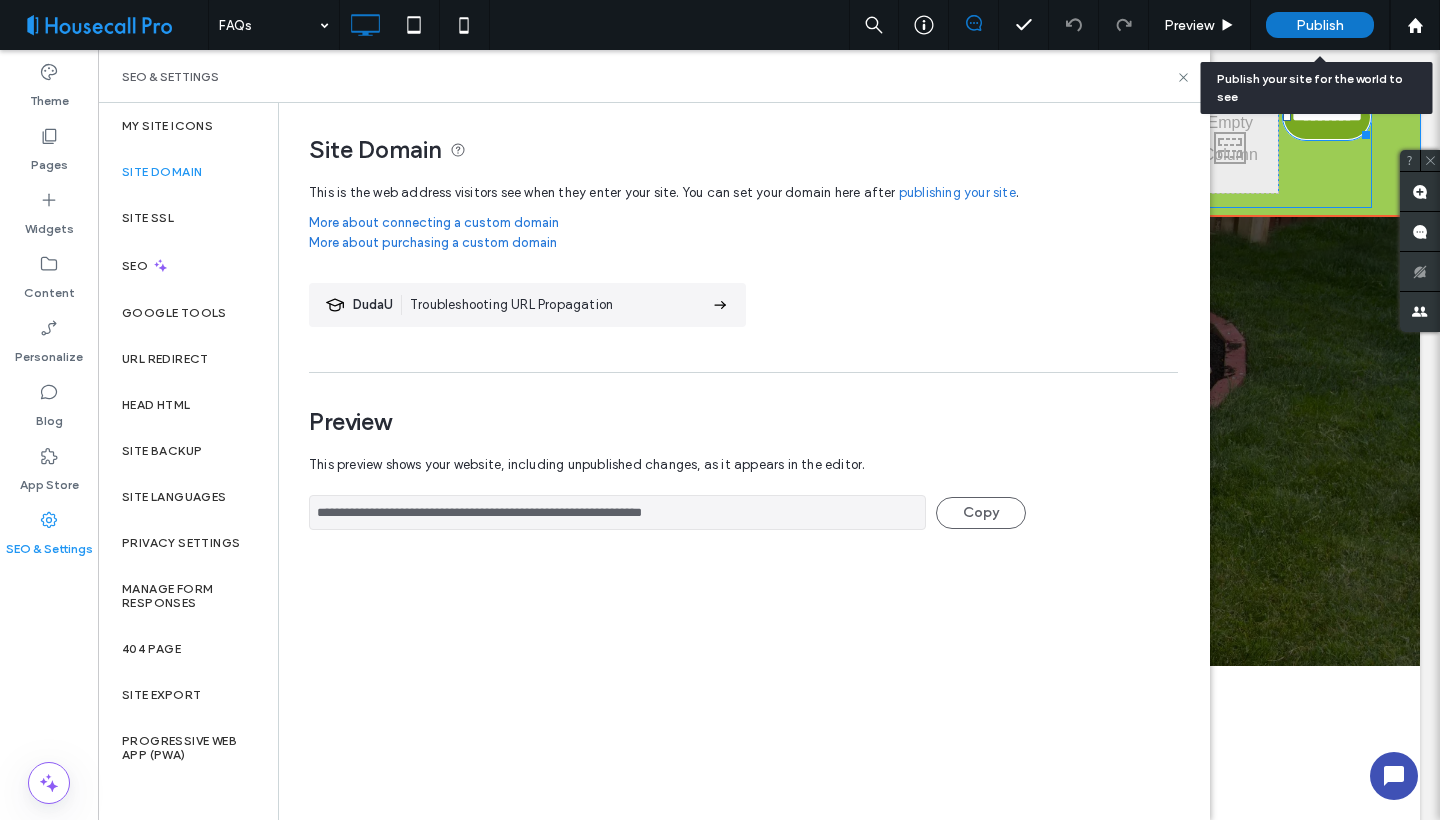 click on "Publish" at bounding box center (1320, 25) 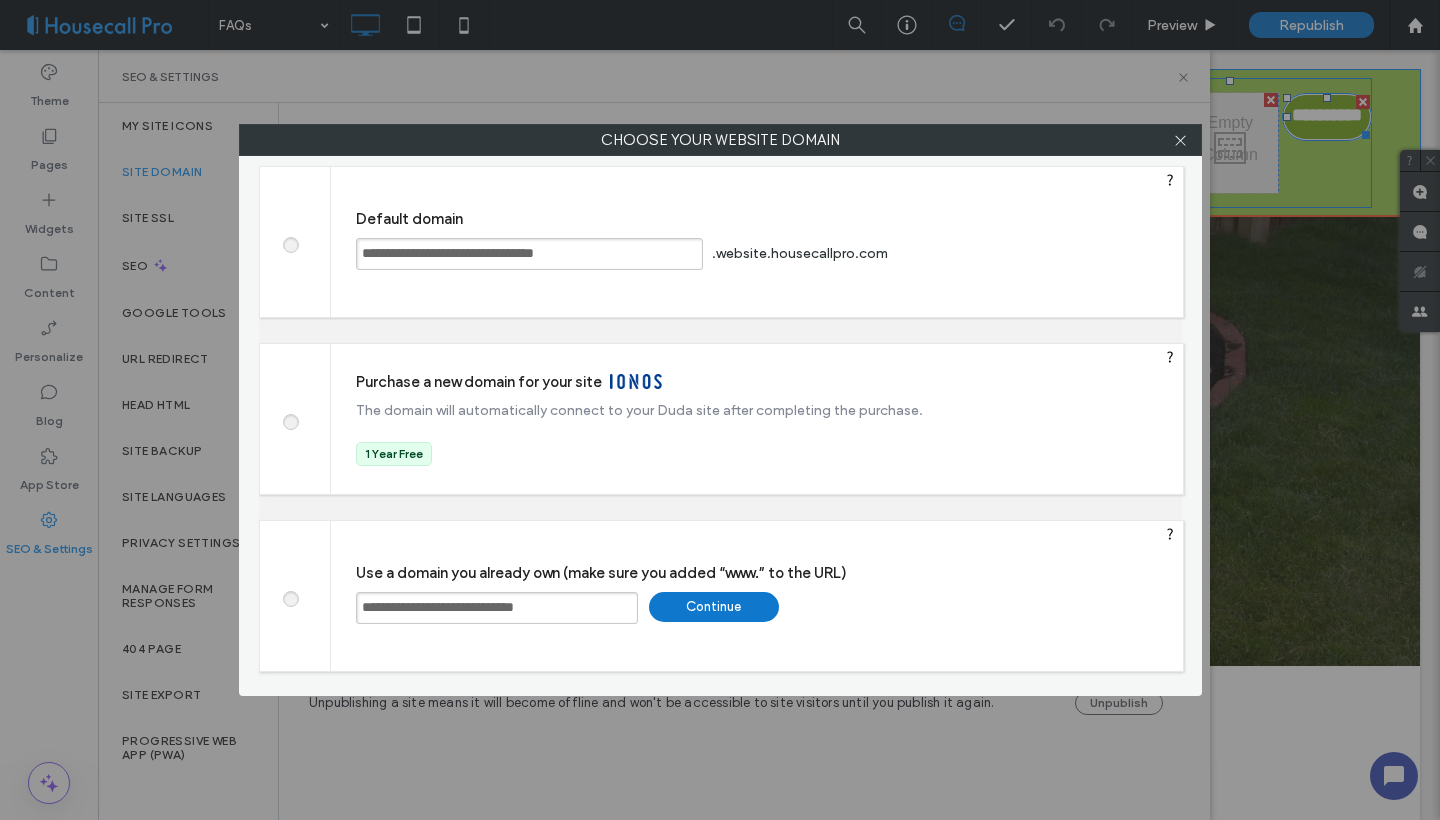 click on "**********" at bounding box center [497, 608] 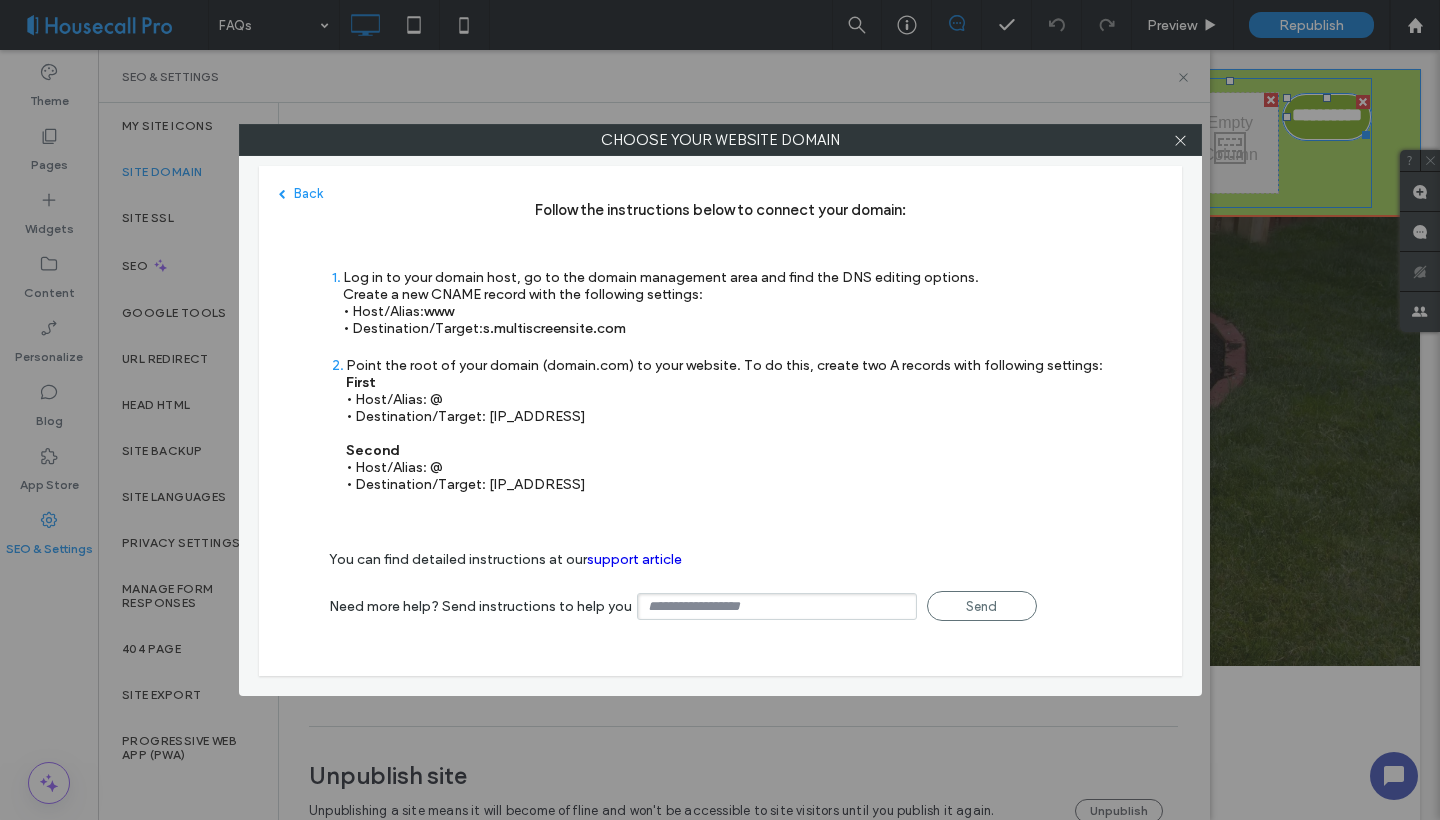 type on "**********" 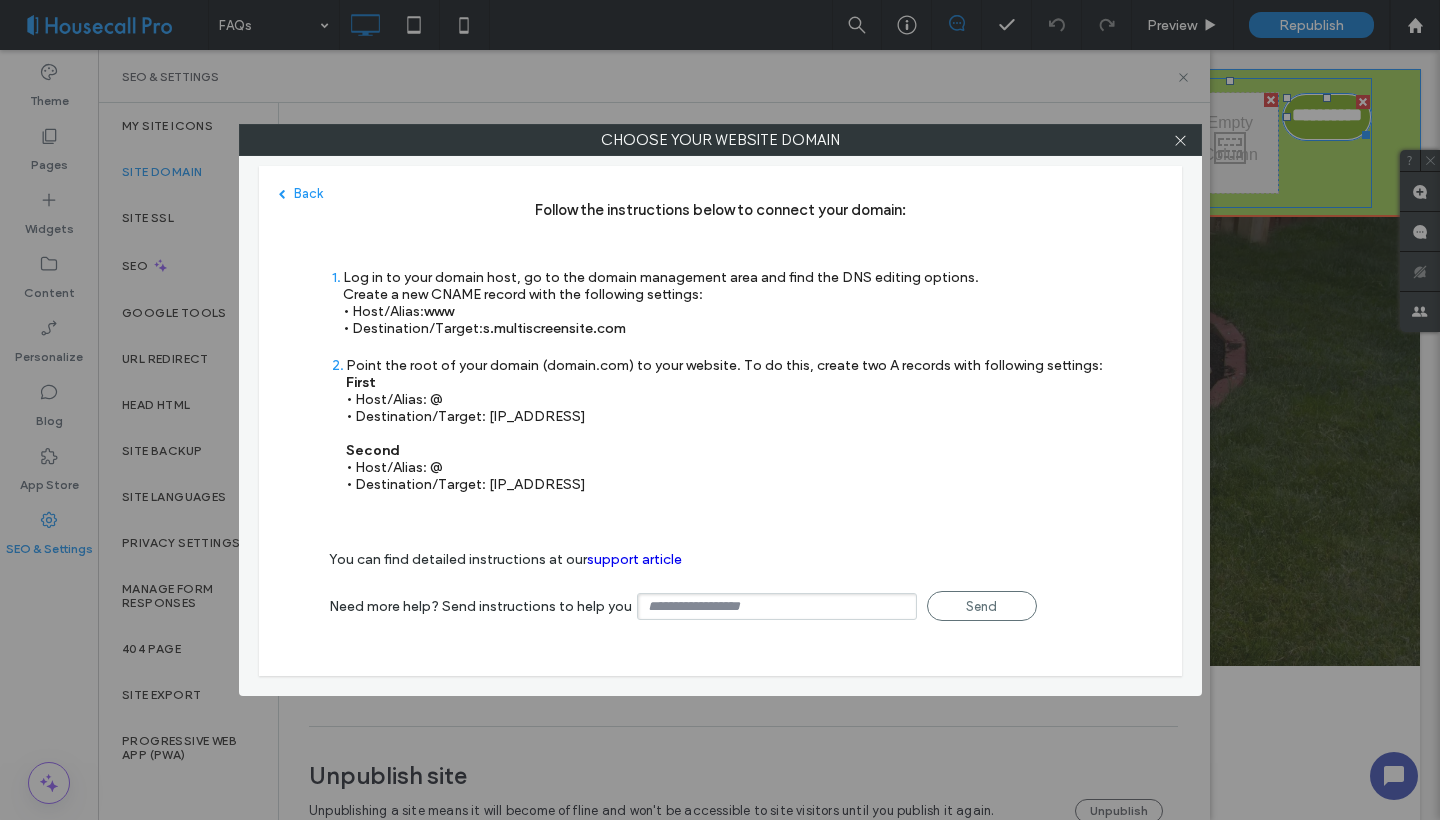 click on "Back" at bounding box center [301, 193] 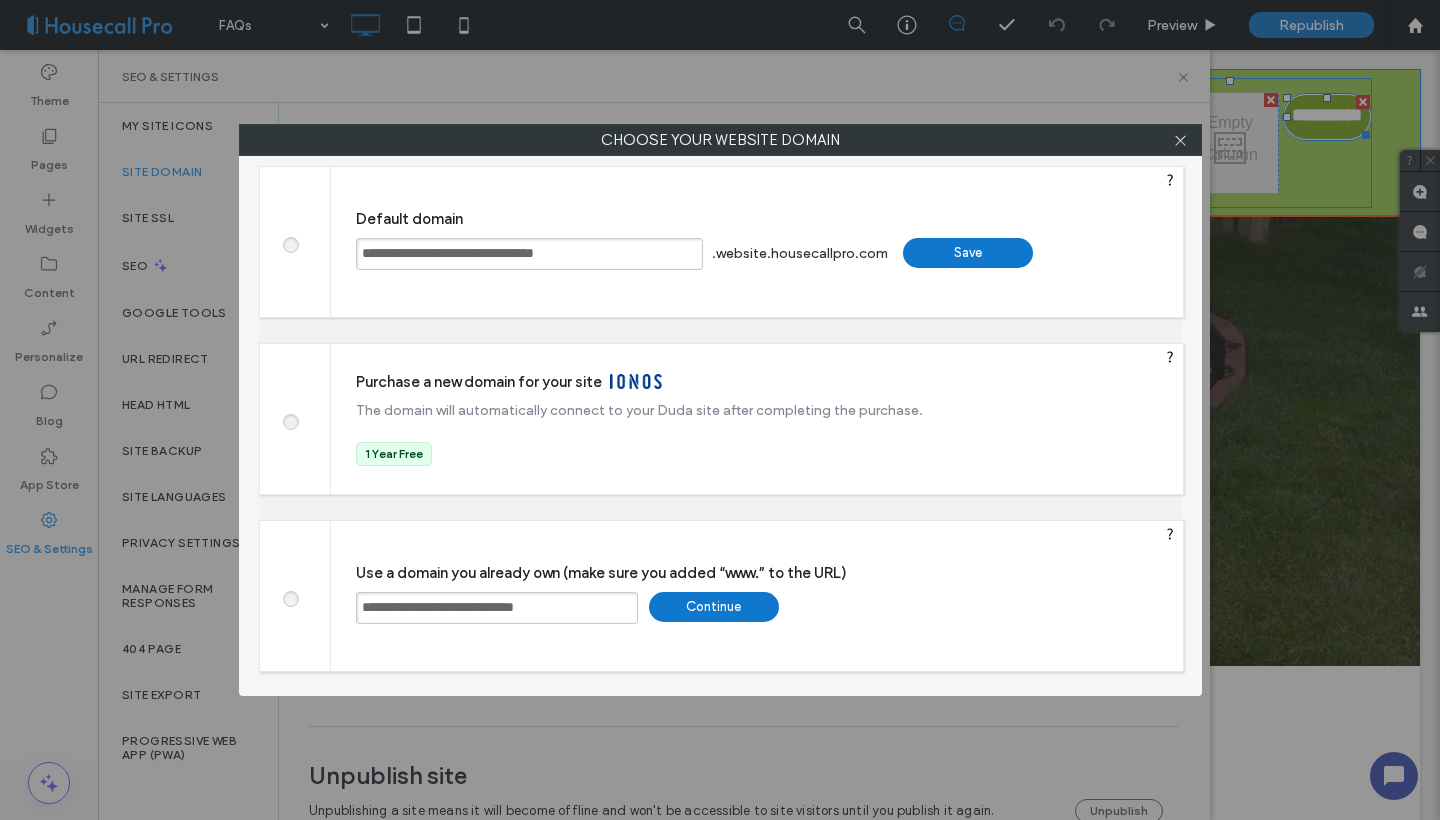 click on "Continue" at bounding box center [714, 607] 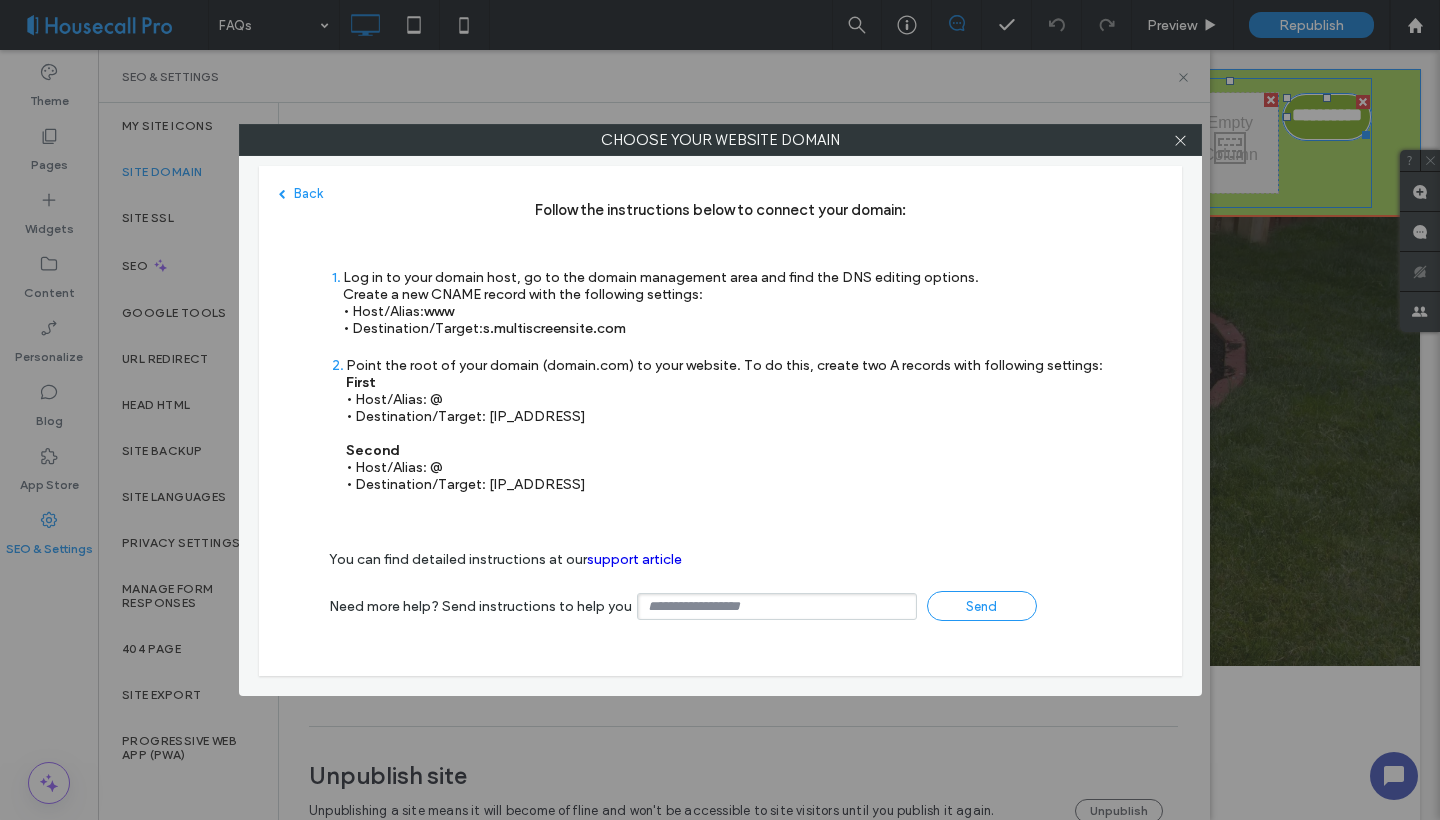 click on "Send" at bounding box center (982, 606) 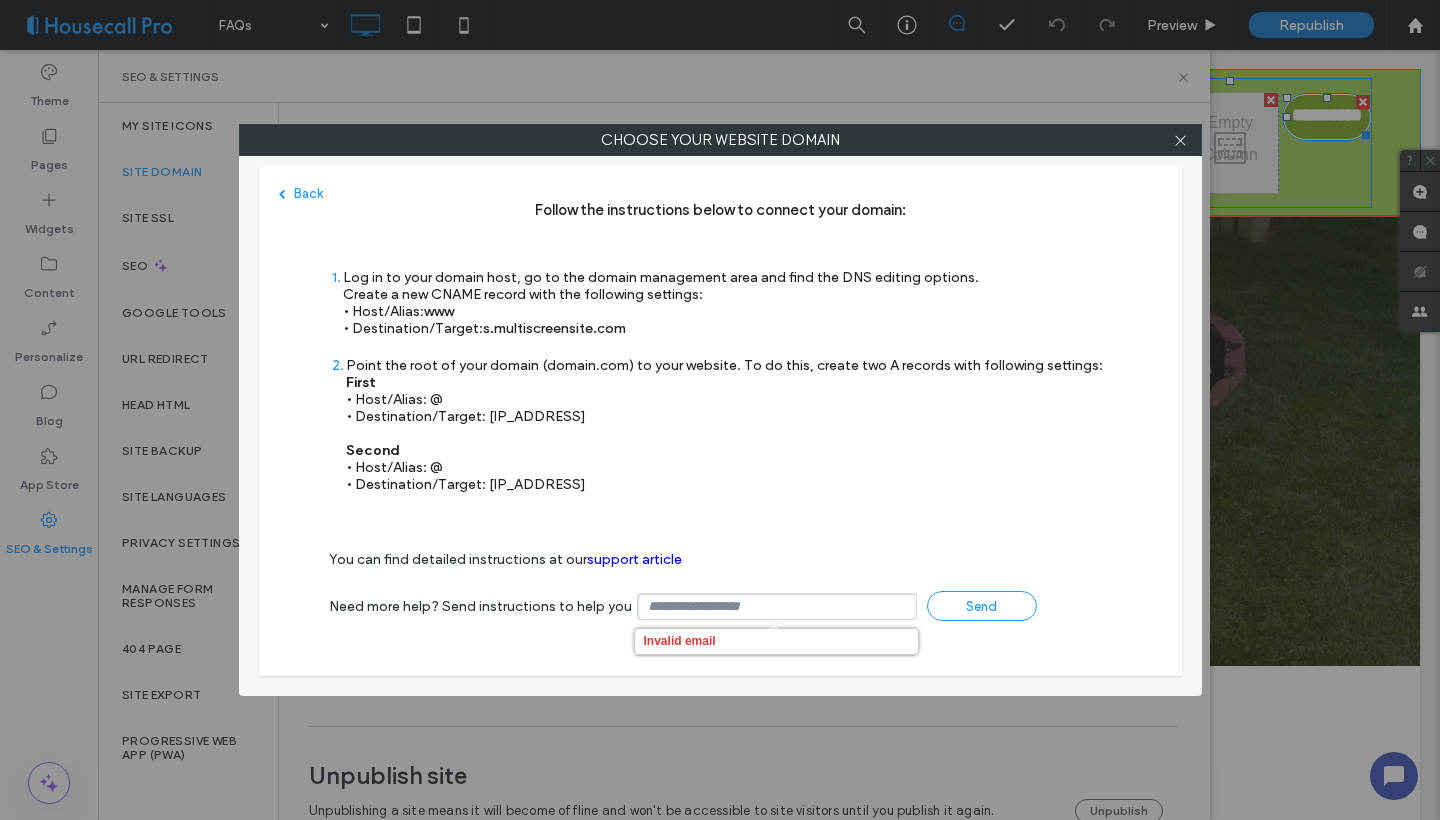 click on "Send" at bounding box center [982, 606] 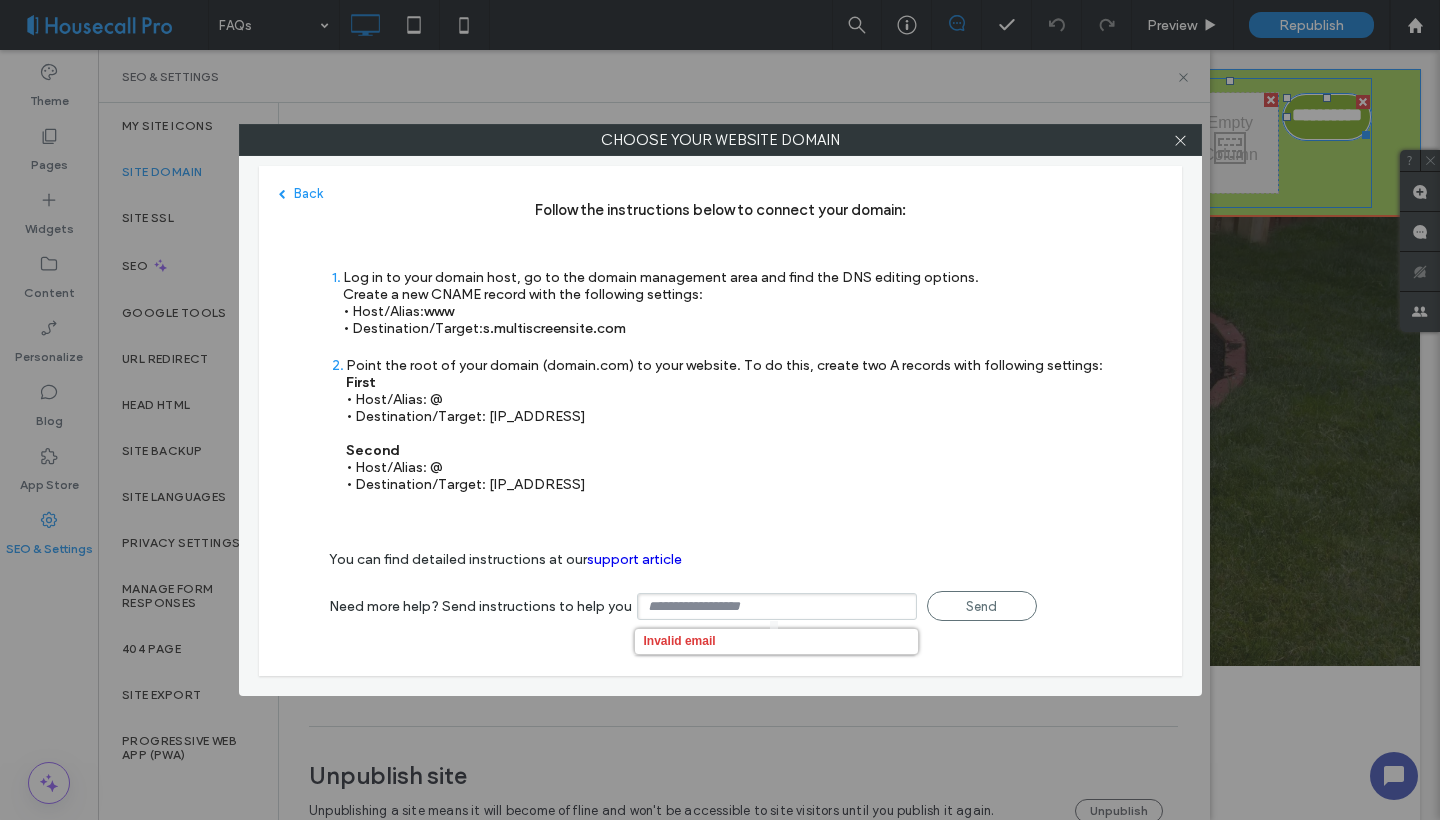 click at bounding box center (777, 606) 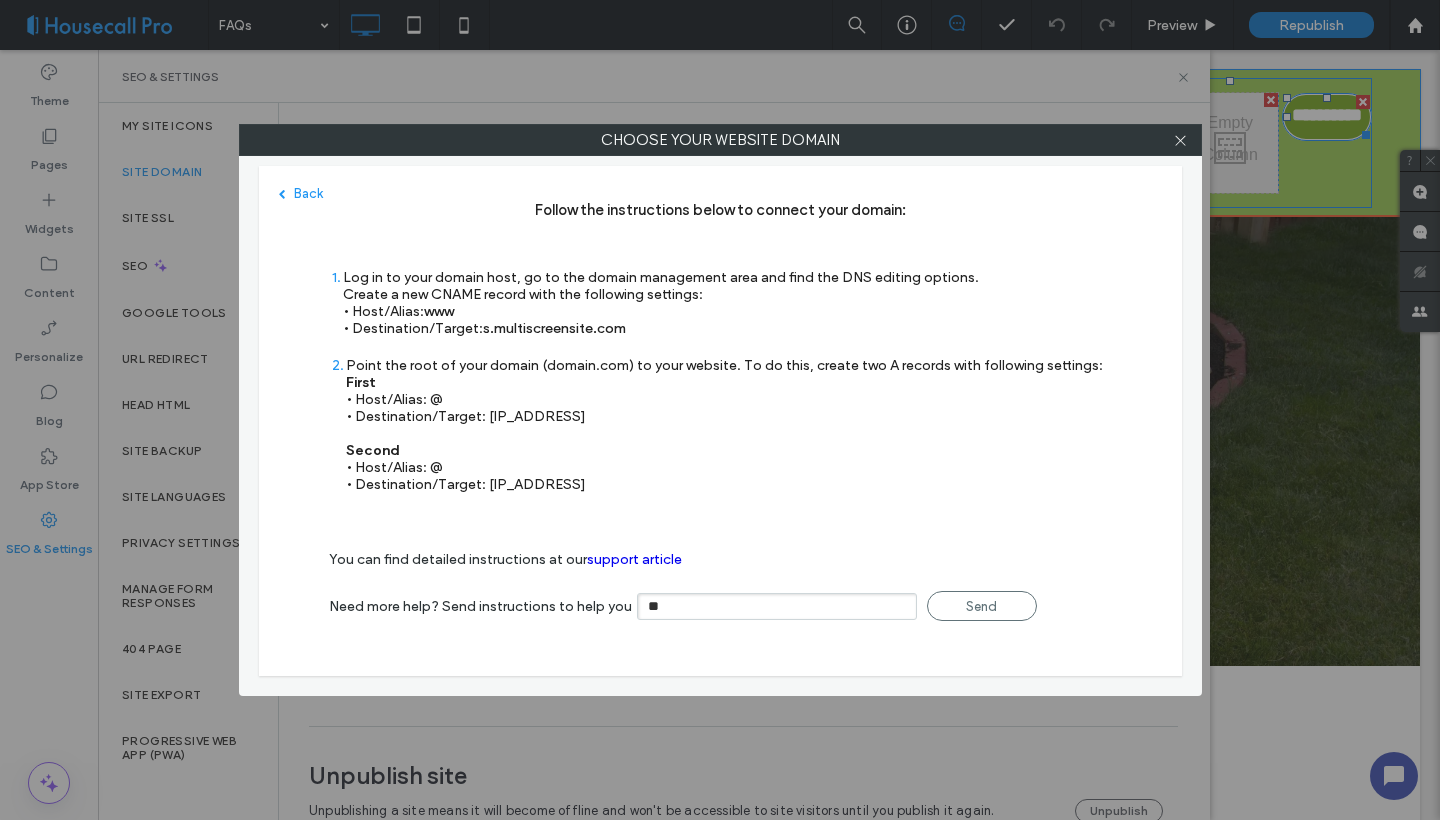type on "*" 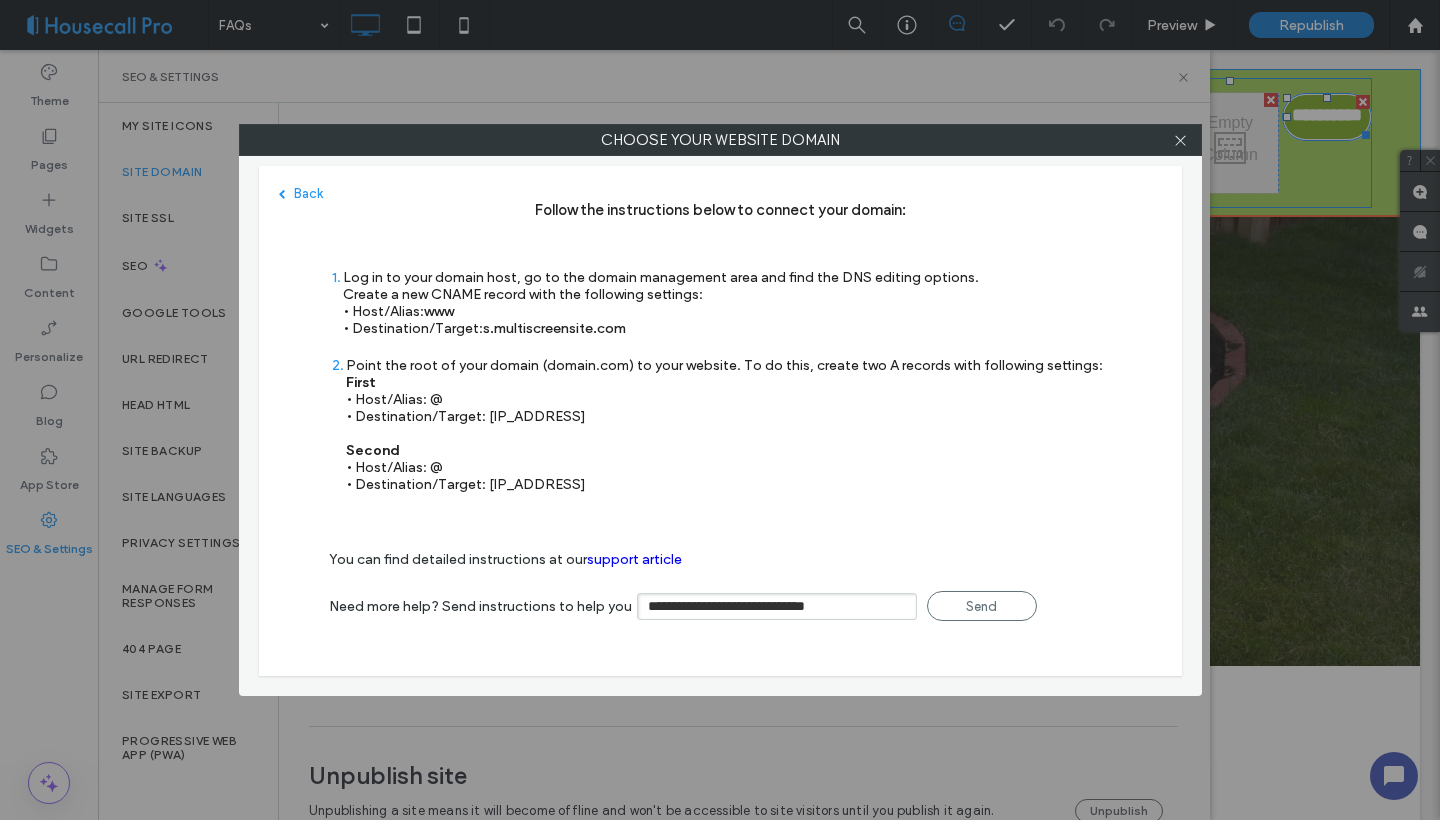 type on "**********" 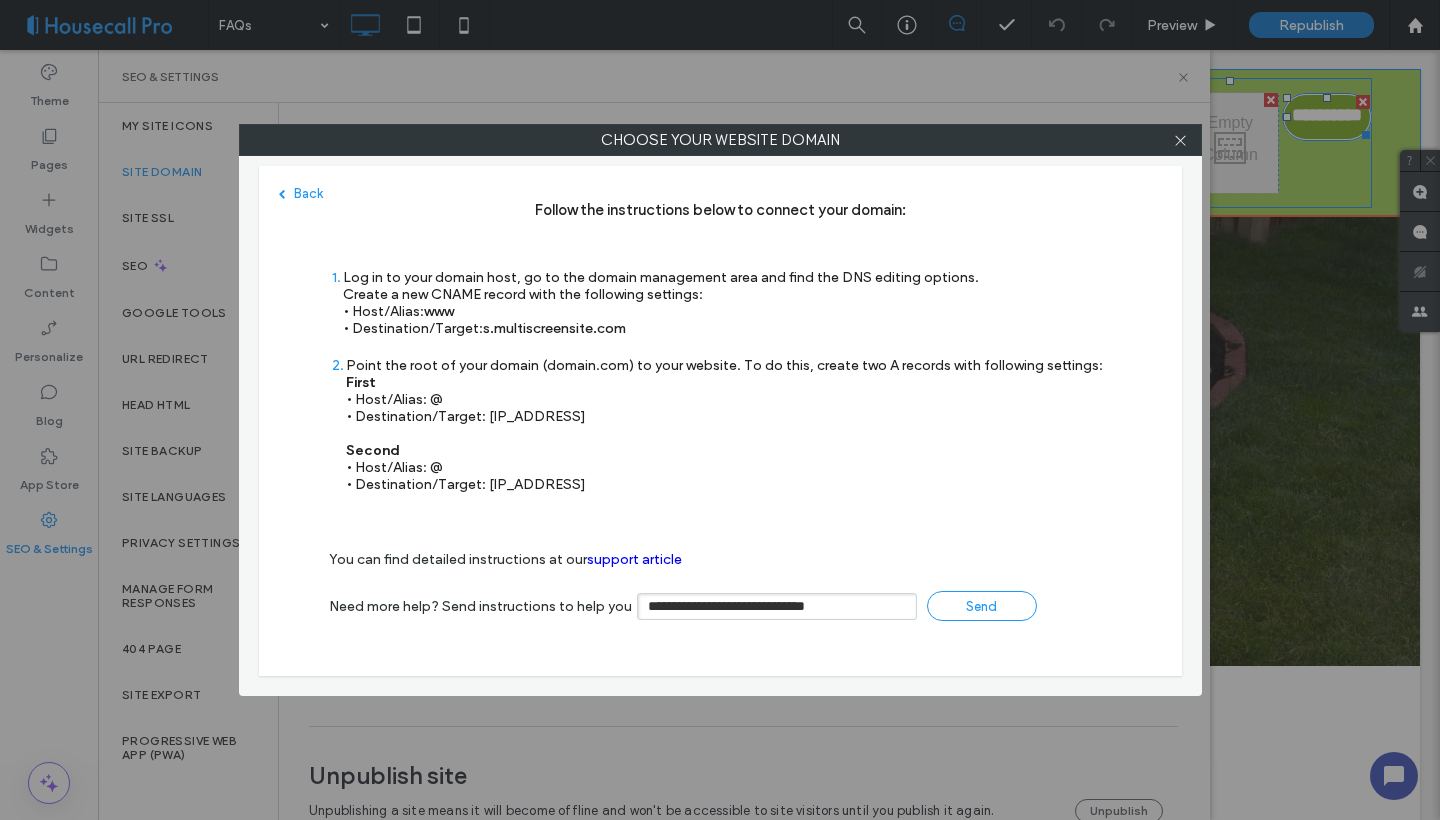 click on "Send" at bounding box center (982, 606) 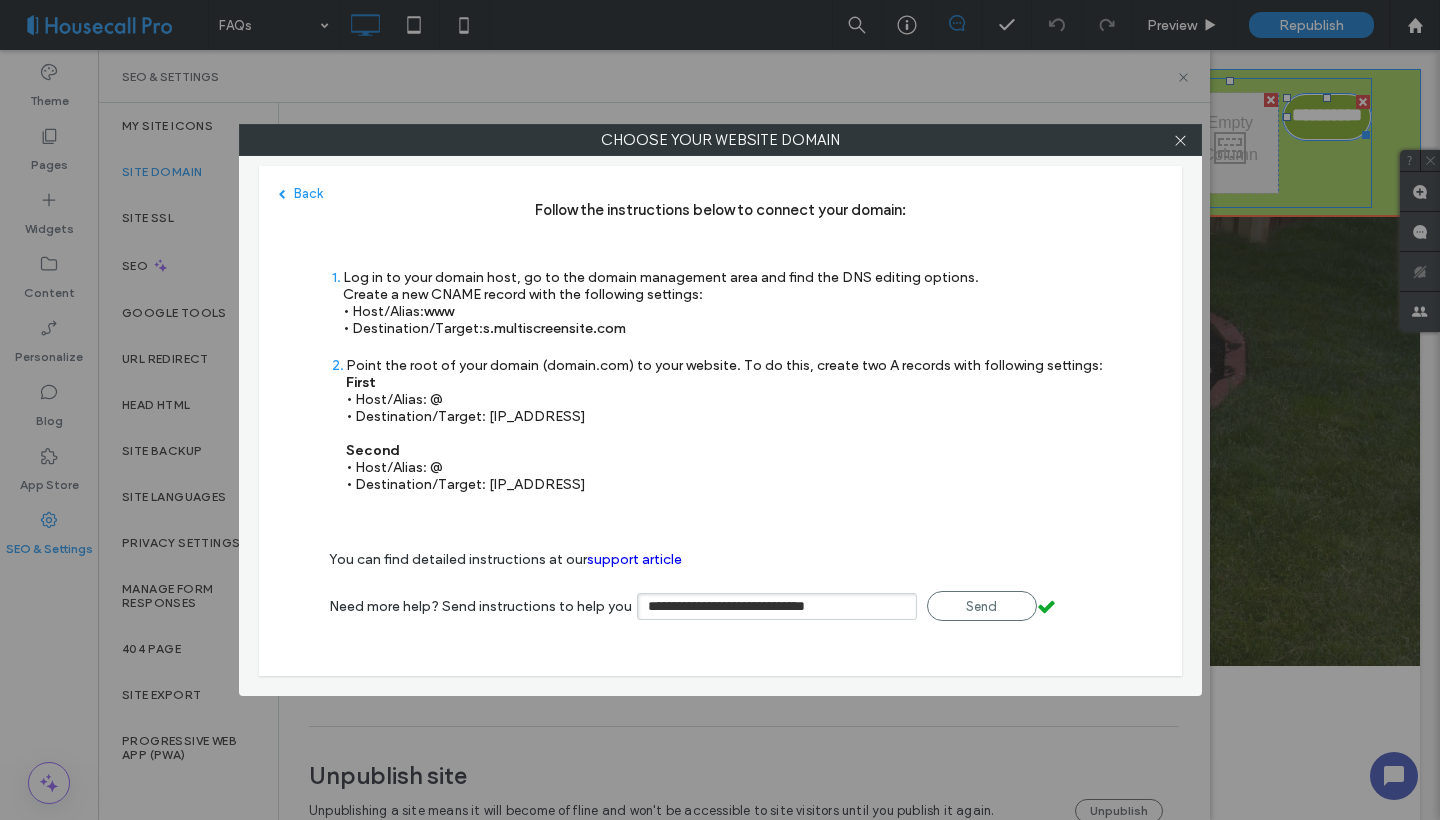 click on "Back" at bounding box center (301, 193) 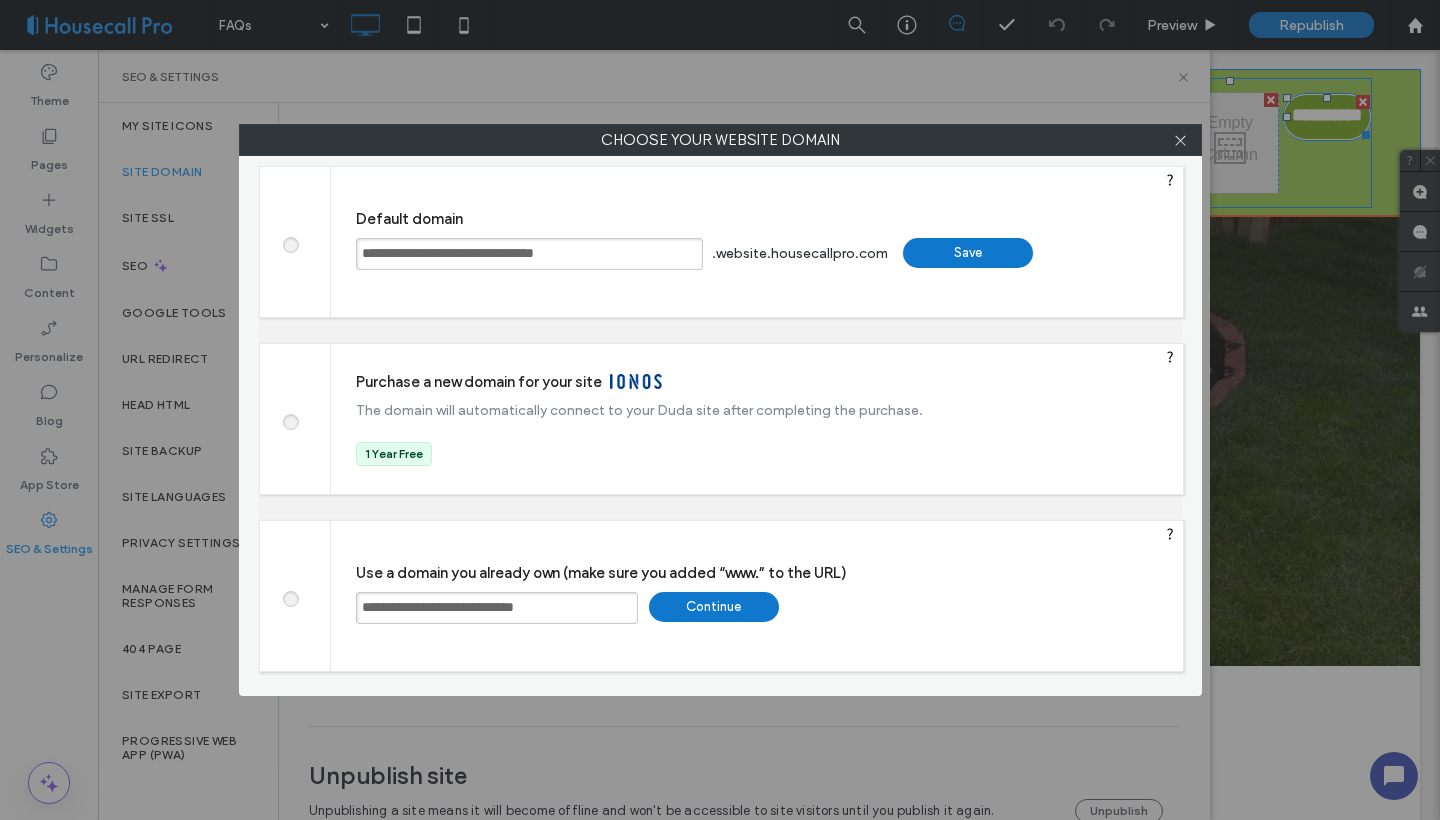 click on "Continue" at bounding box center (714, 607) 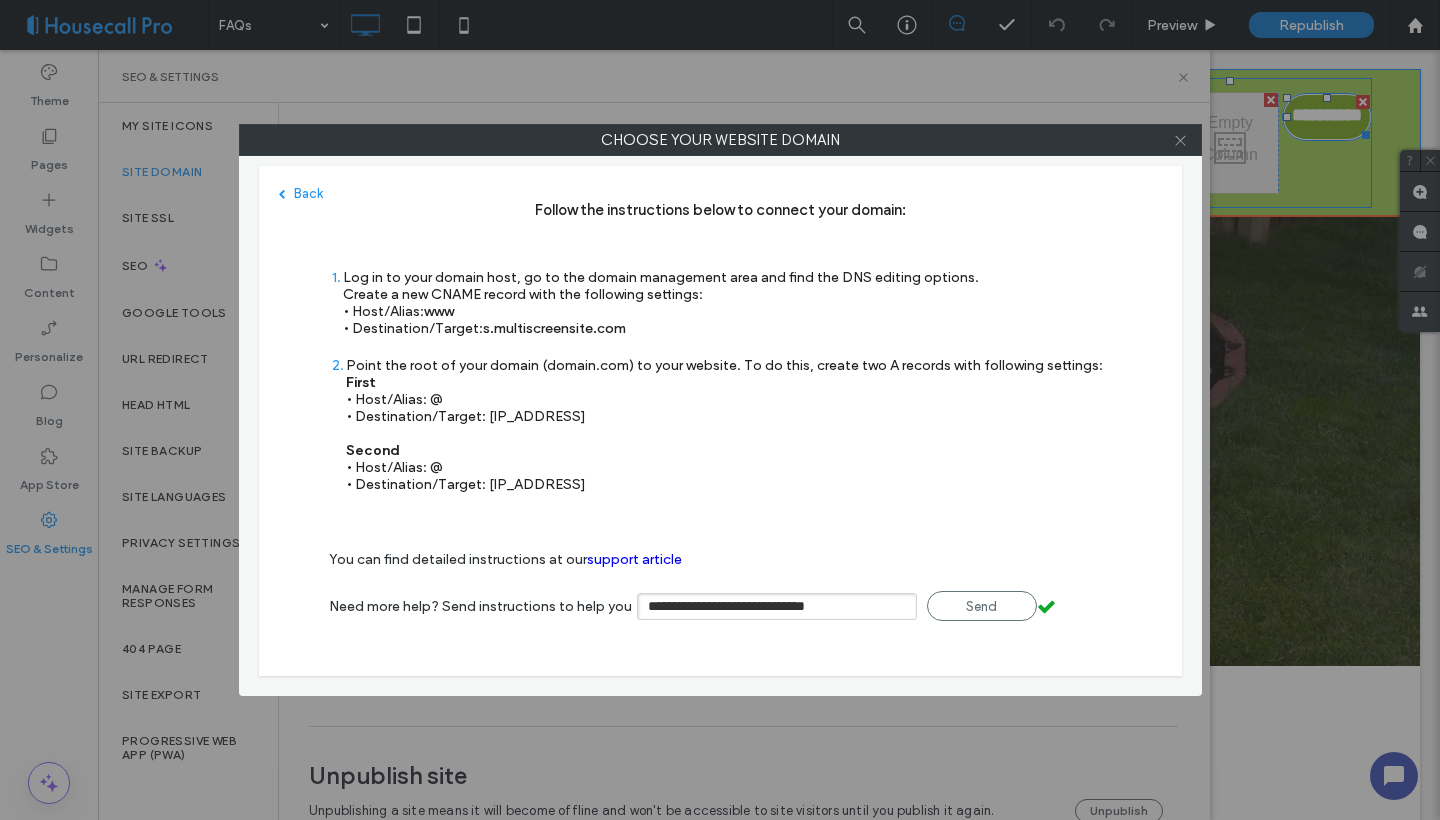click 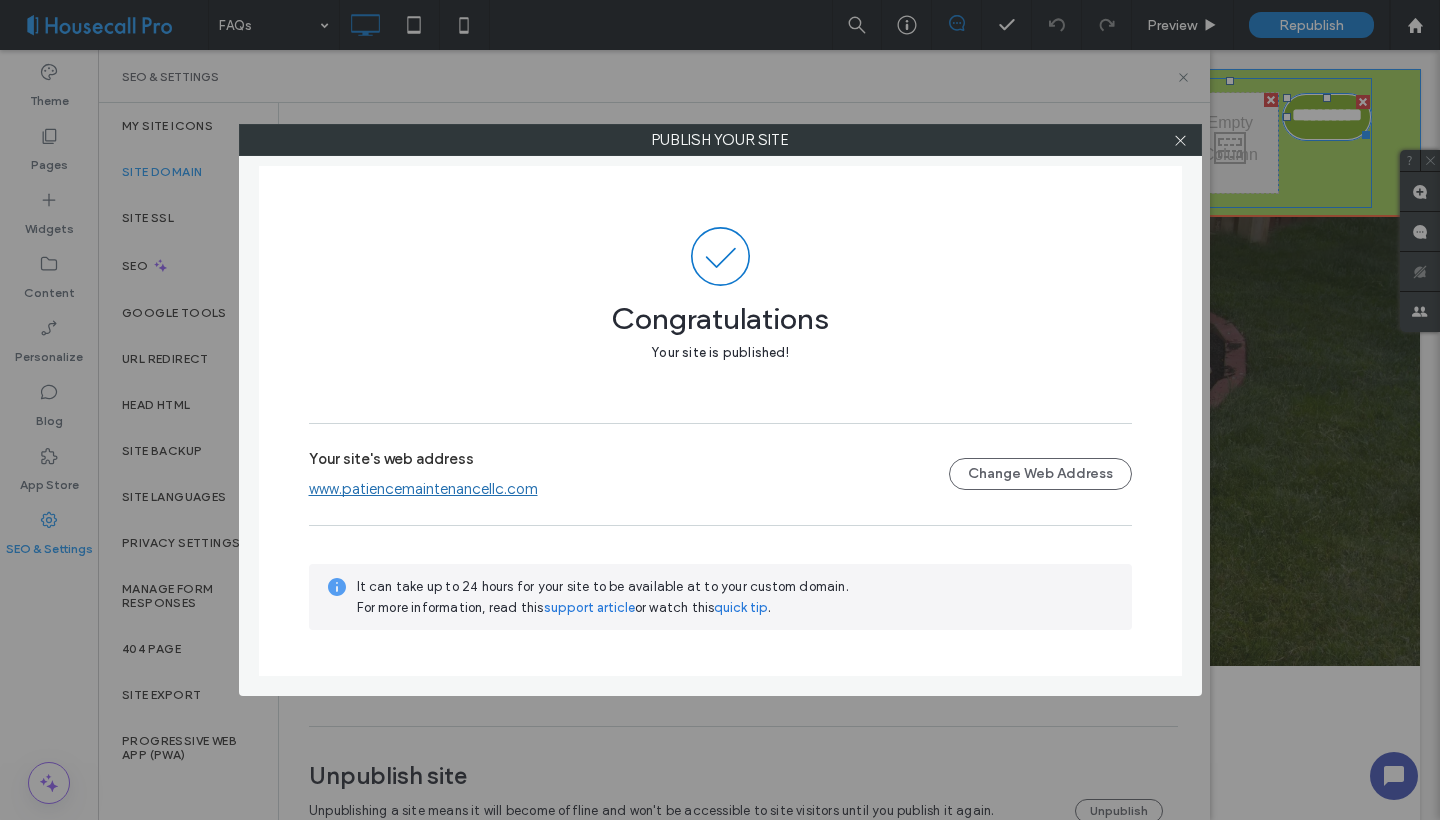 click on "www.patiencemaintenancellc.com" at bounding box center [423, 489] 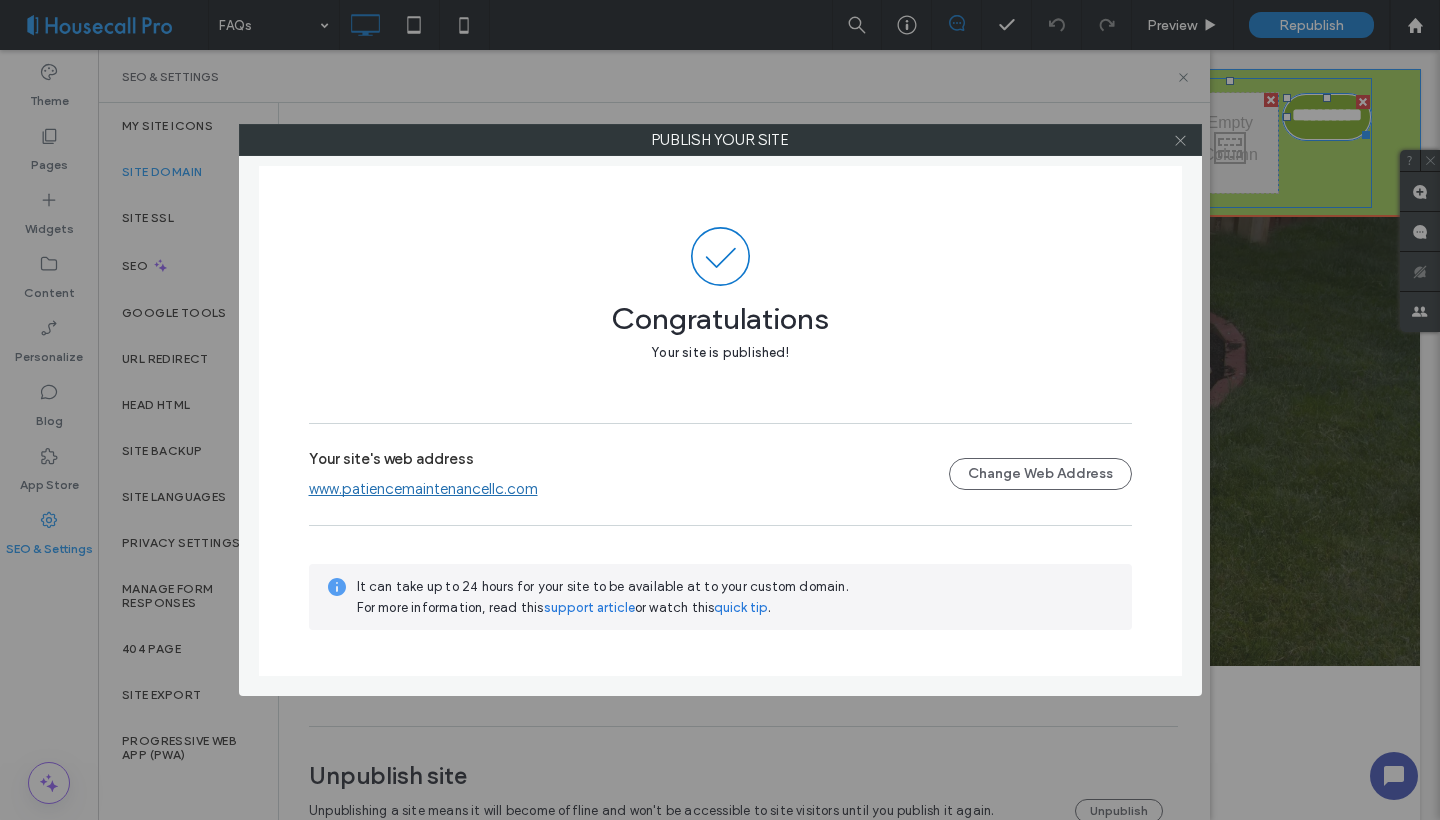 click 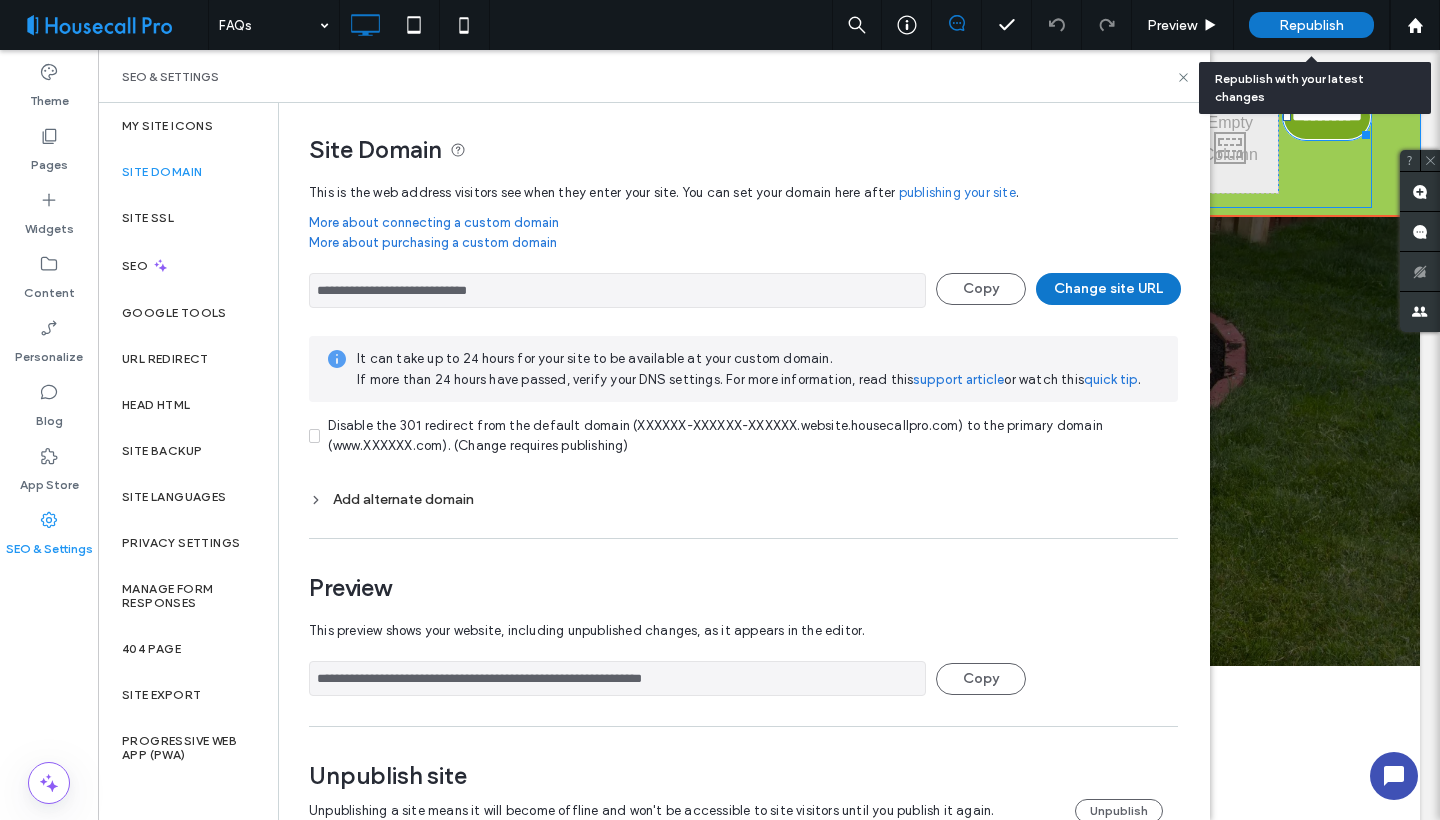 click on "Republish" at bounding box center (1311, 25) 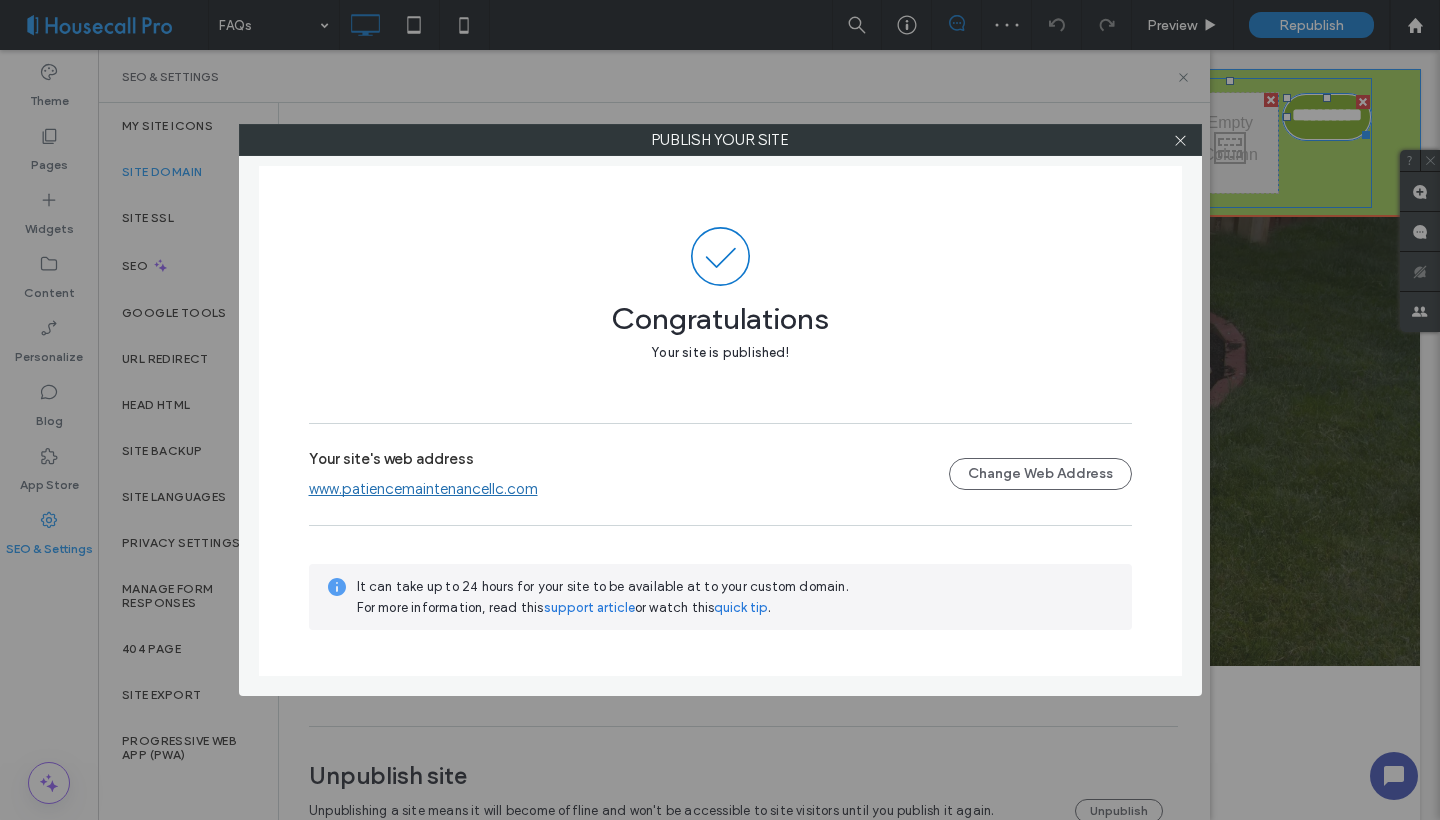 click on "www.patiencemaintenancellc.com" at bounding box center [423, 489] 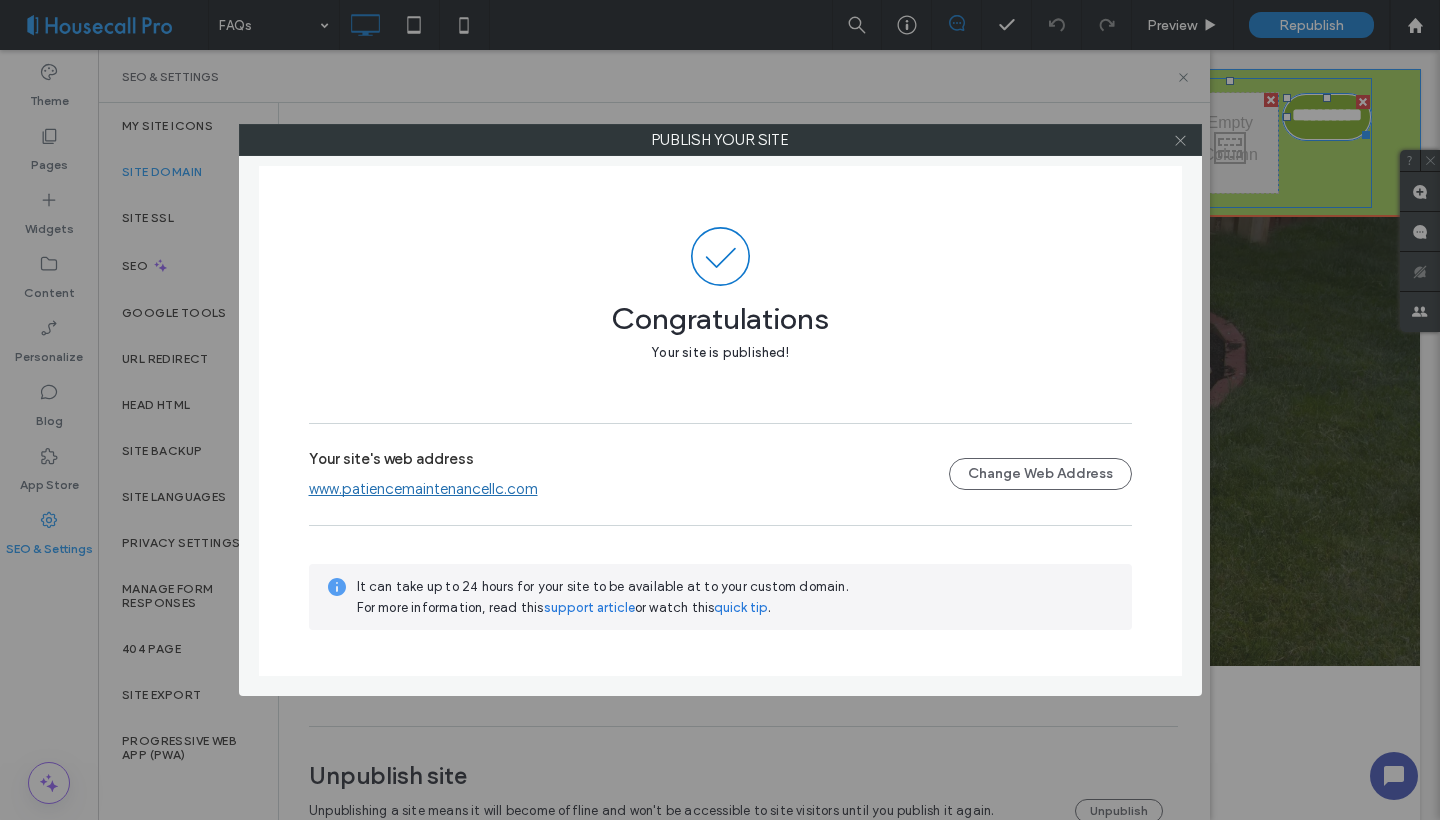 click 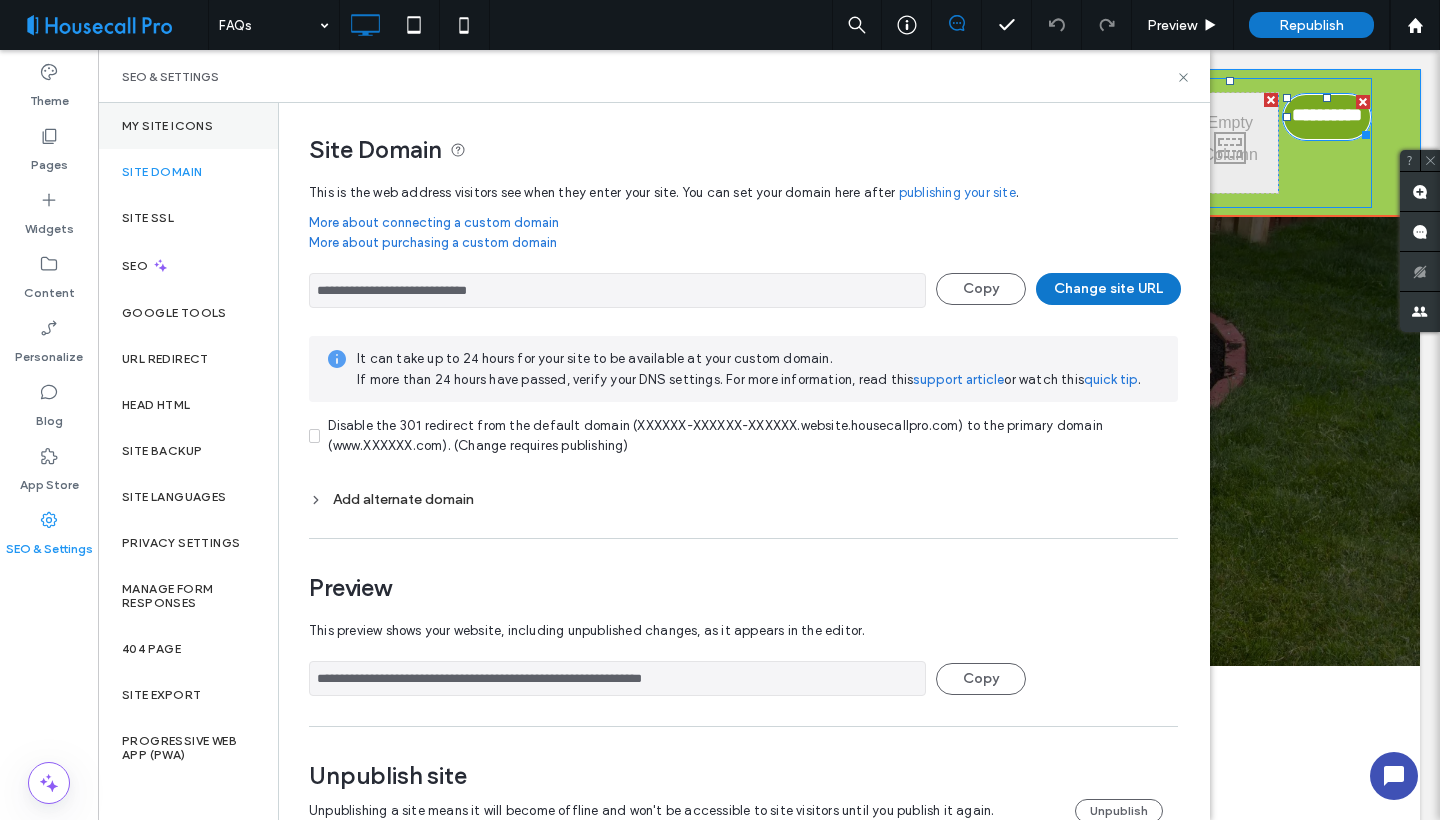 click on "My Site Icons" at bounding box center (167, 126) 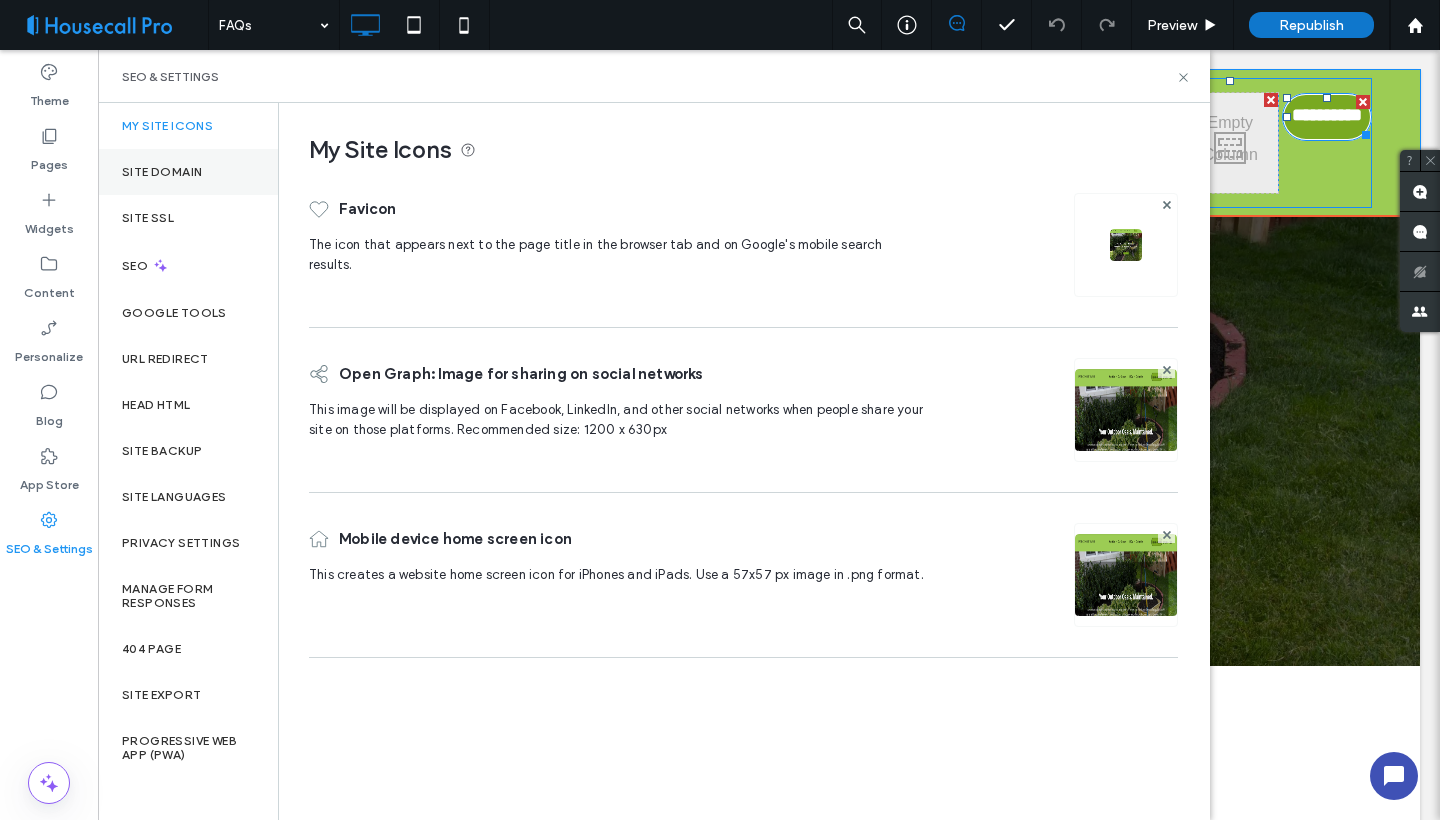 click on "Site Domain" at bounding box center [188, 172] 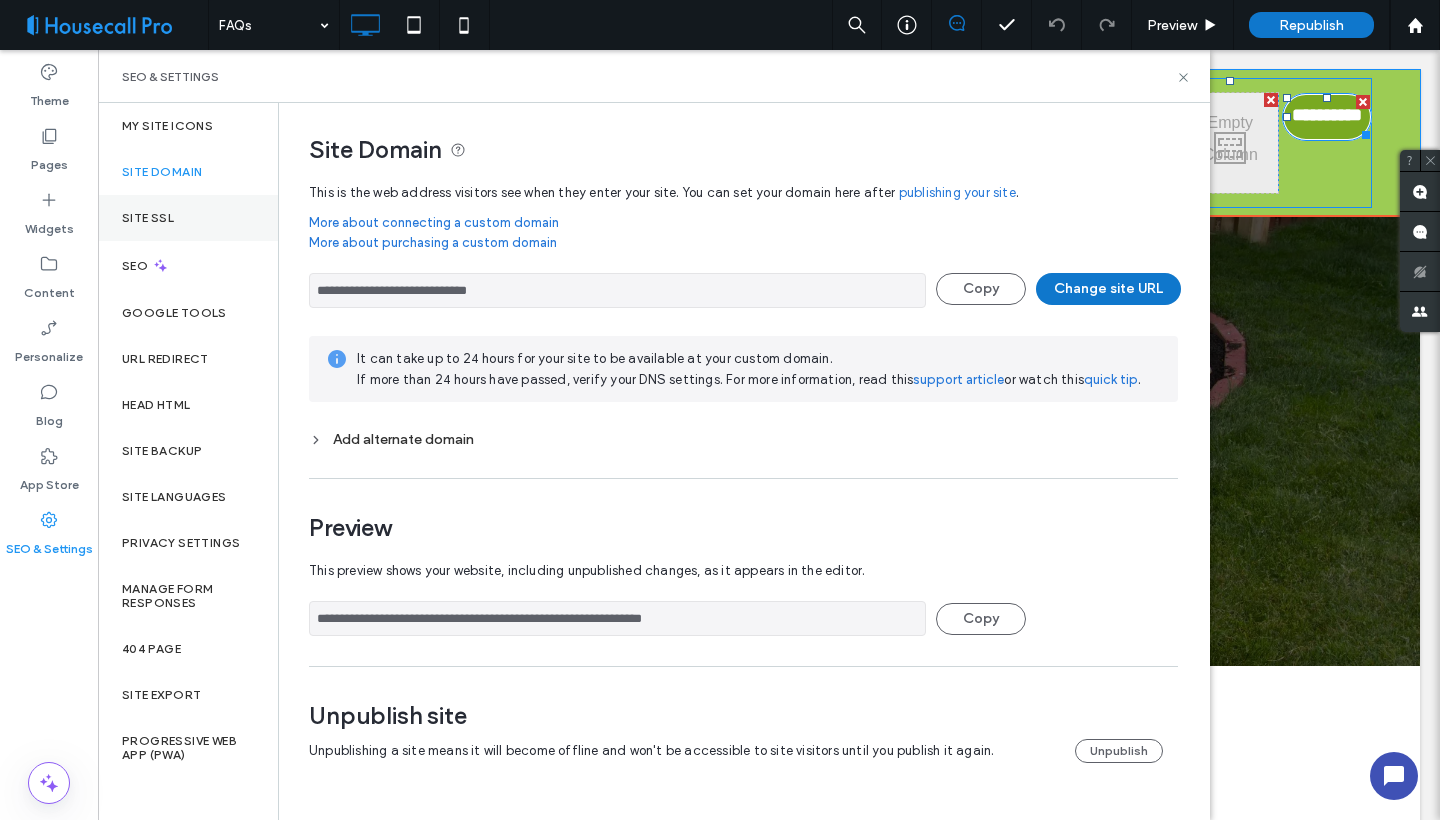 click on "Site SSL" at bounding box center [188, 218] 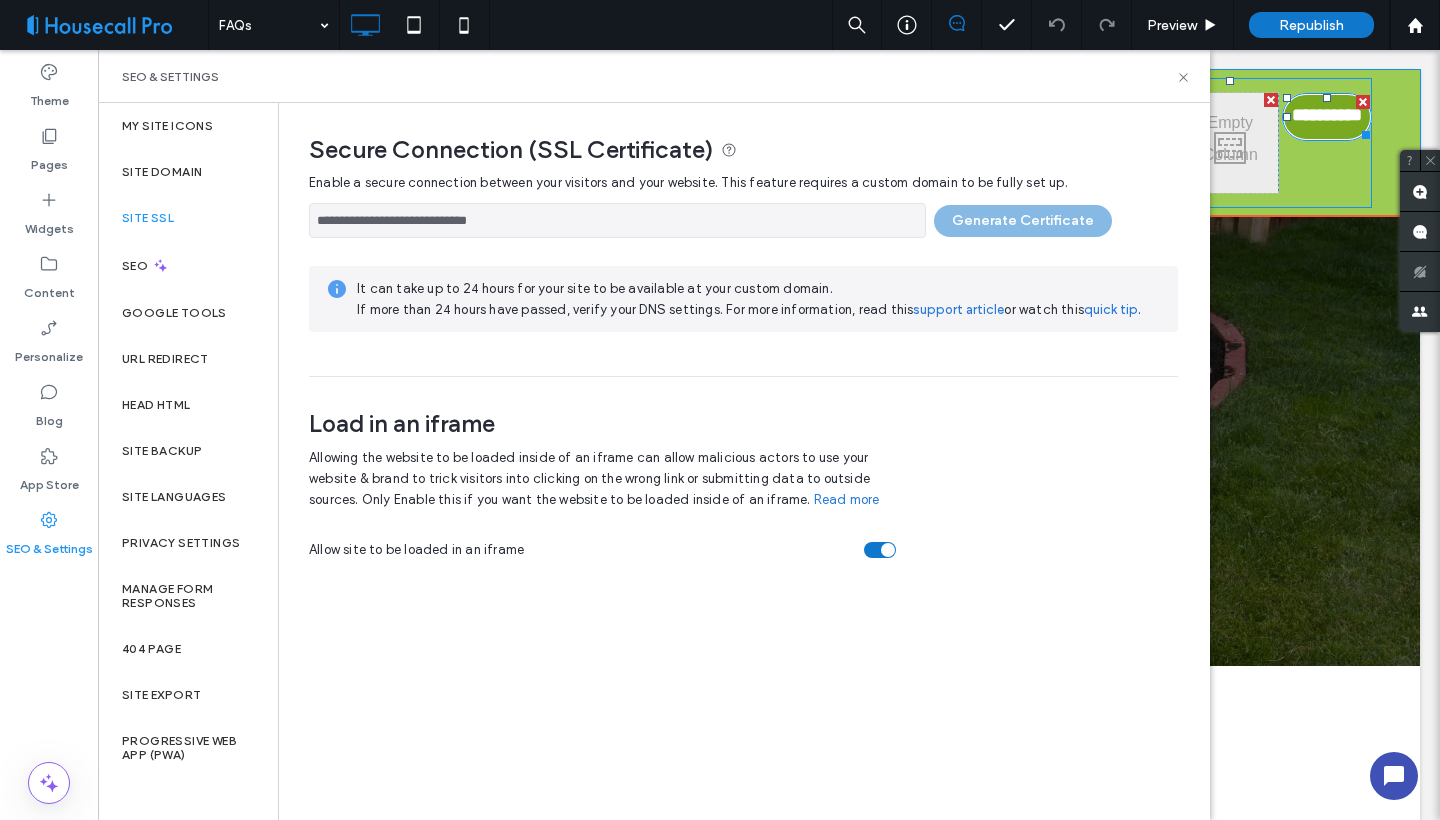click on "**********" at bounding box center [743, 215] 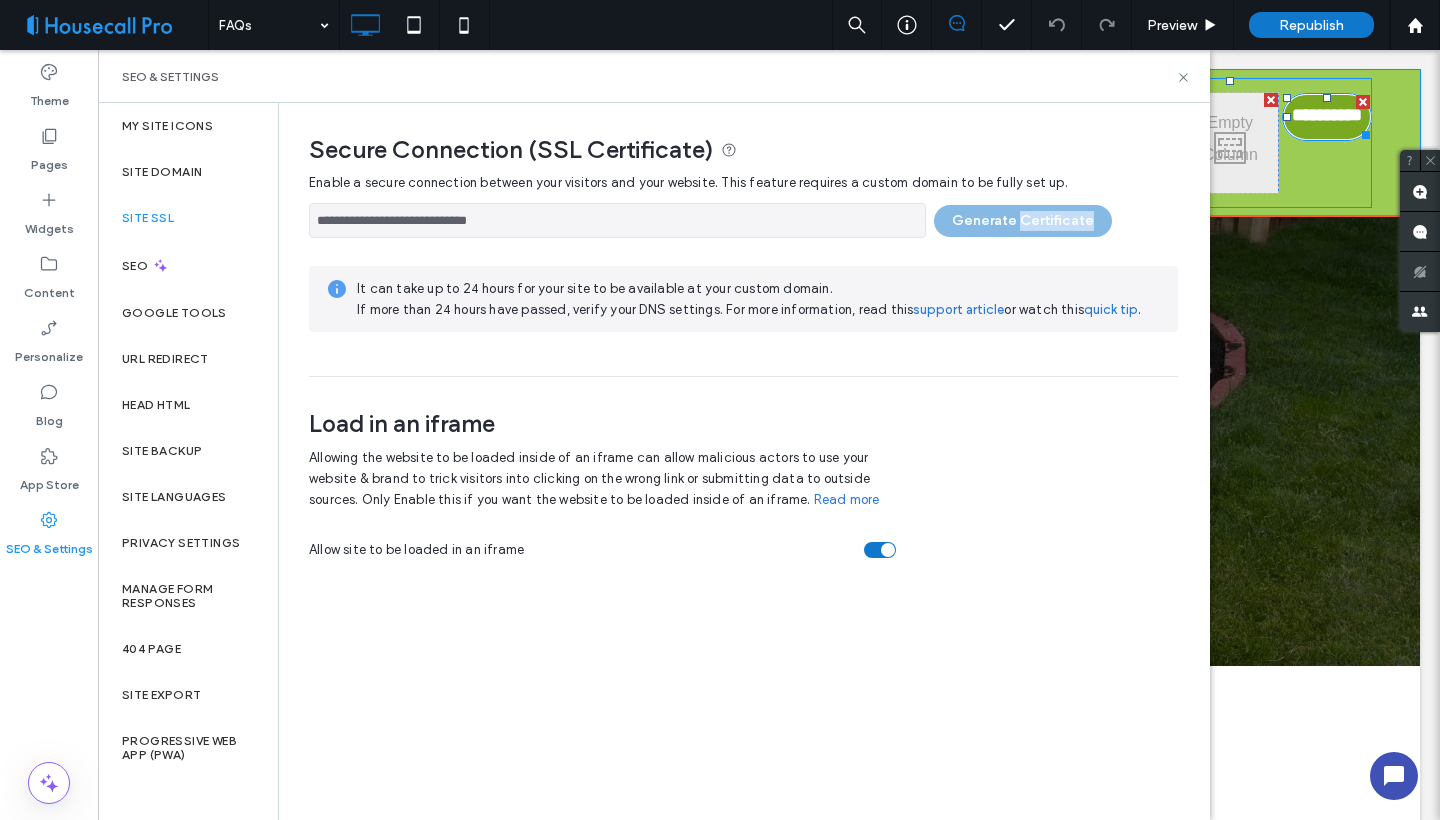 click on "**********" at bounding box center (743, 215) 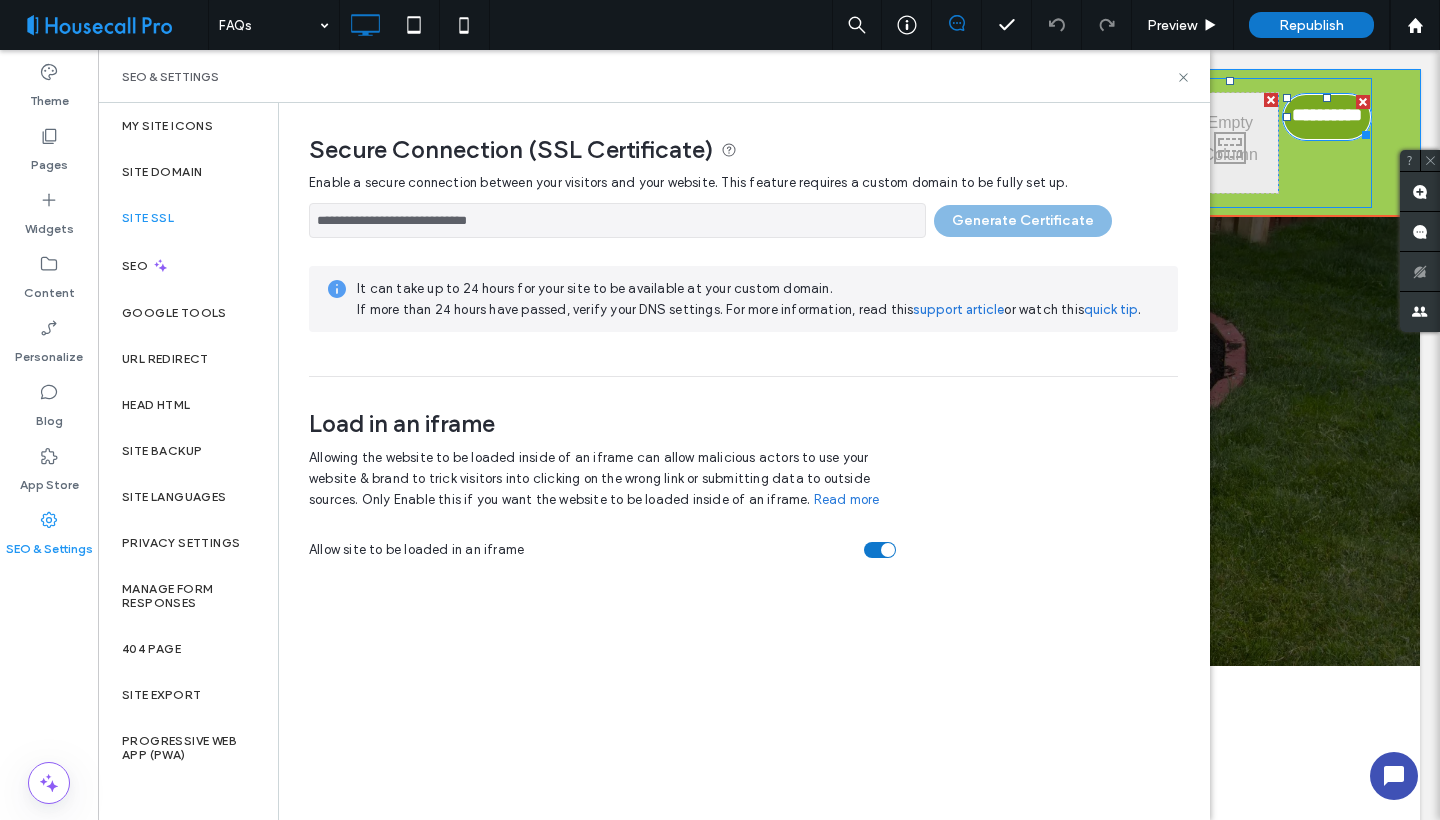 click on "It can take up to 24 hours for your site to be available at your custom domain. If more than 24 hours have passed, verify your DNS settings. For more information, read this  support article  or watch this  quick tip ." at bounding box center (743, 299) 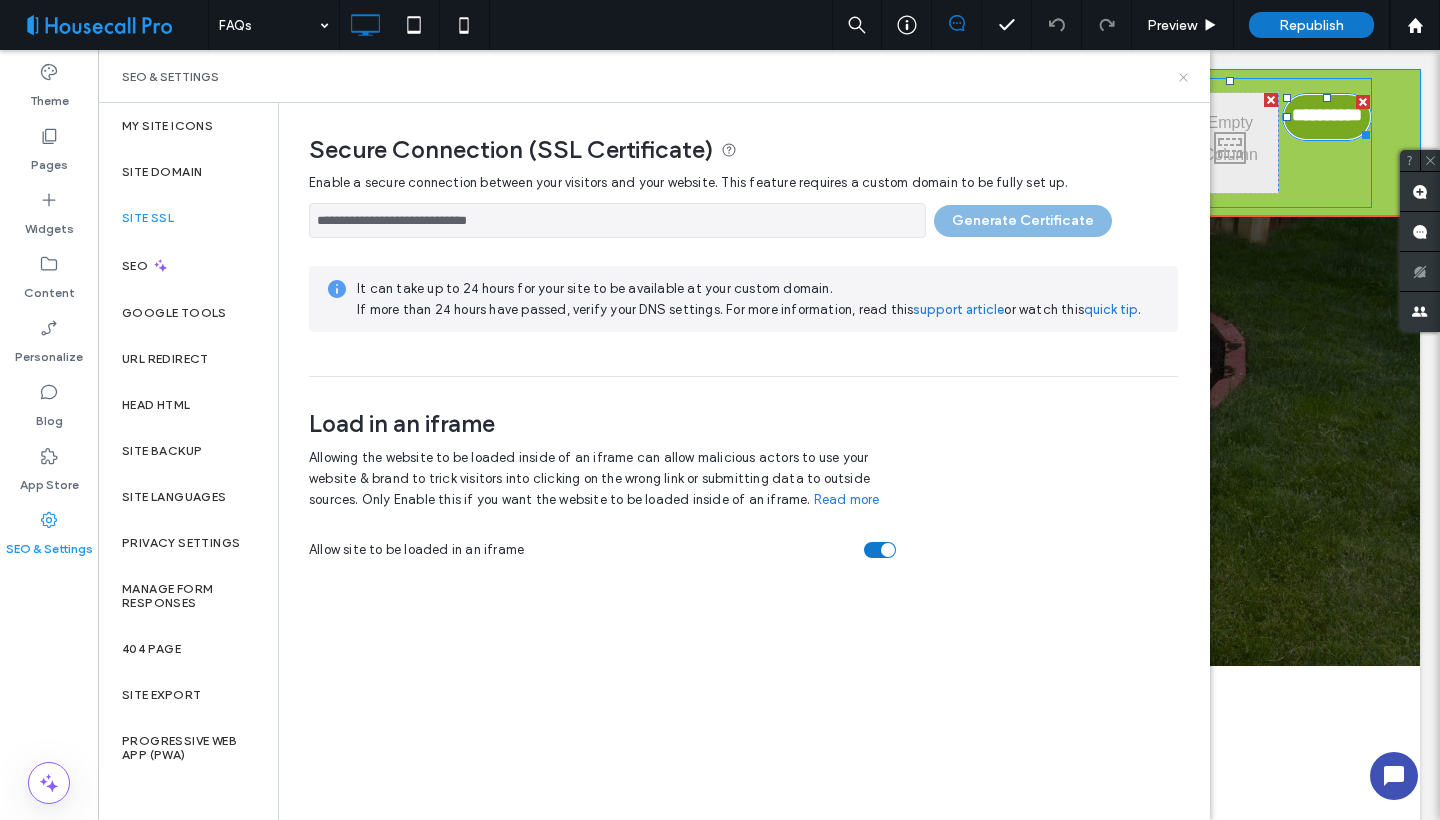 click 